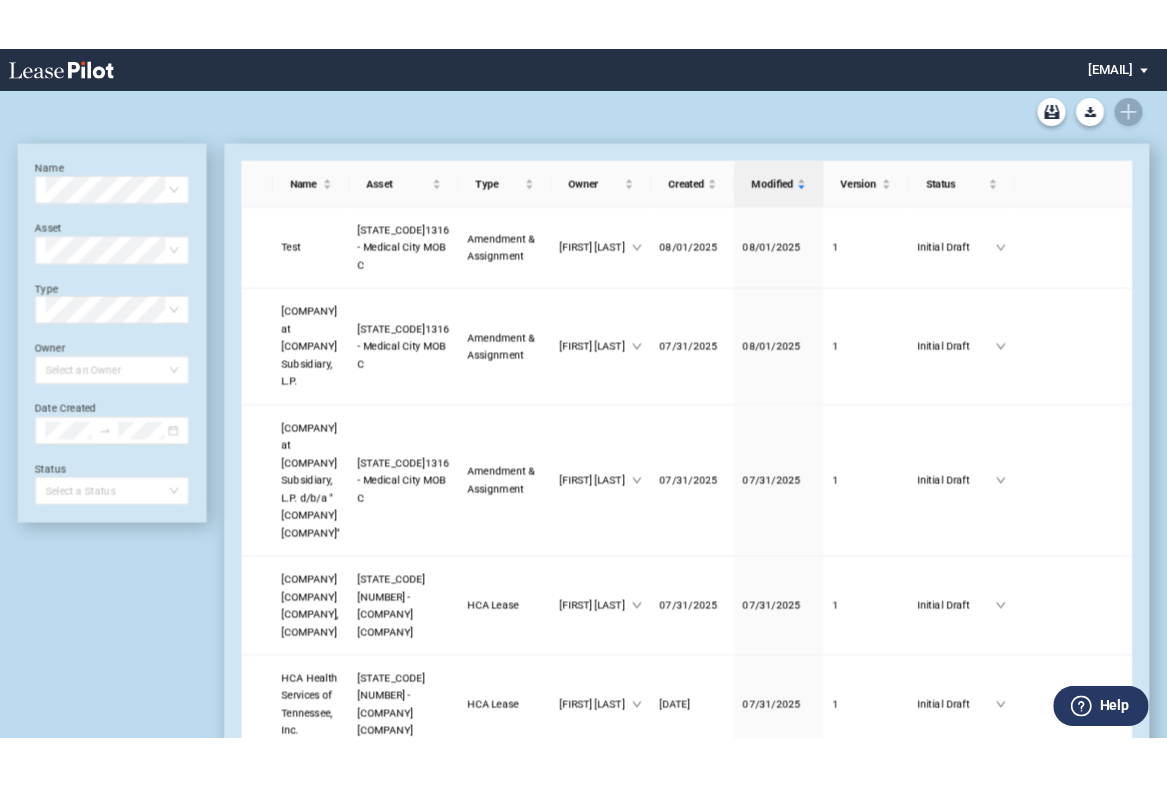 scroll, scrollTop: 0, scrollLeft: 0, axis: both 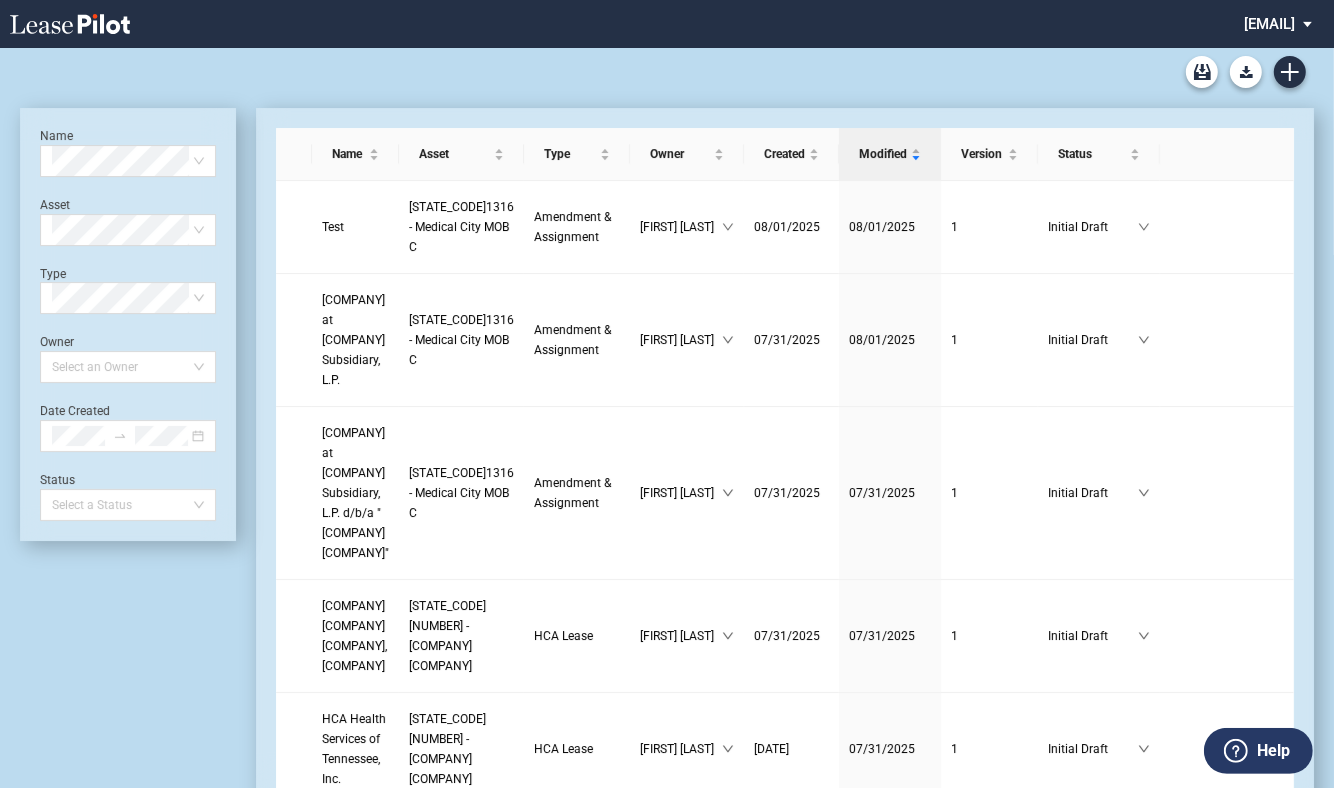 click on "Medical Office Lease Blank Form
Medical Office Amendment Blank Form
Medical Office Lease Blank Form - Base Year
Medical Office Lease Blank Form - Triple Net
Medical Office Assignment Blank Form
Scottsdale Lease Blank Form
Louisville Lease Blank Form
1370 Medical Place Lease Blank Form
Medical City Lease Blank Form
HCA Lease Blank Form
Seattle Lease Blank Form
Nordstrom Tower Lease Blank Form" at bounding box center (667, 72) 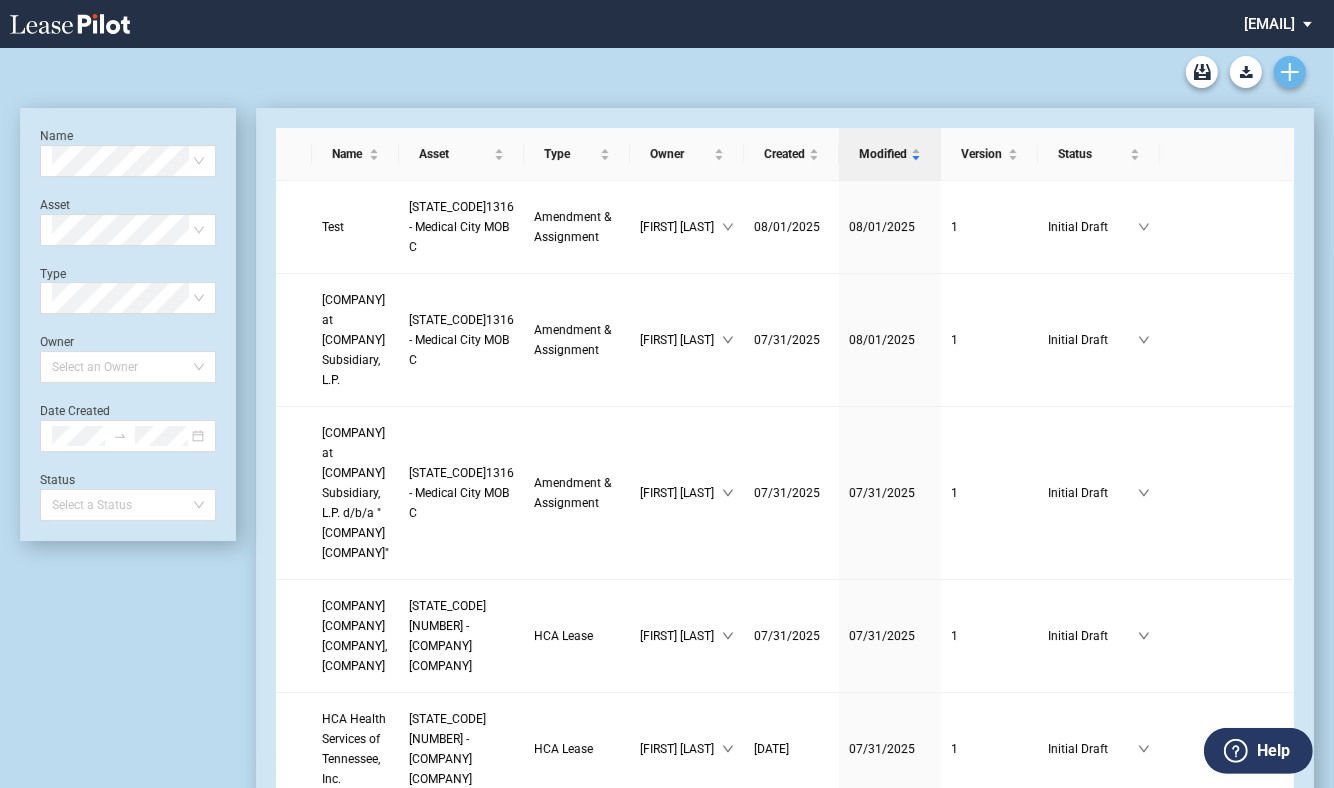 click 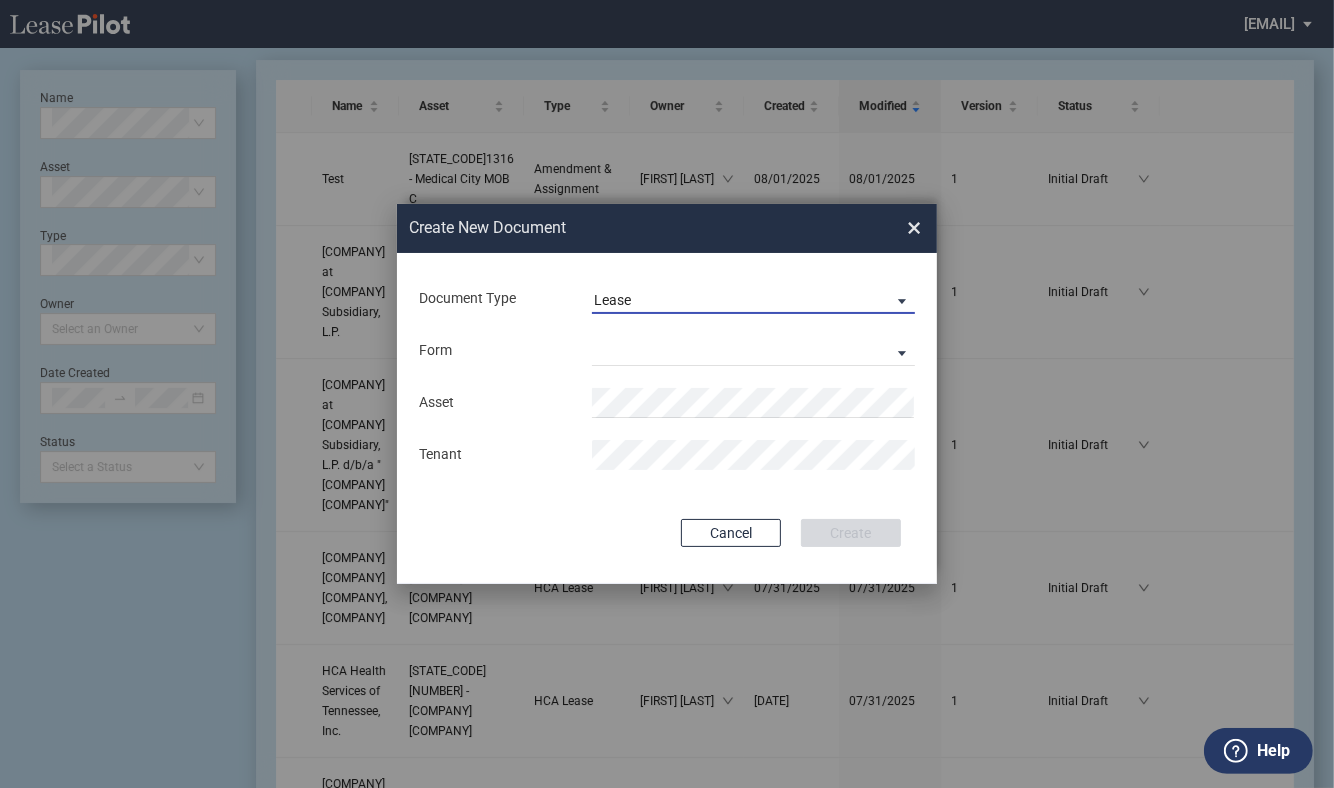 drag, startPoint x: 780, startPoint y: 303, endPoint x: 757, endPoint y: 341, distance: 44.418465 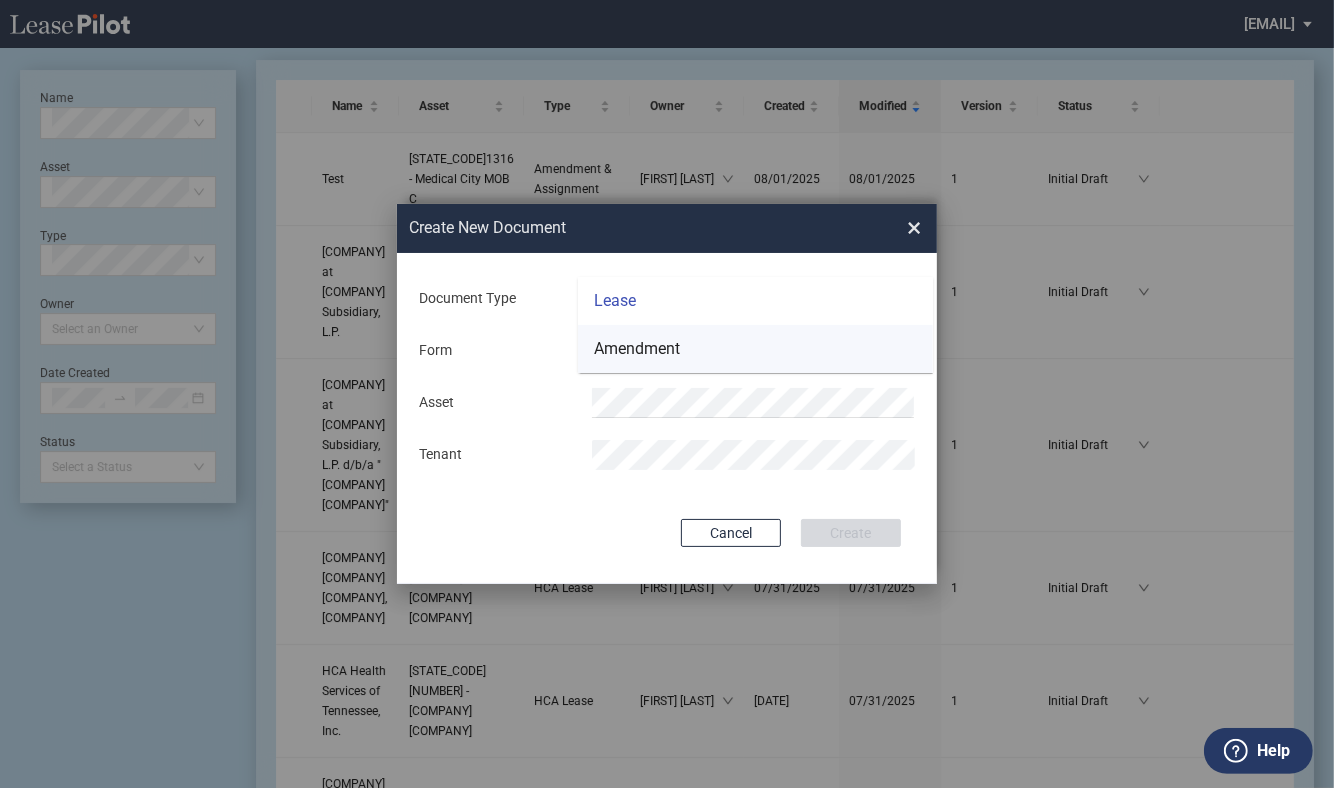 click on "Amendment" at bounding box center (755, 349) 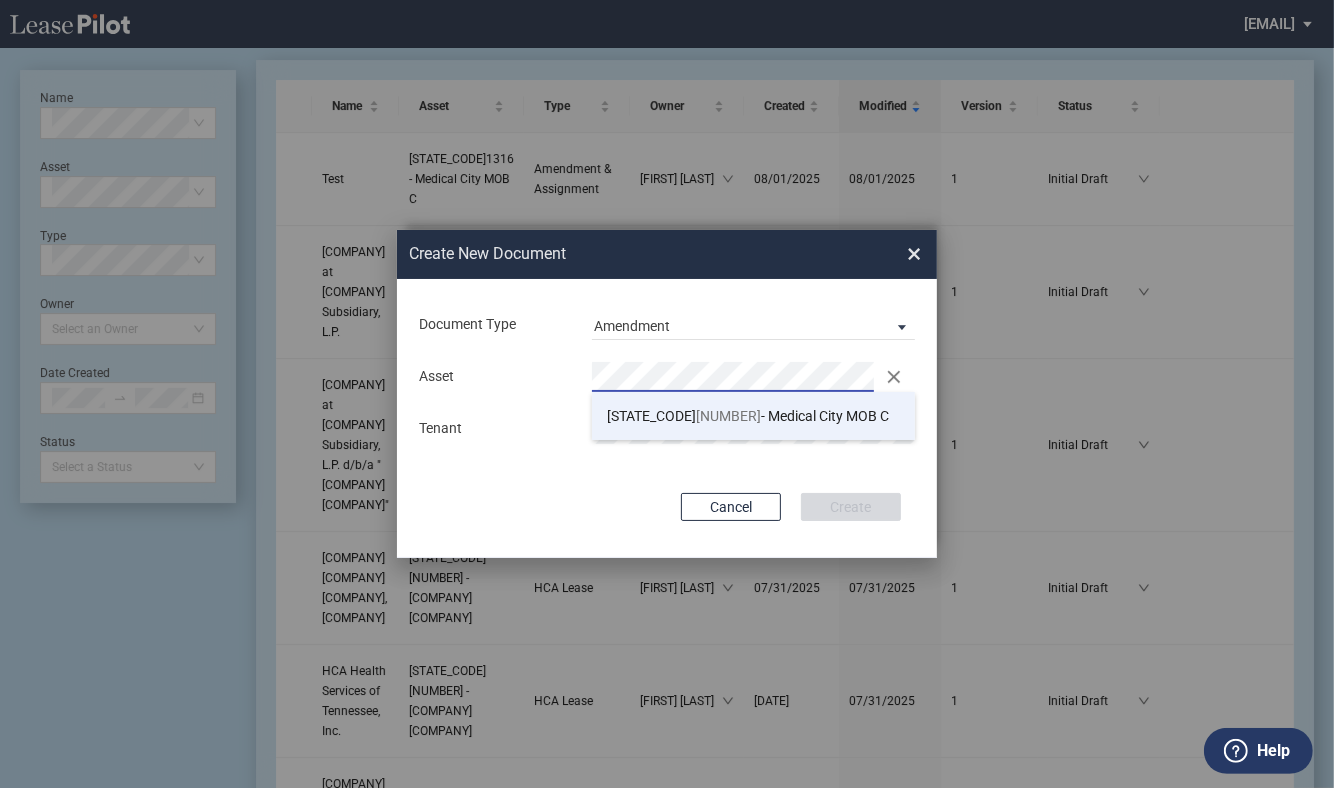 click on "TX 1316  - Medical City MOB C" at bounding box center (753, 416) 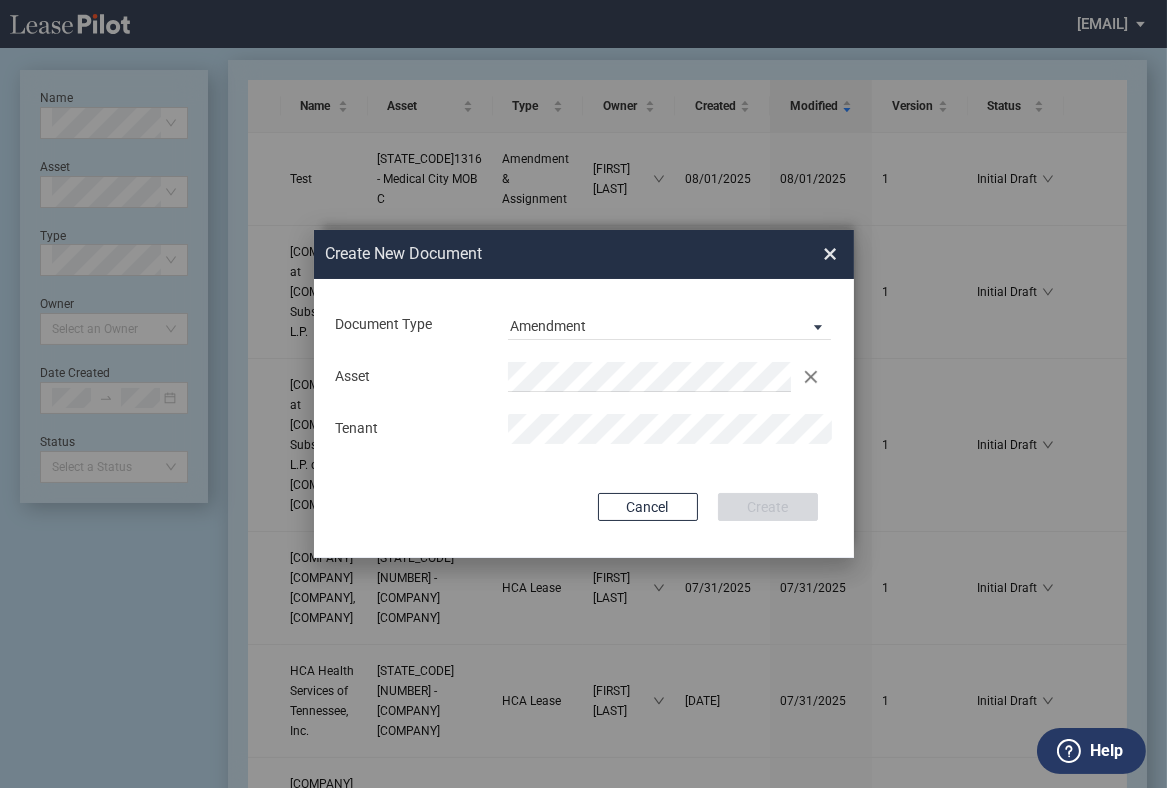drag, startPoint x: 217, startPoint y: 653, endPoint x: 236, endPoint y: 648, distance: 19.646883 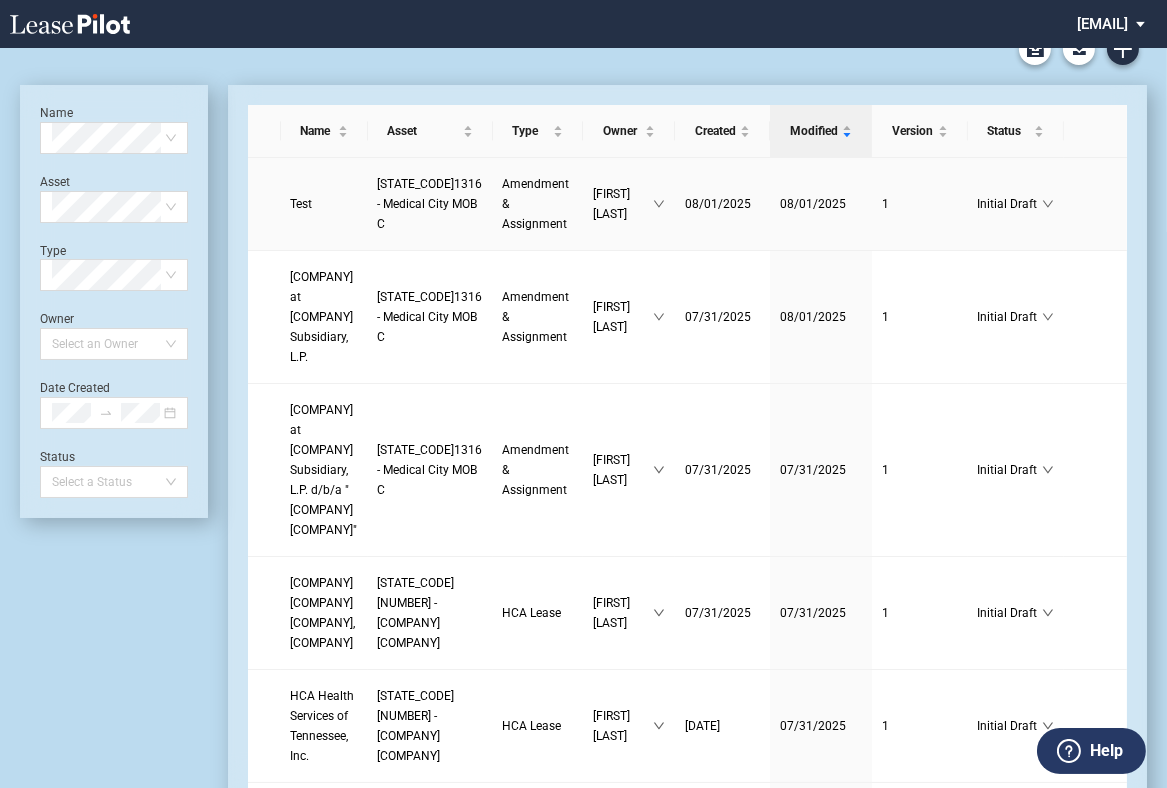 scroll, scrollTop: 0, scrollLeft: 0, axis: both 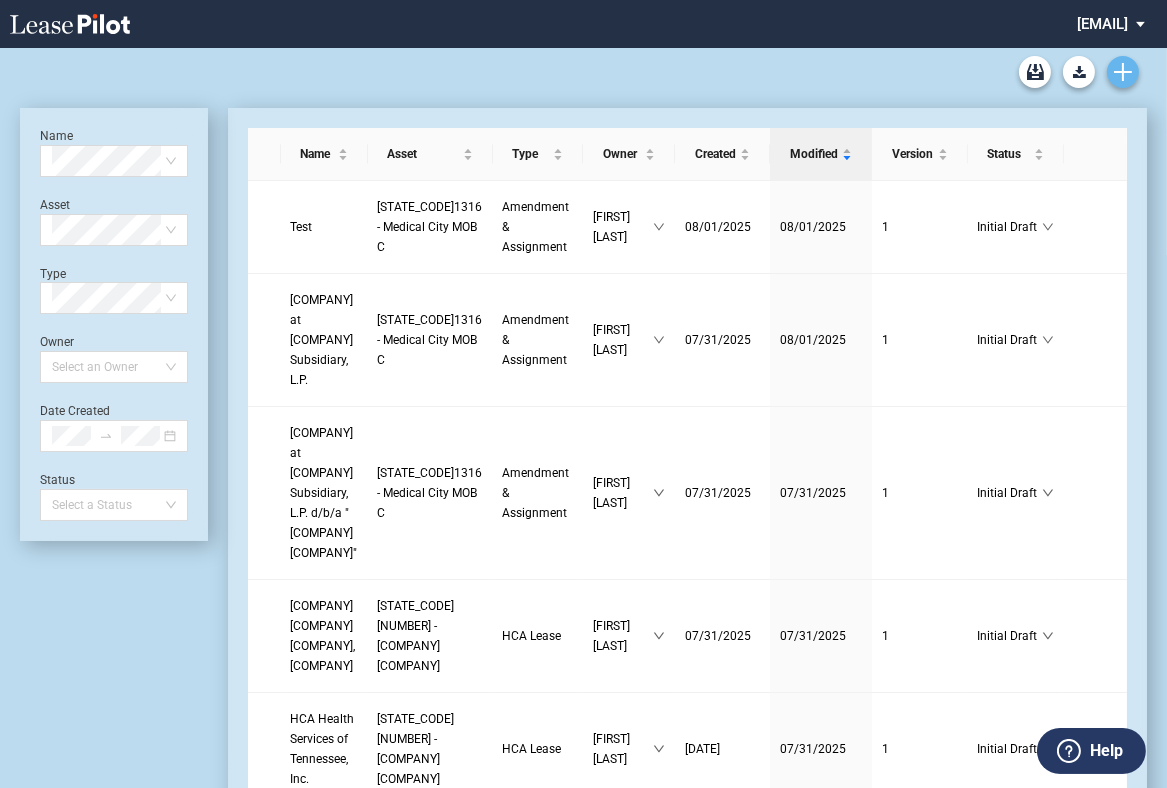 click 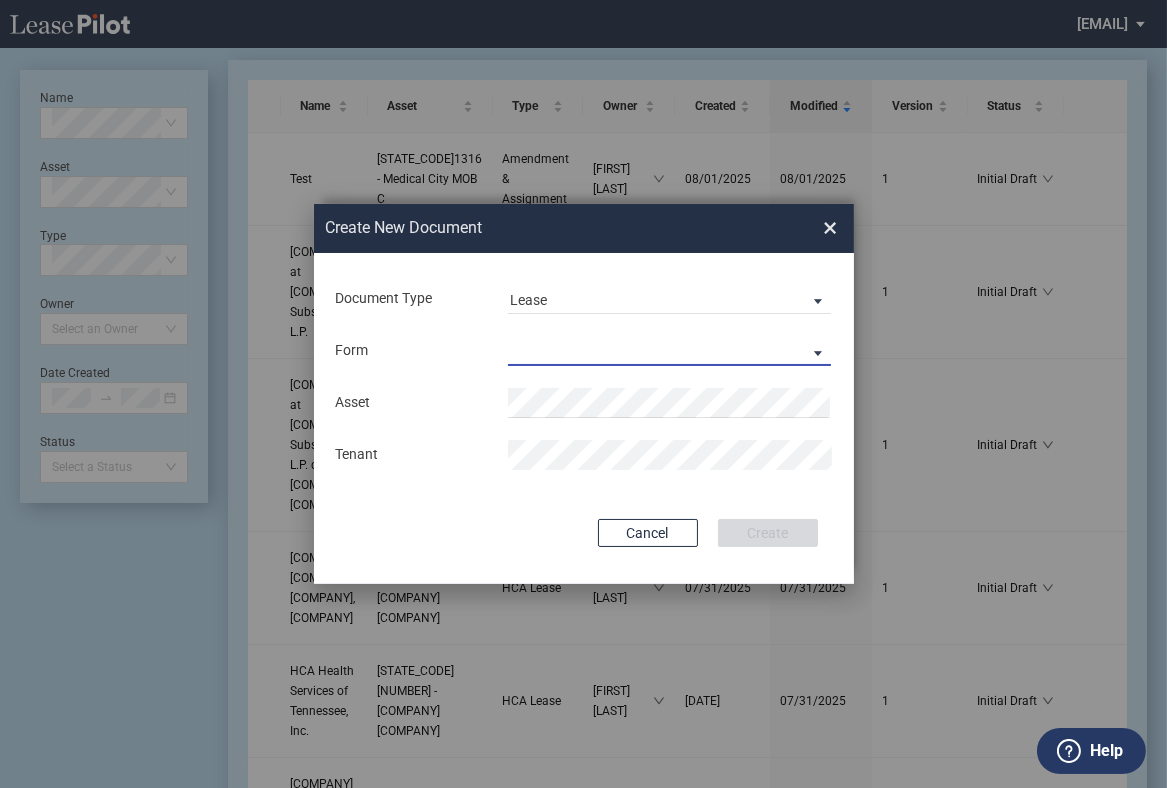 click on "Medical Office Lease
Scottsdale Lease
Louisville Lease
1370 Medical Place Lease
Medical City Lease
HCA Lease
Seattle Lease
Nordstrom Tower Lease" at bounding box center (669, 351) 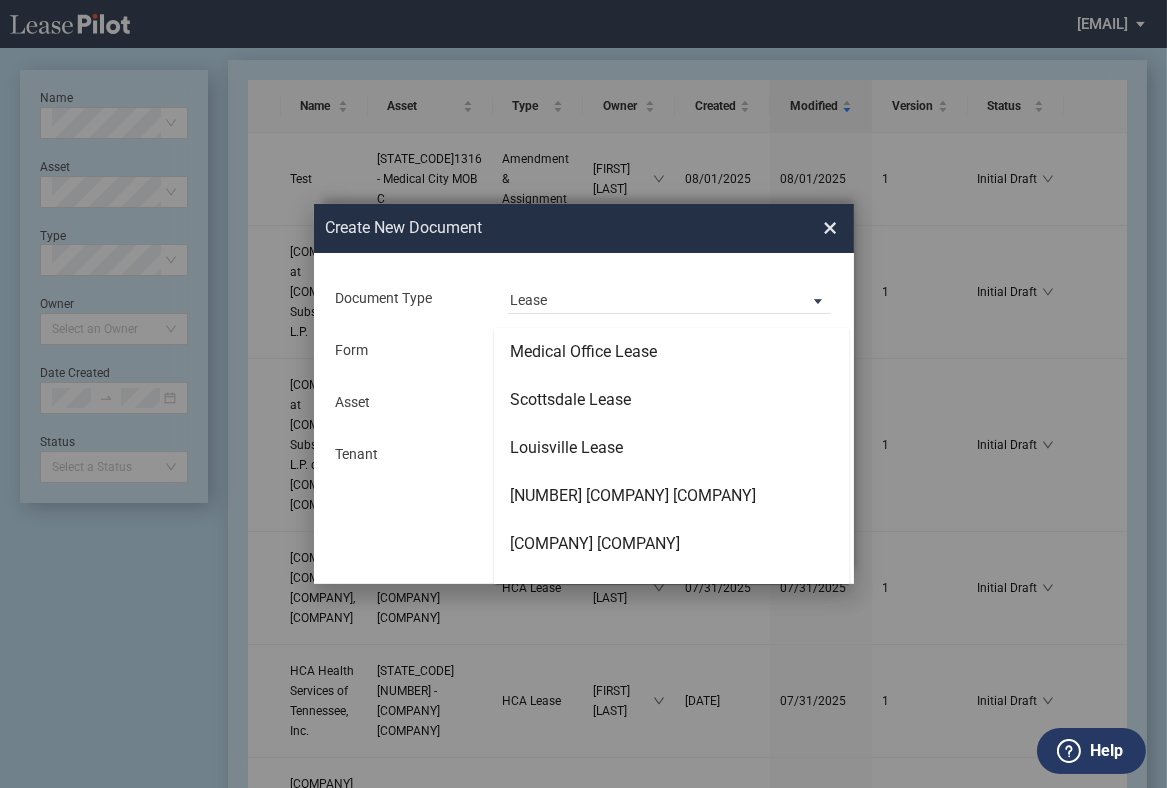 click at bounding box center (583, 417) 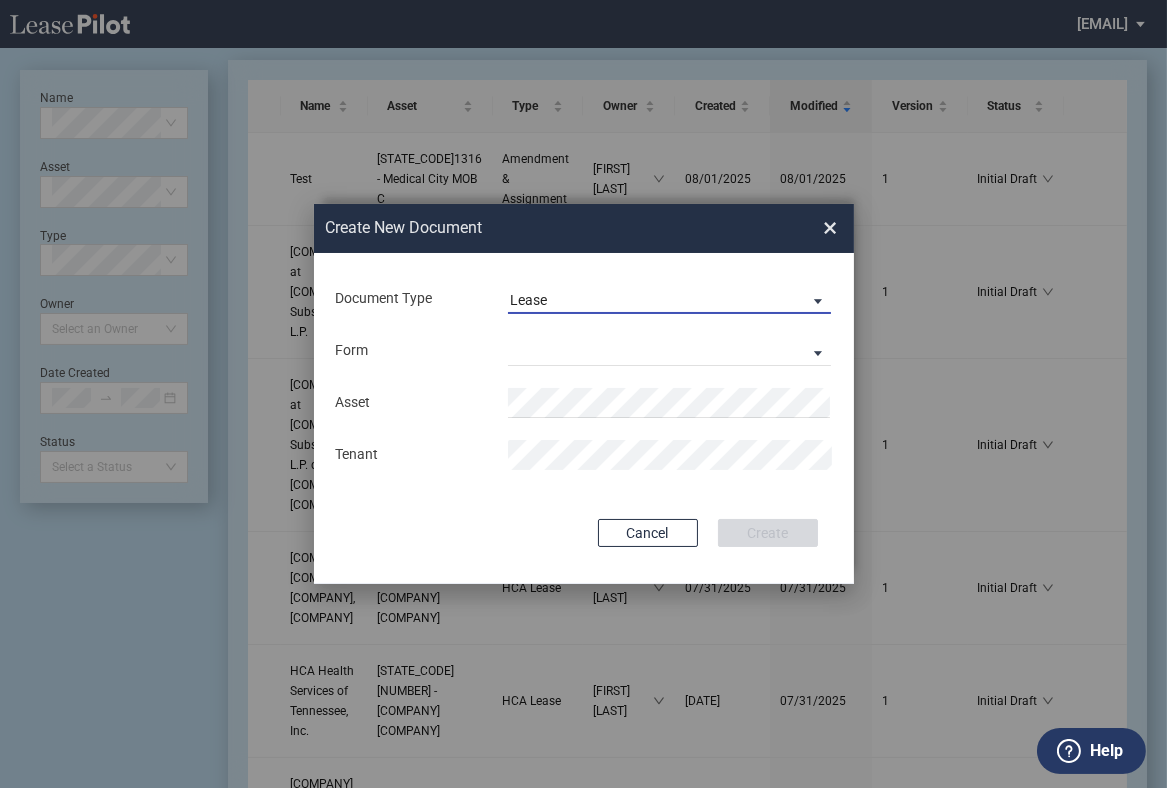 click on "Lease" at bounding box center (653, 301) 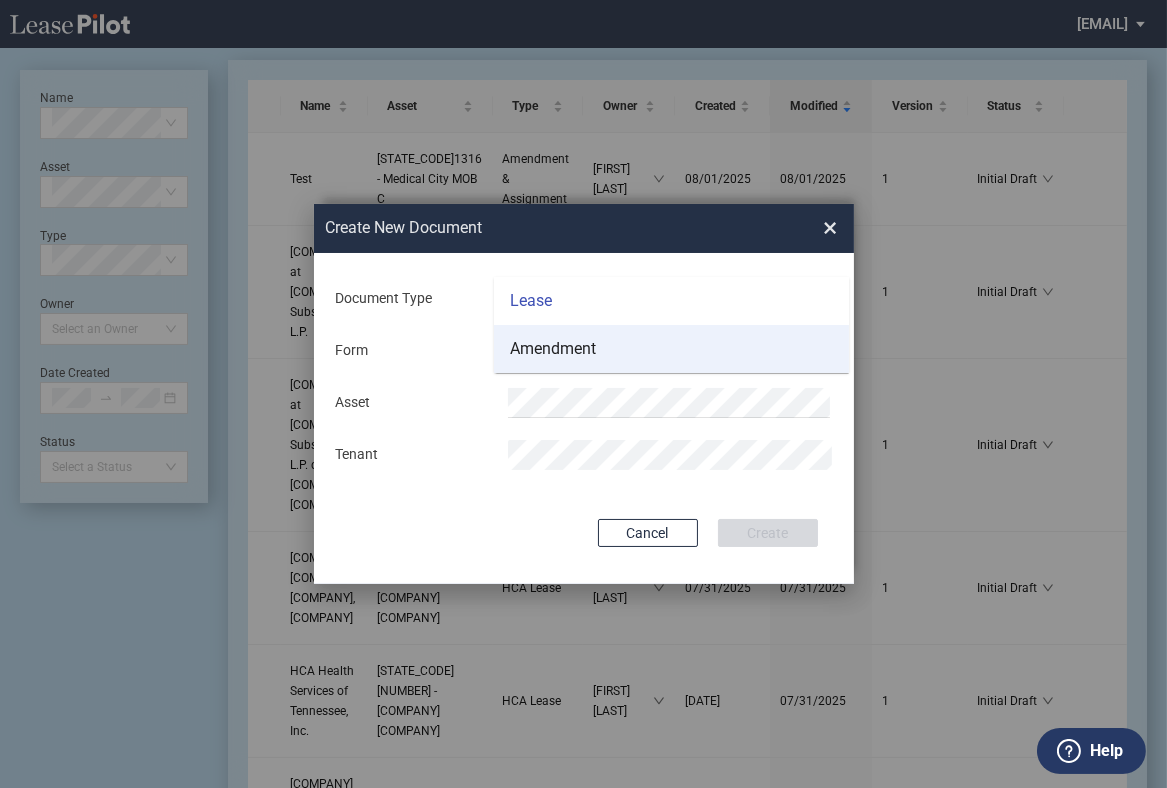 click on "Amendment" at bounding box center [671, 349] 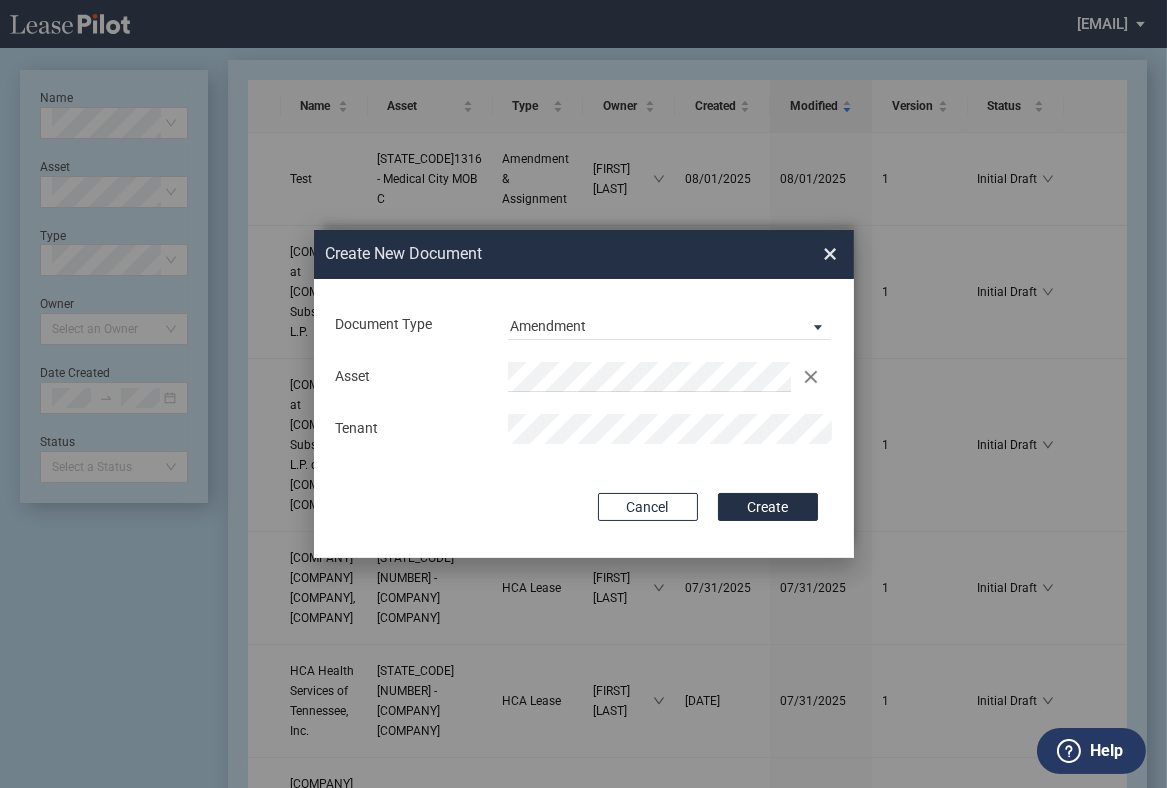 click on "Create" at bounding box center [768, 507] 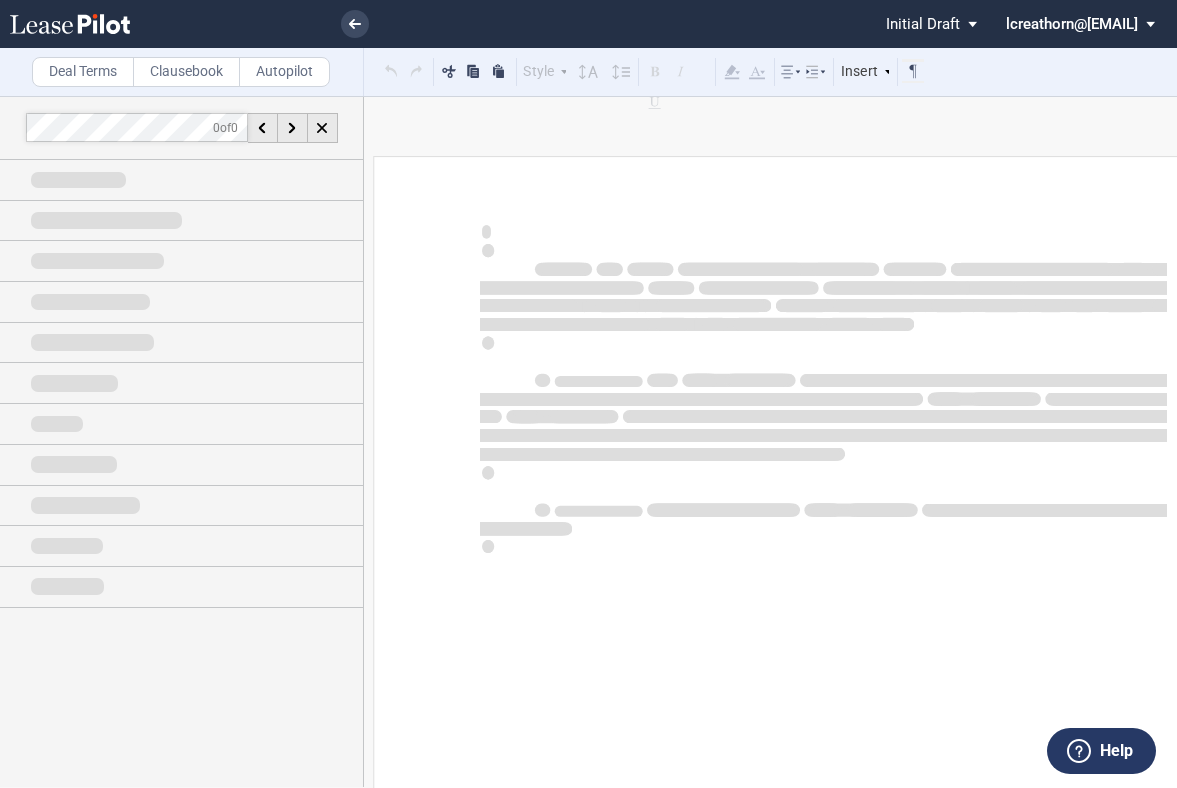 scroll, scrollTop: 0, scrollLeft: 0, axis: both 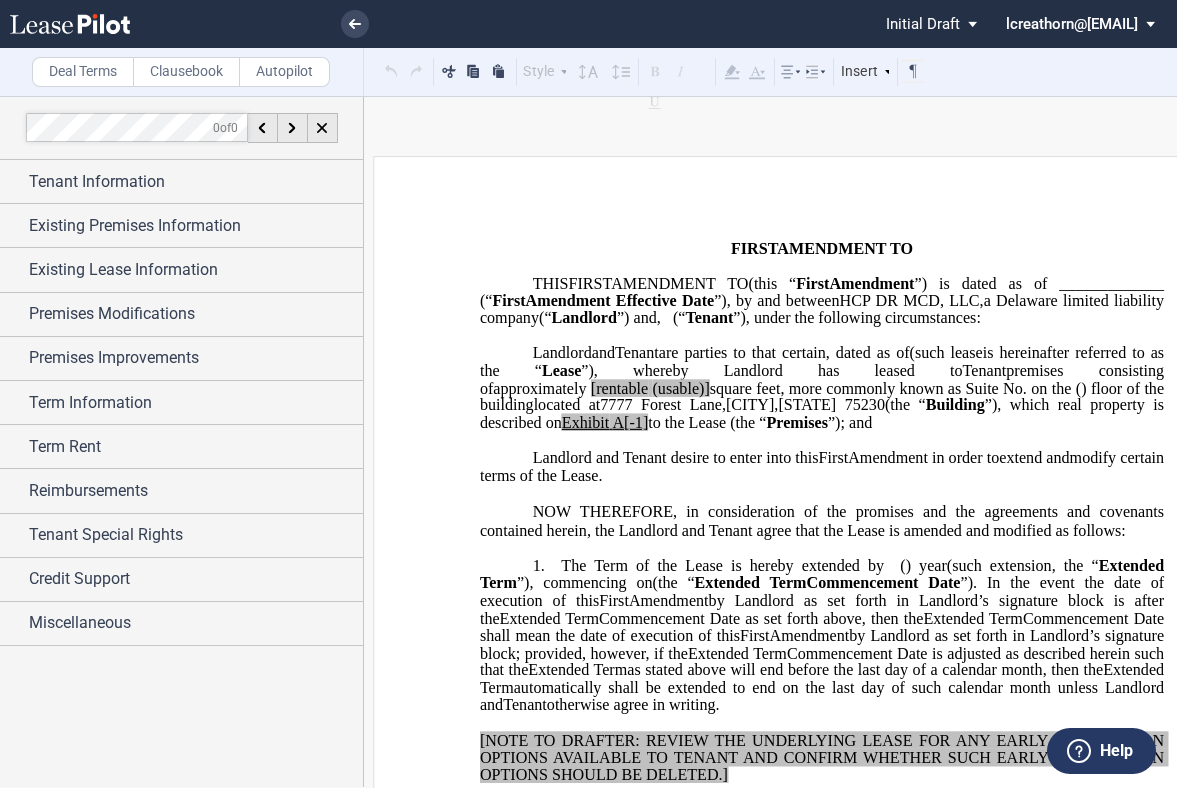 click on "﻿" at bounding box center (822, 231) 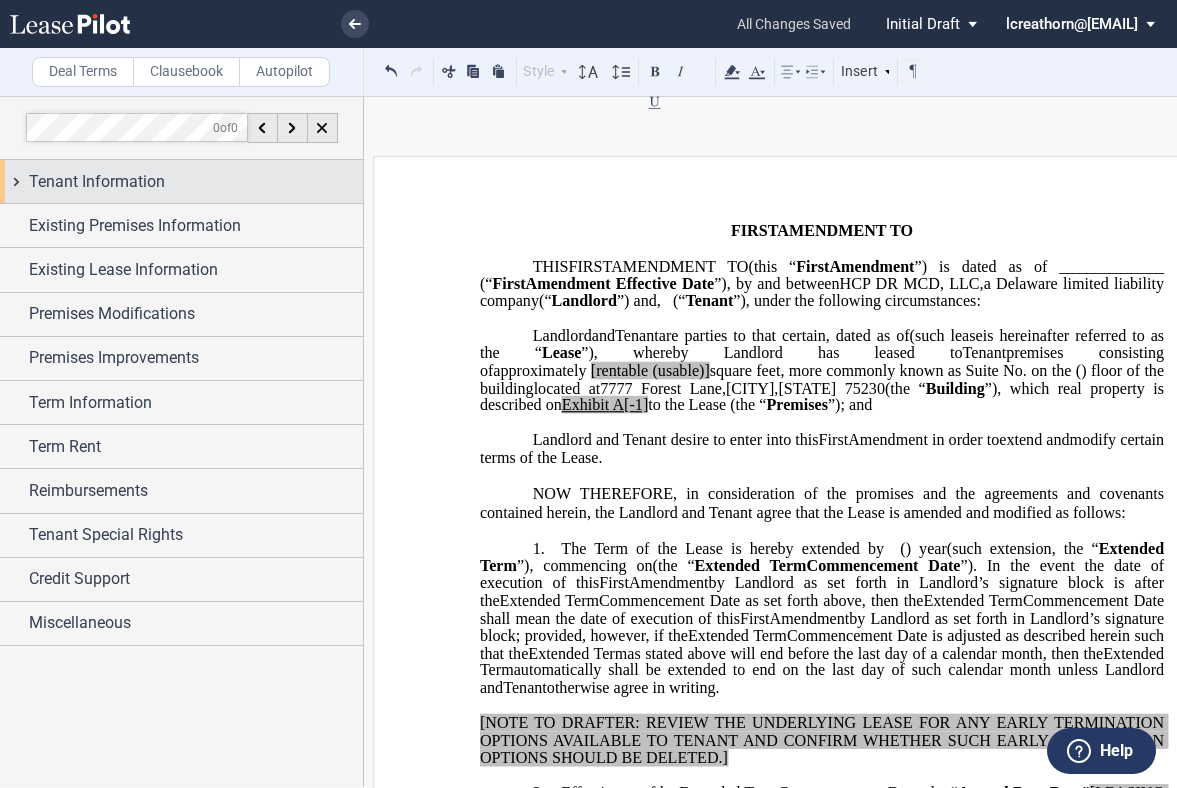 click on "Tenant Information" at bounding box center (97, 182) 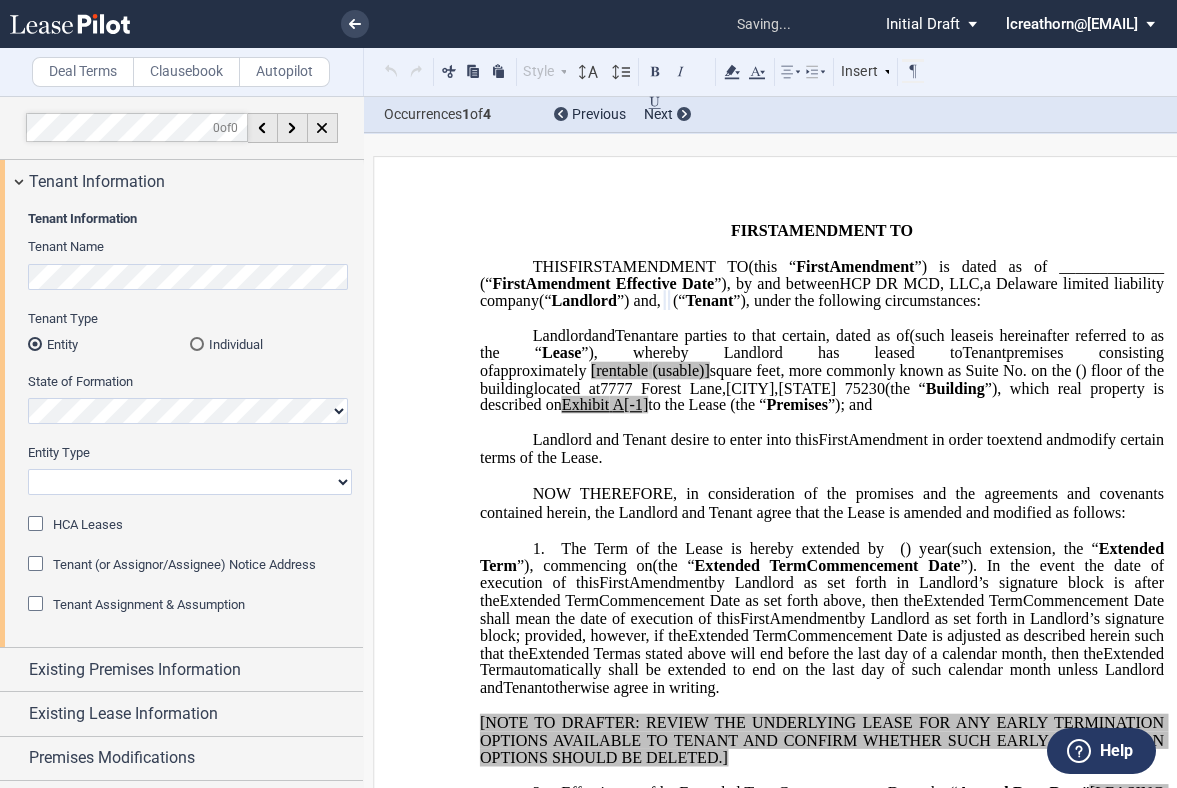 click on "Corporation
Limited Liability Company
General Partnership
Limited Partnership
Other" at bounding box center (190, 482) 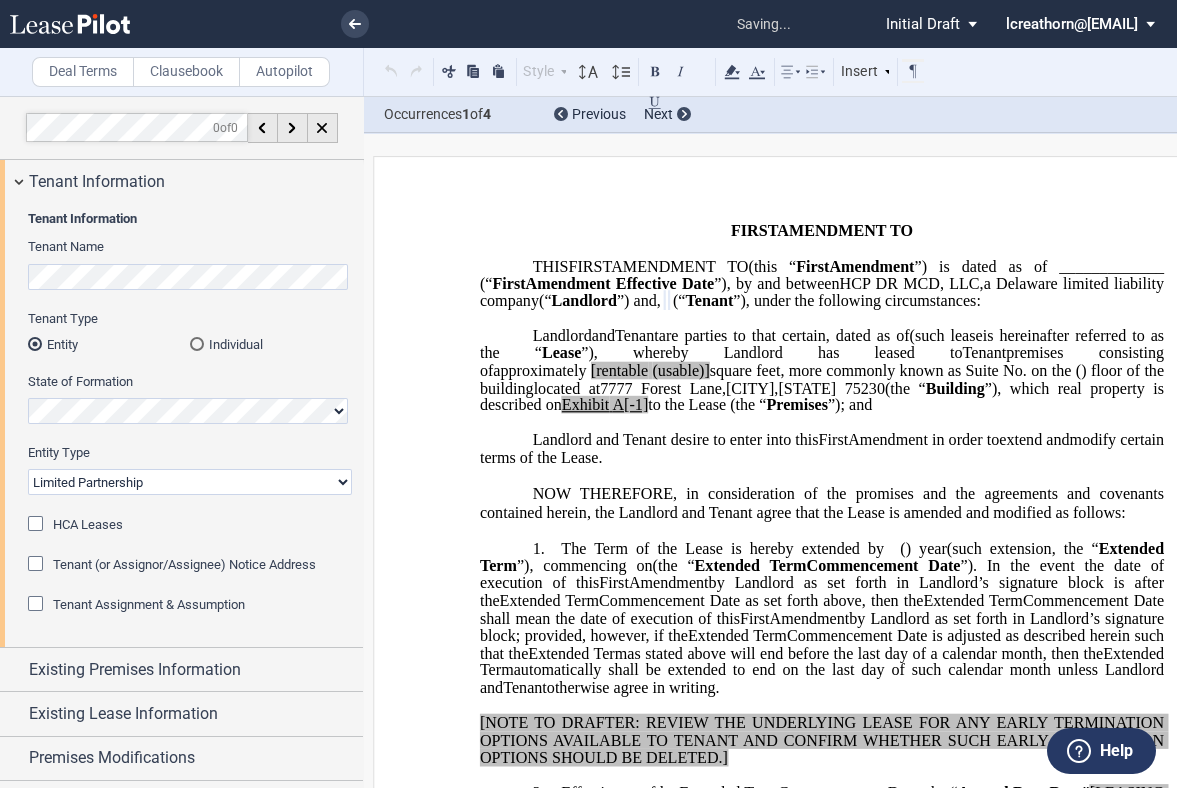 click on "Corporation
Limited Liability Company
General Partnership
Limited Partnership
Other" at bounding box center (190, 482) 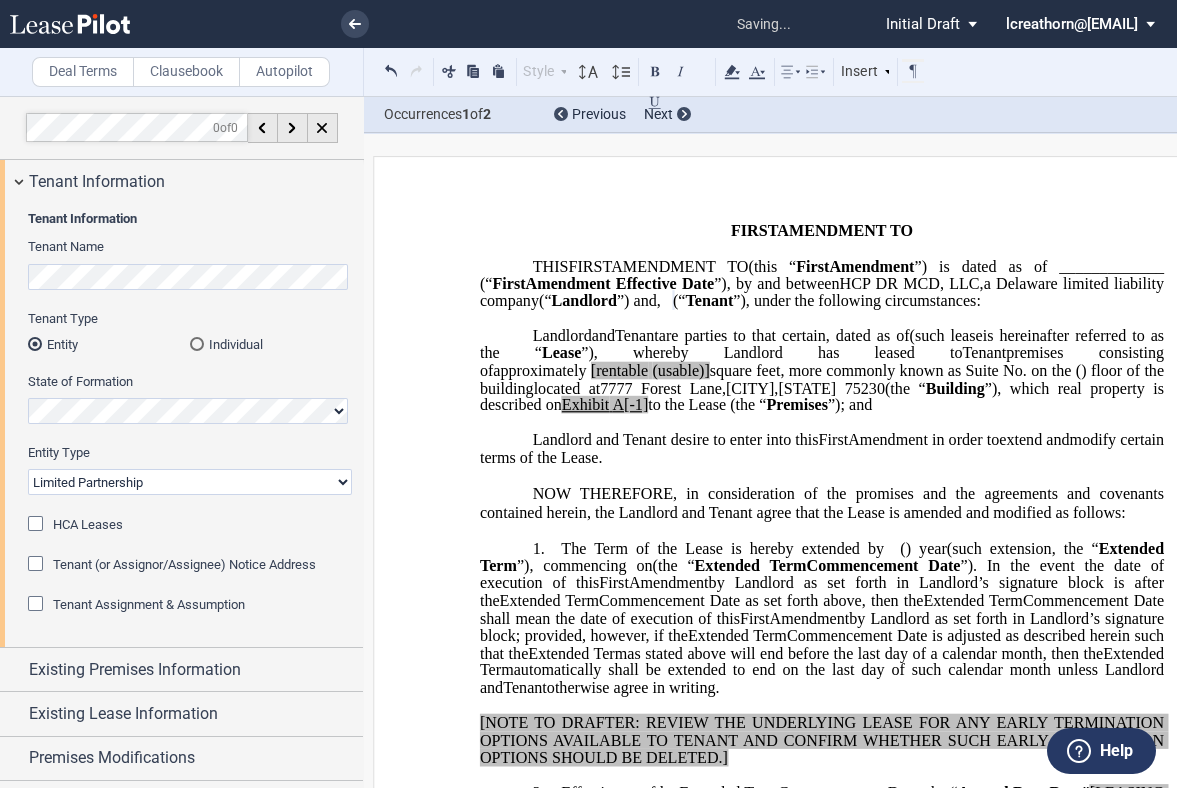 click 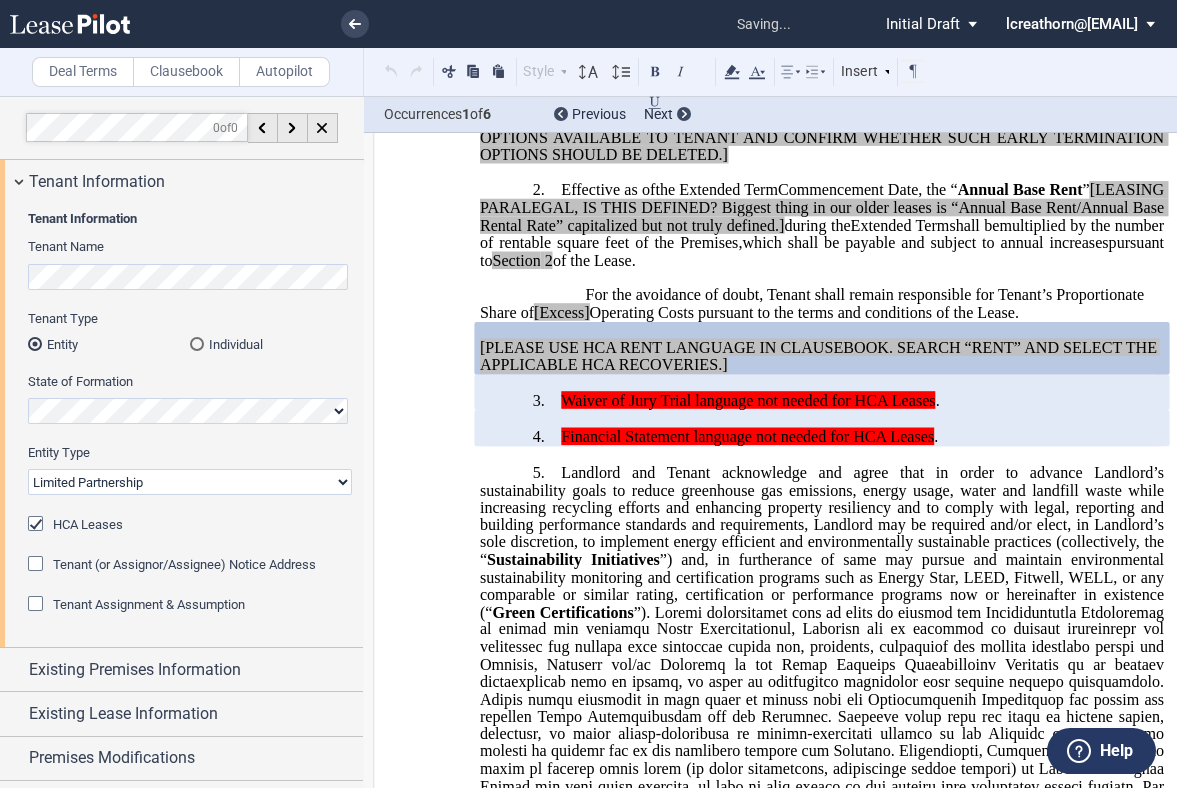 scroll, scrollTop: 620, scrollLeft: 0, axis: vertical 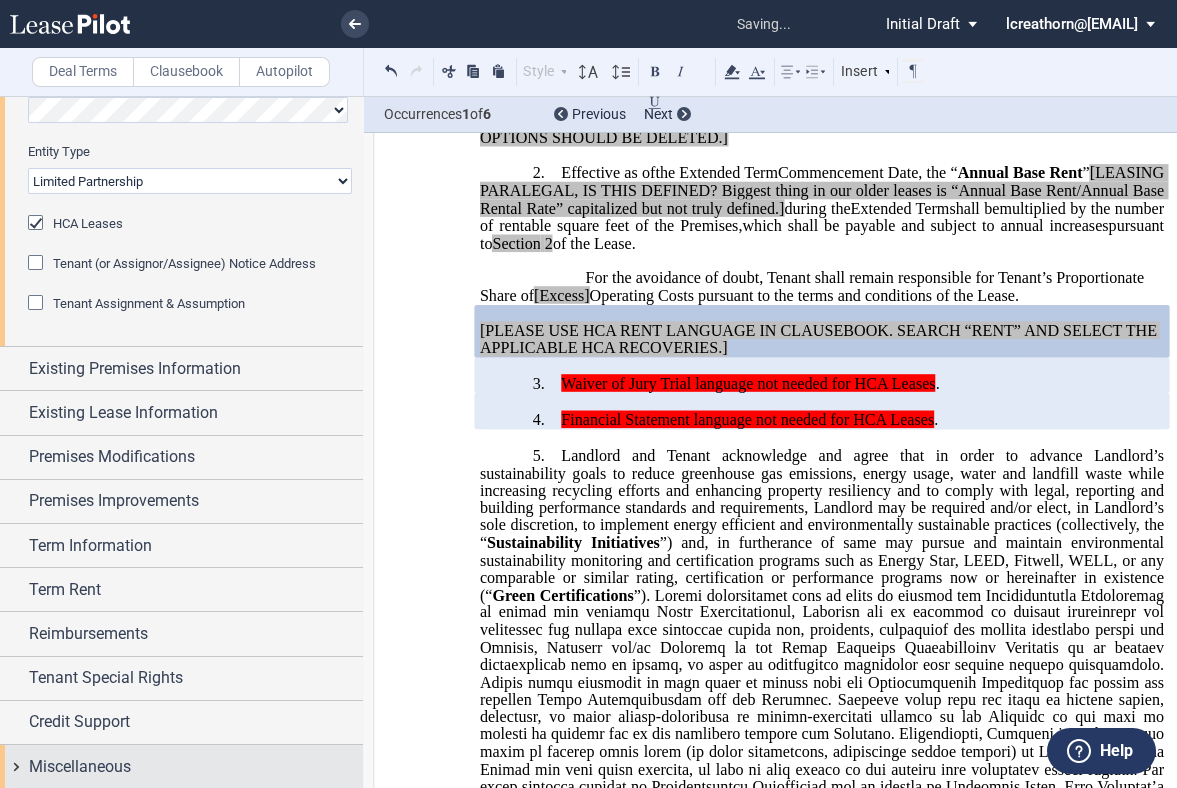drag, startPoint x: 121, startPoint y: 766, endPoint x: 124, endPoint y: 749, distance: 17.262676 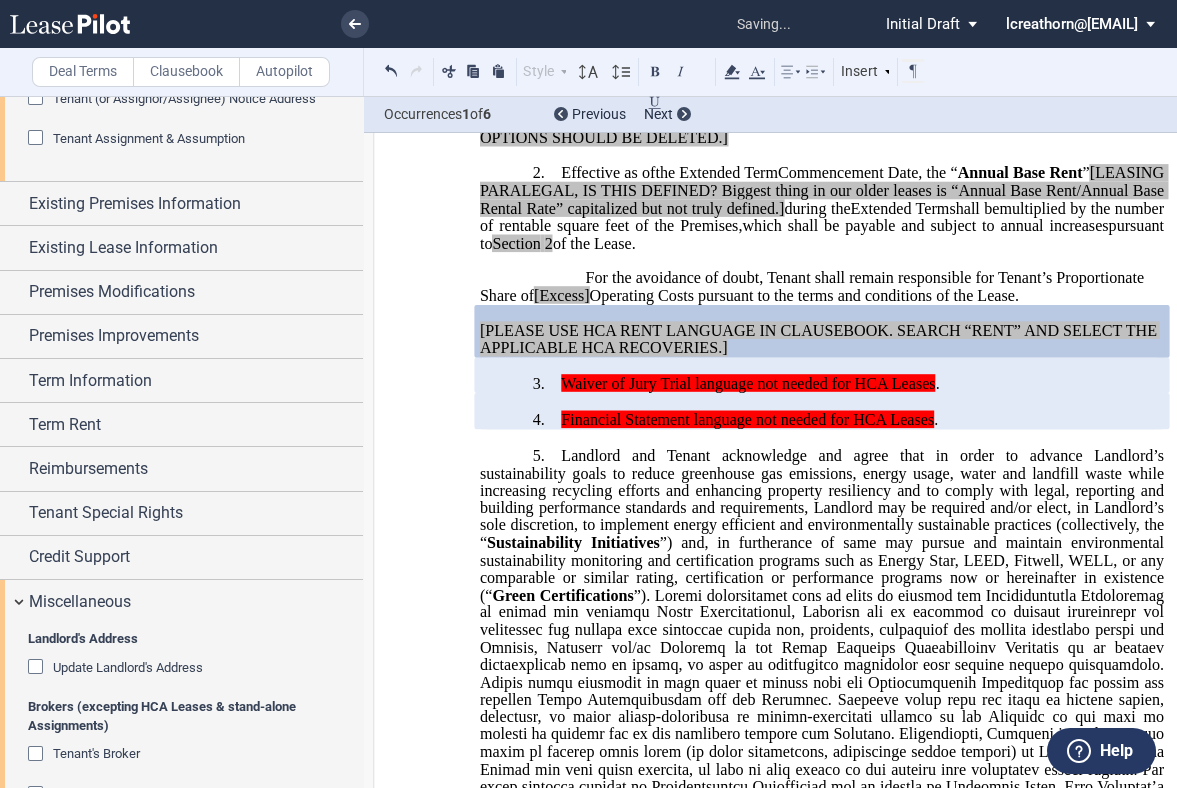 scroll, scrollTop: 920, scrollLeft: 0, axis: vertical 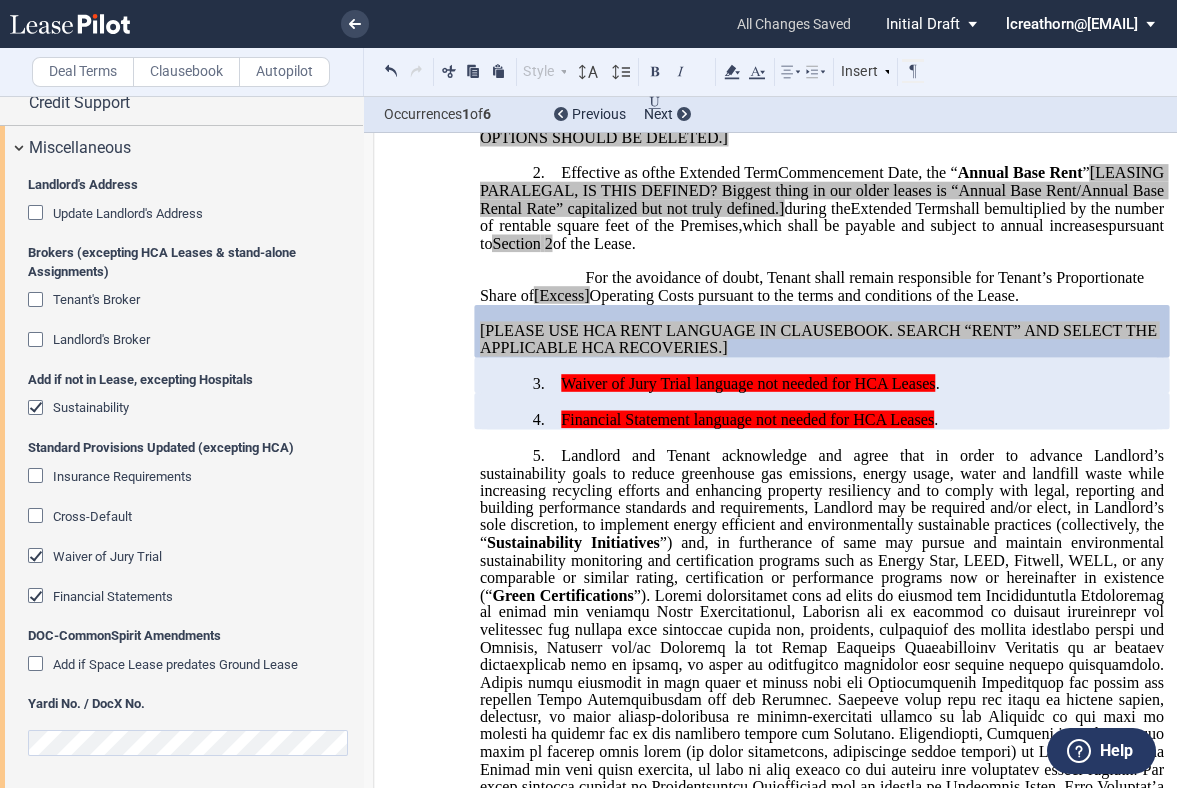 click 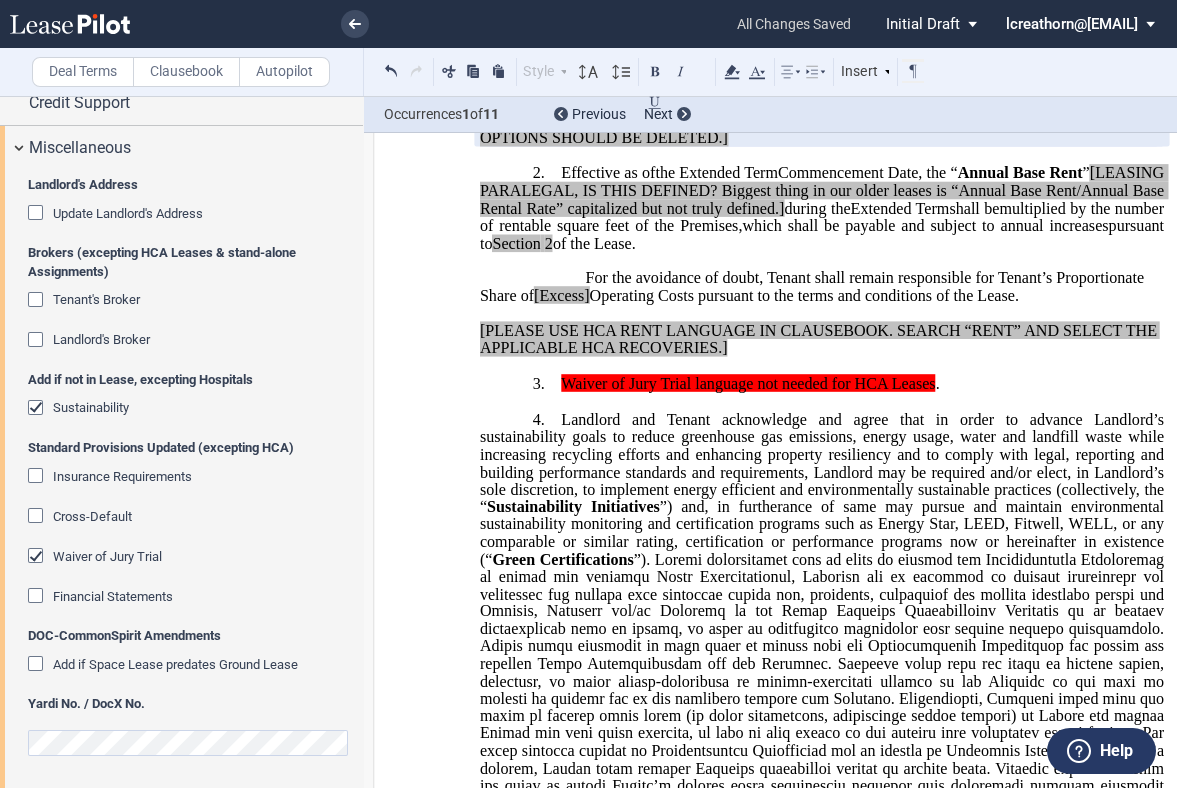 click 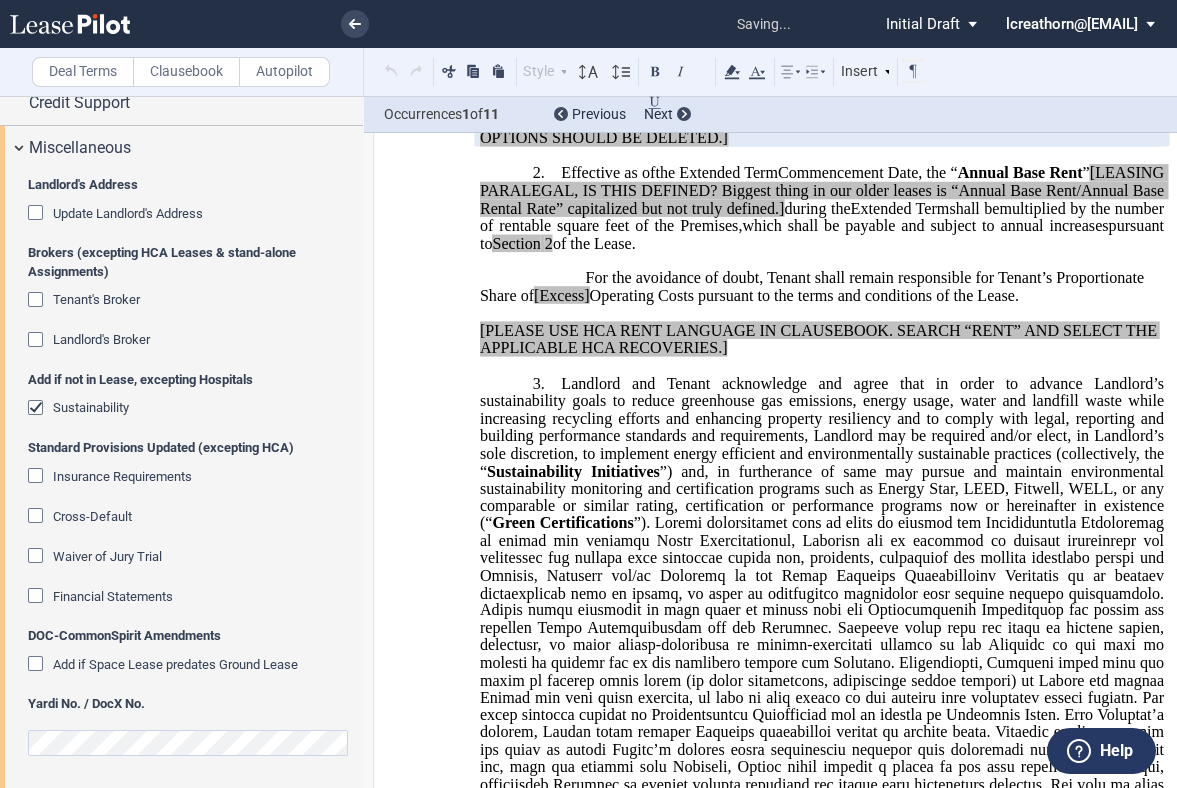 click 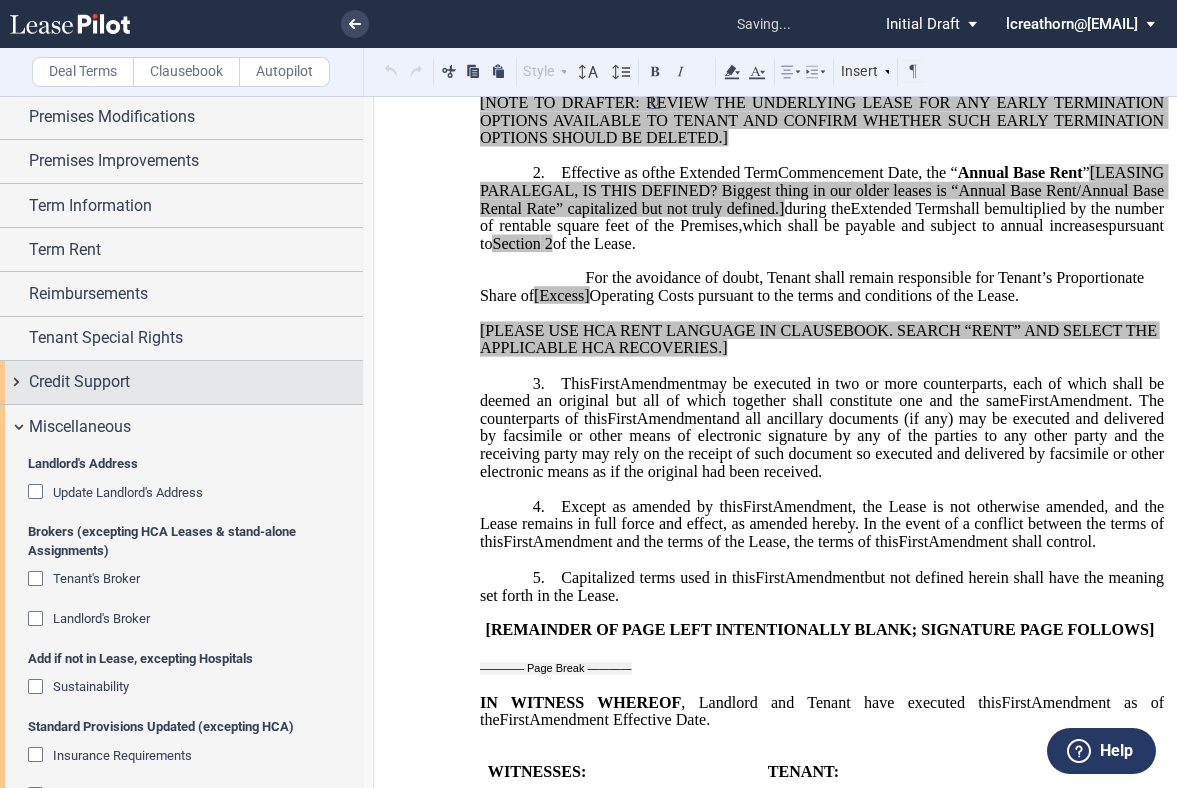scroll, scrollTop: 587, scrollLeft: 0, axis: vertical 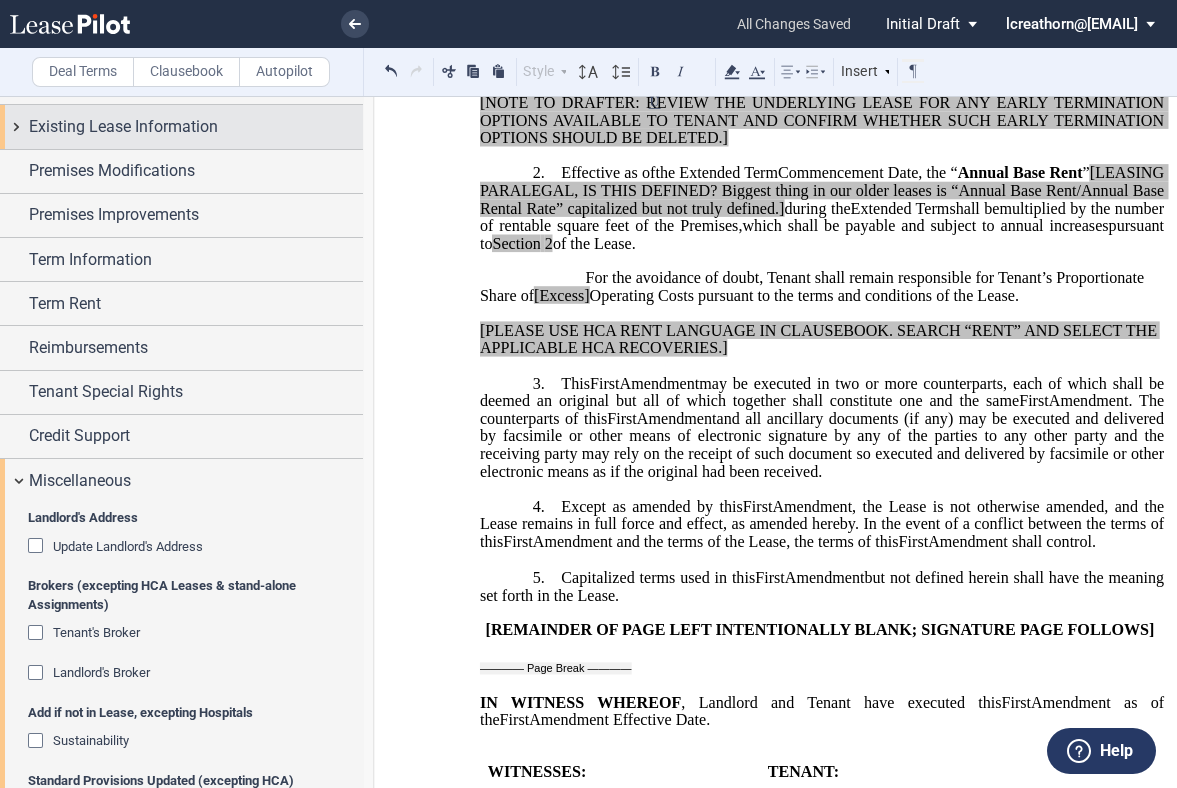 click on "Existing Lease Information" at bounding box center (123, 127) 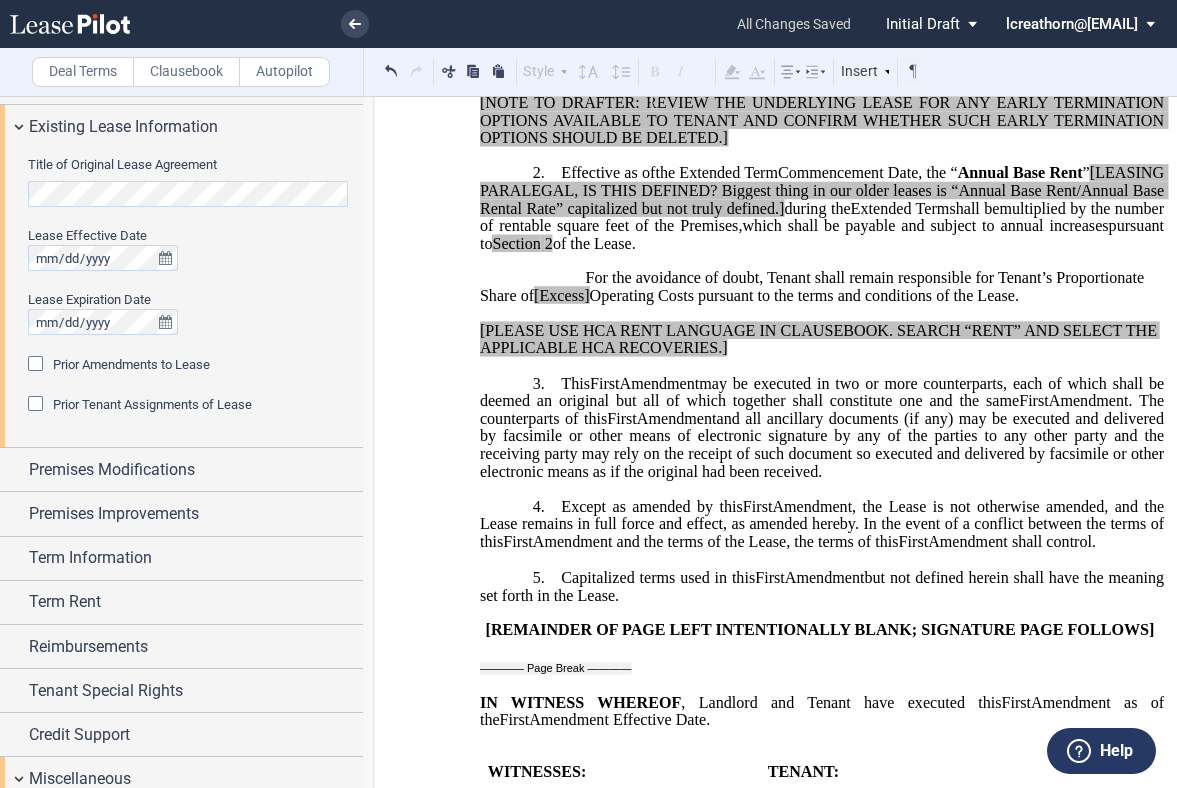 click on ".bocls-1{fill:#26354a;fill-rule:evenodd}
Loading...
×
all changes saved
Pending...
Pending...
Initial Draft
Initial Draft
Initial Draft
In Negotiation
In Negotiation
Final Draft
Final Draft
lcreathorn@spencerfane.com
Change Password
2-Factor Authentication
Sign Out
Deal Terms
Clausebook
Autopilot
Style
Normal
8pt
9pt
10pt
10.5pt
11pt
12pt
14pt
16pt
Normal
1
1.15
1.5
2
3" at bounding box center [588, 394] 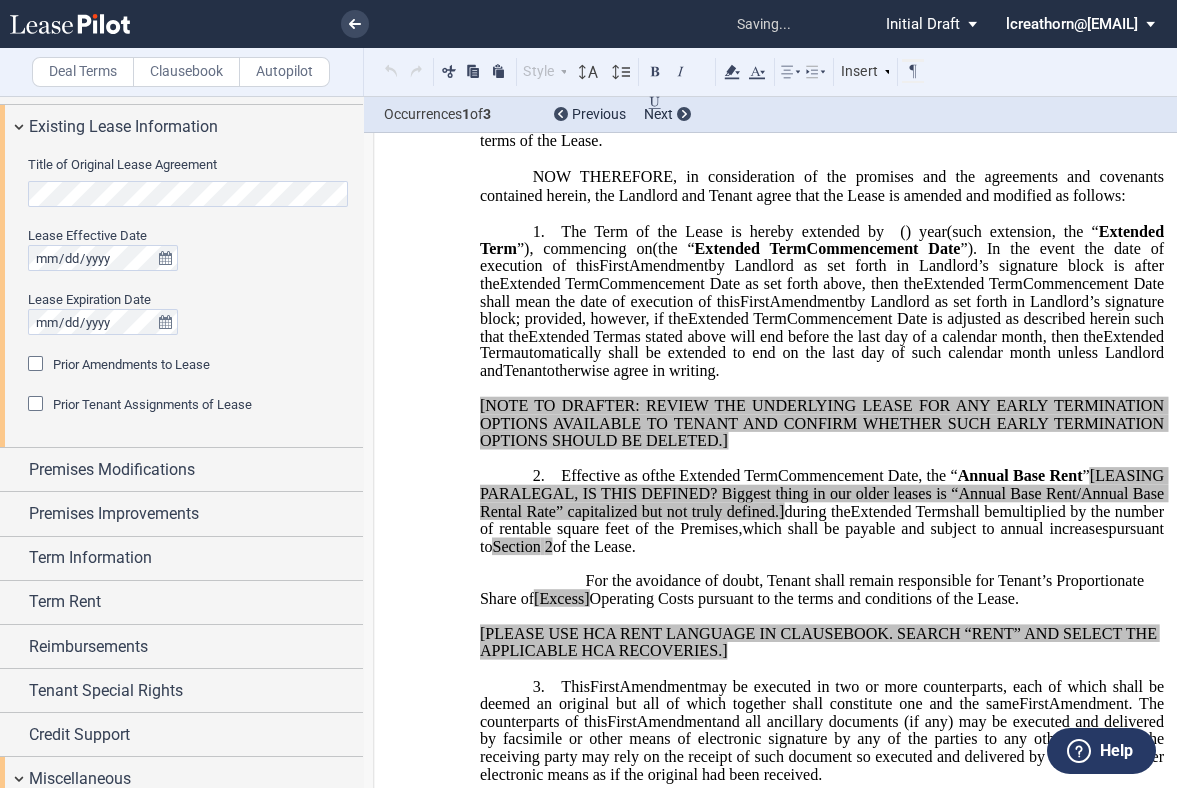 scroll, scrollTop: 0, scrollLeft: 0, axis: both 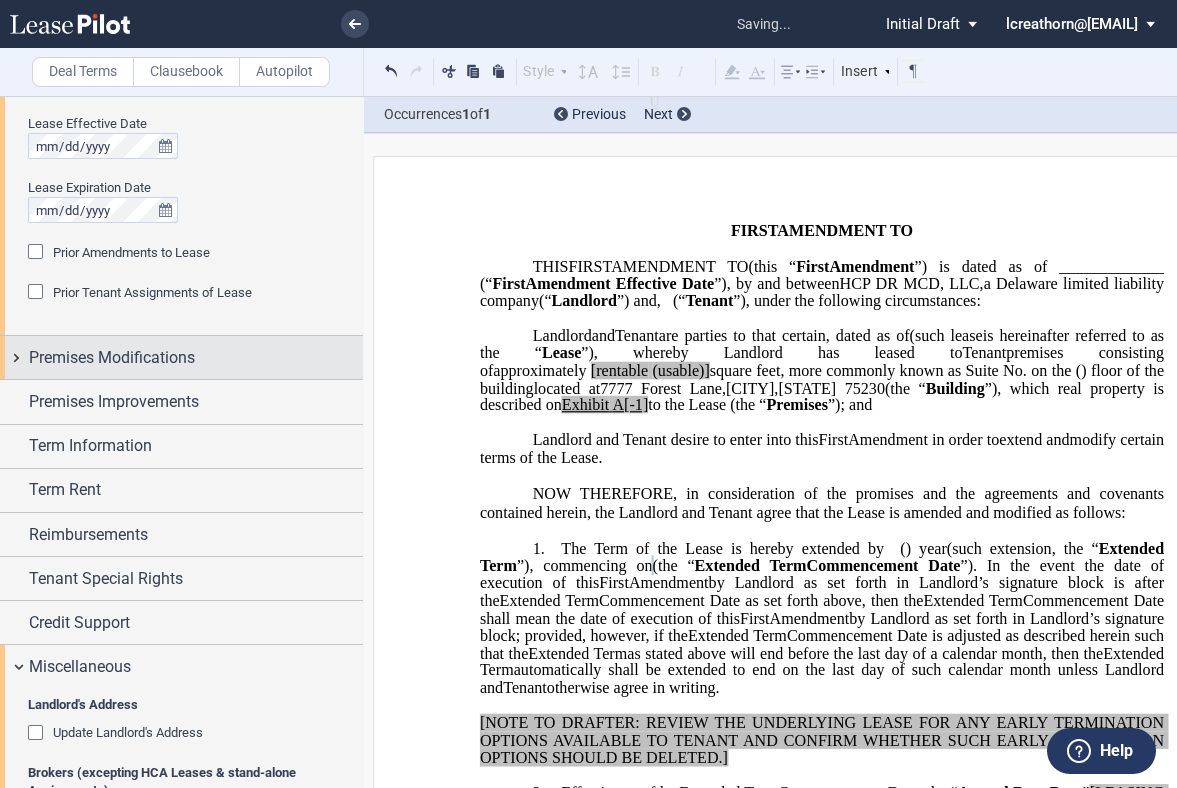 click on "Premises Modifications" at bounding box center [112, 358] 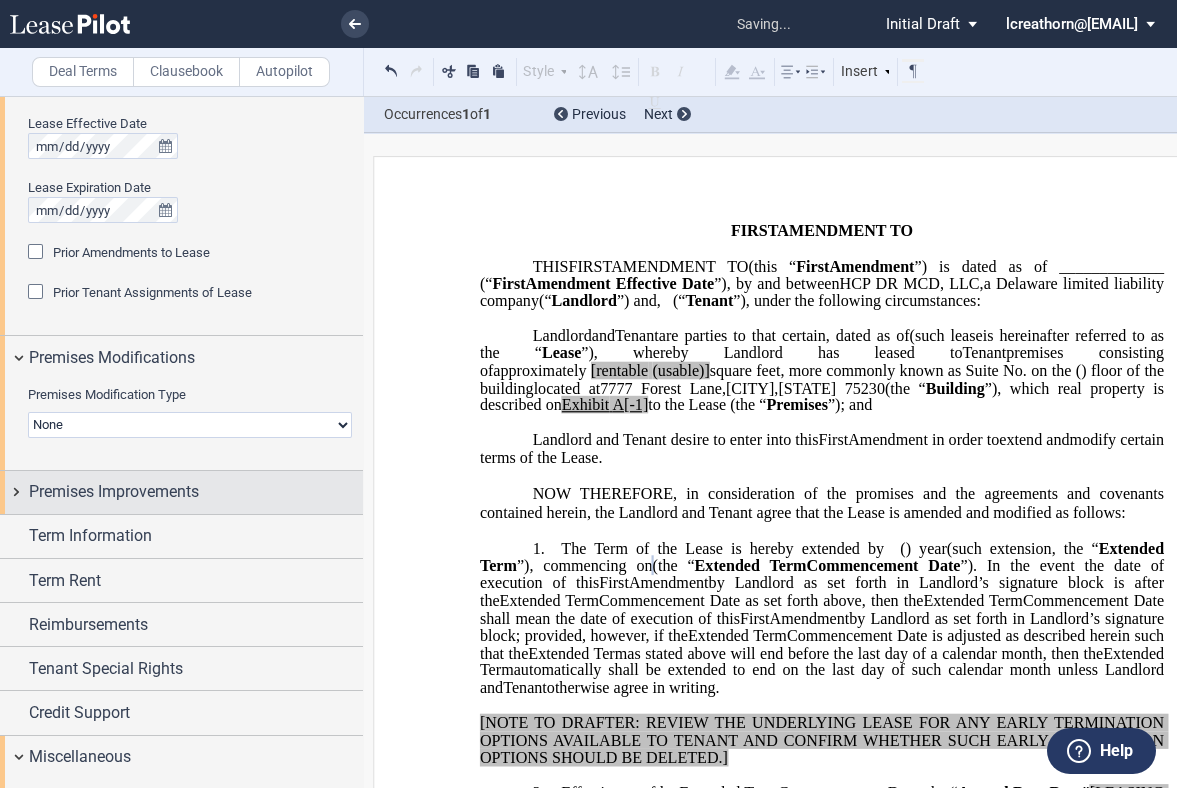 click on "Premises Improvements" at bounding box center (114, 492) 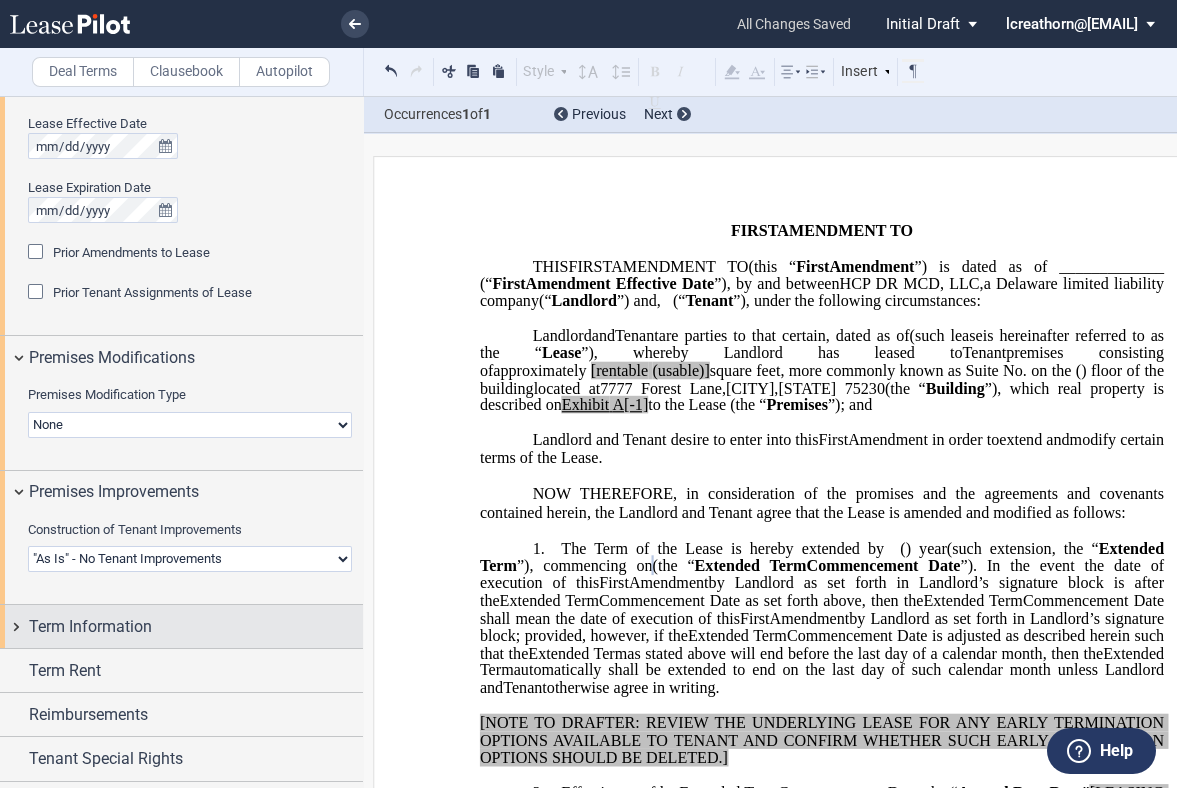 scroll, scrollTop: 920, scrollLeft: 0, axis: vertical 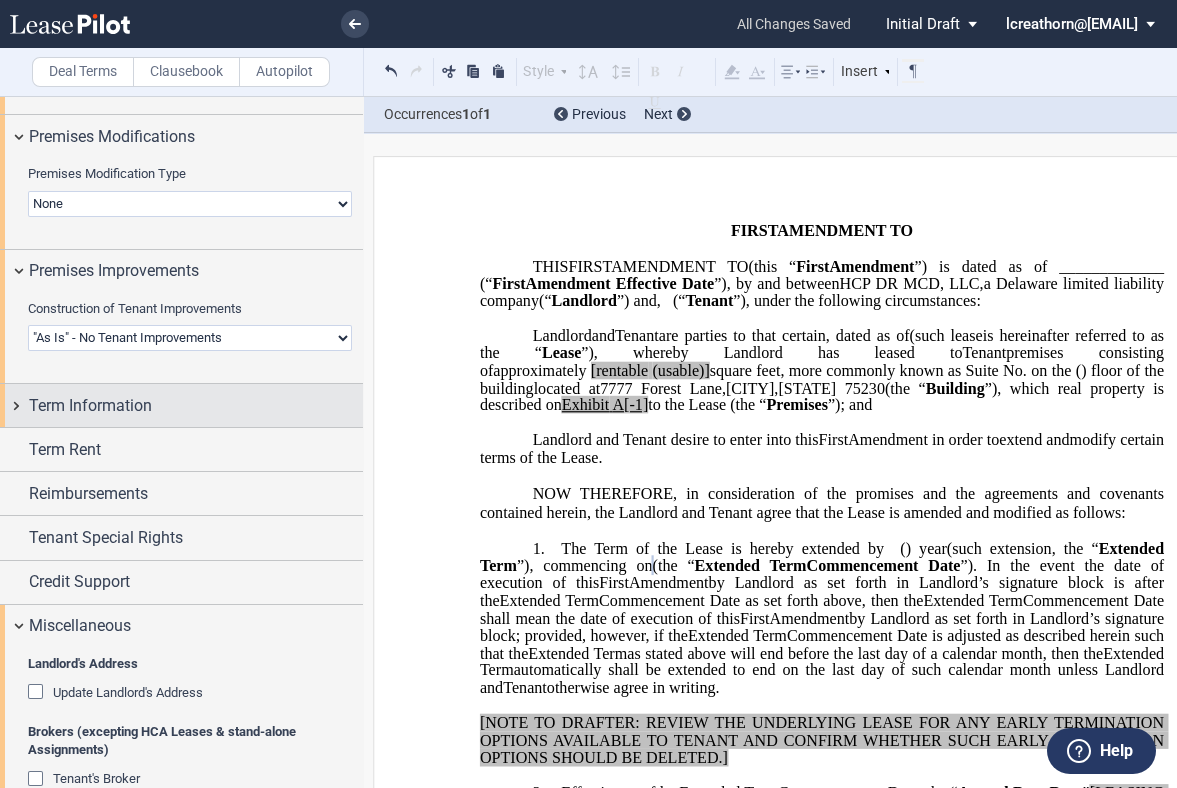 click on "Term Information" at bounding box center [196, 406] 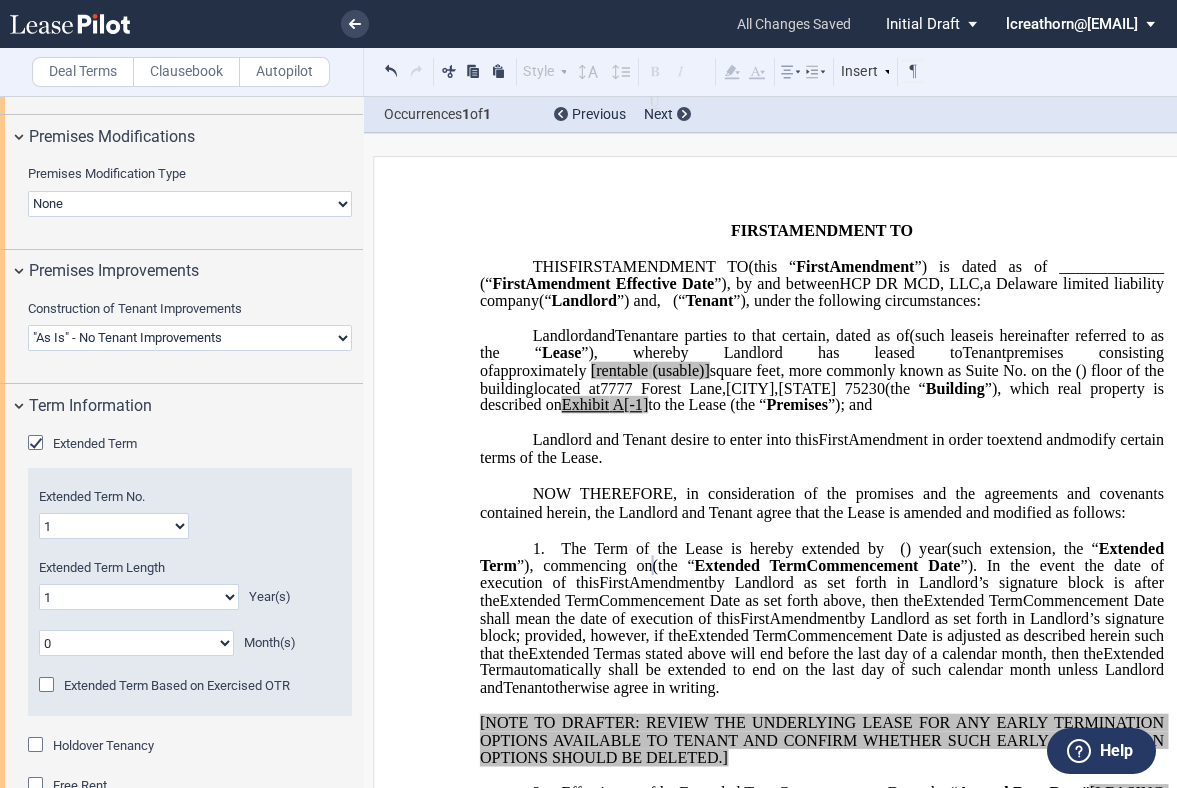 click on "0 1 2 3 4 5 6 7 8 9 10 11 12 13 14 15 16 17 18 19 20" 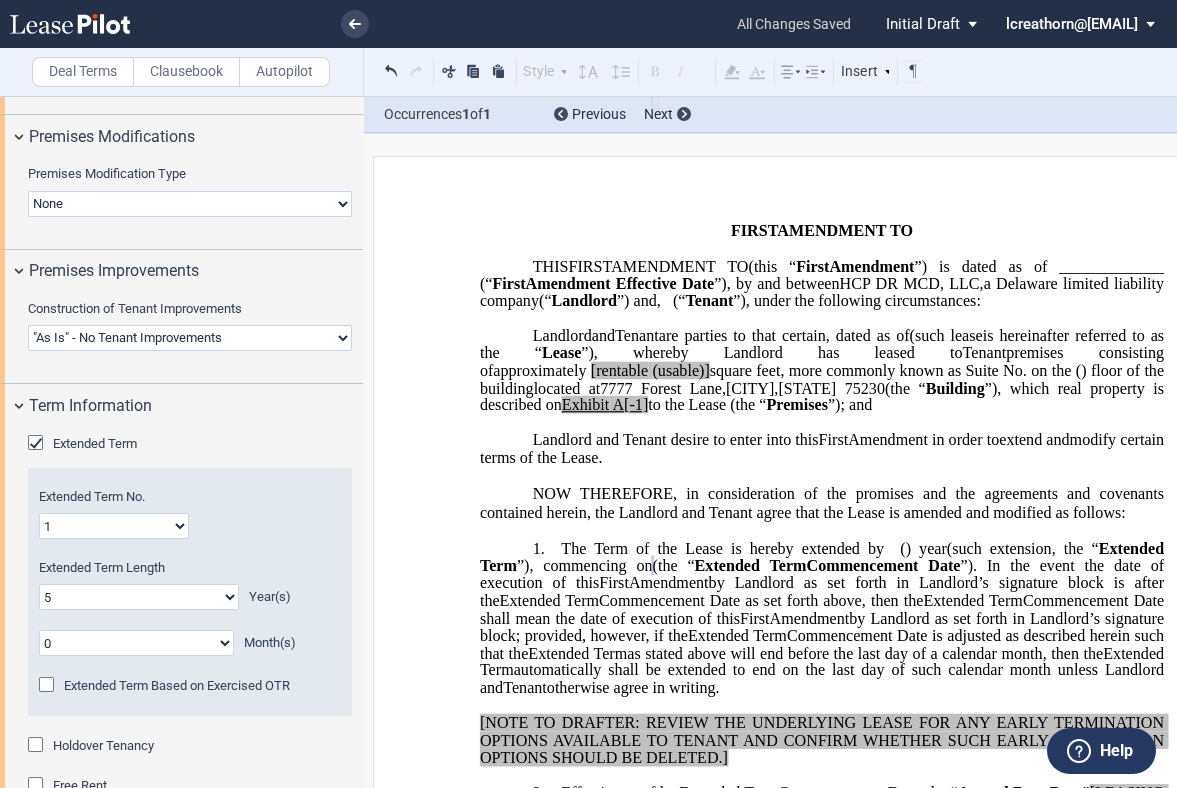 click on "0 1 2 3 4 5 6 7 8 9 10 11 12 13 14 15 16 17 18 19 20" 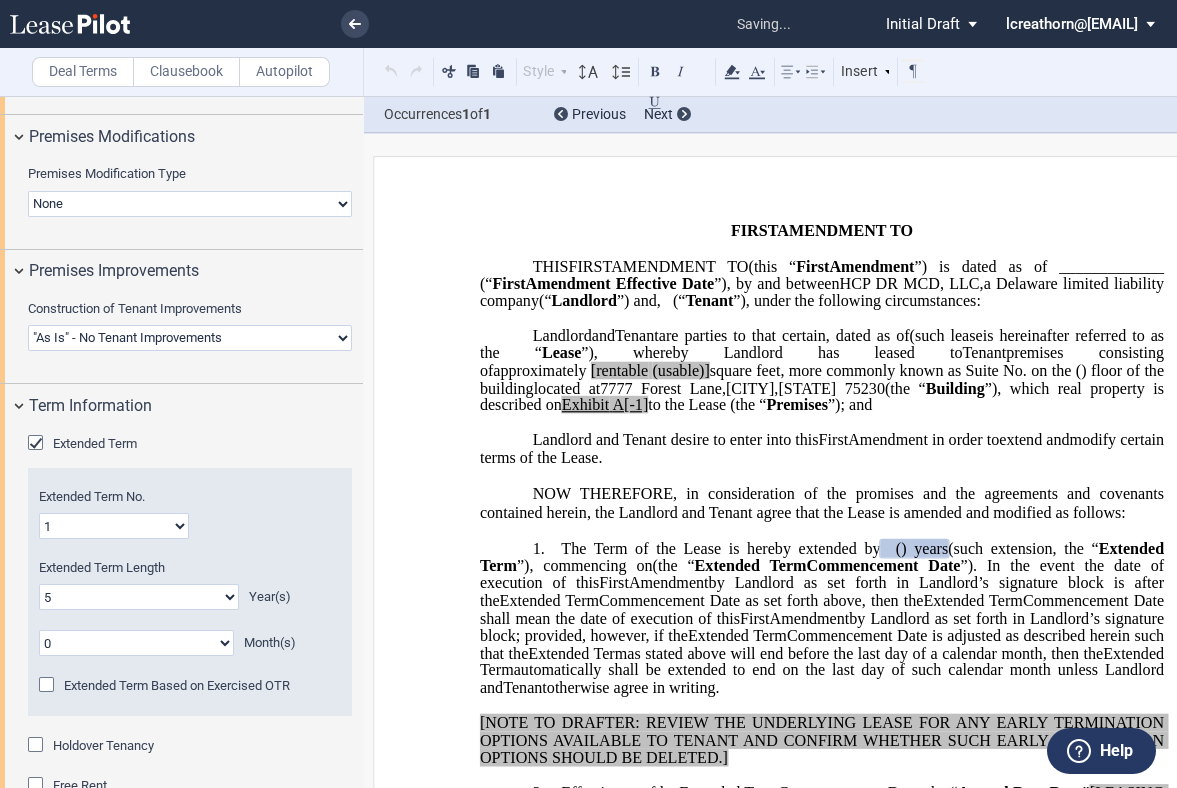 click on "1.                 The Term of the Lease is hereby extended by   [__________]   ﻿ ﻿   ( ﻿ ﻿ ) year s  and  ﻿ ﻿   ( ﻿ ﻿ ) month s   ﻿ ﻿   ( ﻿ ﻿ ) year s   ﻿ ﻿   ( ﻿ ﻿ ) month s  (such extension, the “ Extended Term ﻿ ﻿  Extended Term ”), commencing on  ﻿ ﻿  (the “ Extended Term ﻿ ﻿  Extended Term  Commencement Date ”). In the event the date of execution of this   ﻿ ﻿  First  Amendment  Assignment  by Landlord as set forth in Landlord’s signature block is after the  Extended Term   ﻿ ﻿  Extended Term  Commencement Date as set forth above, then the  Extended Term   ﻿ ﻿  Extended Term  Commencement Date shall mean the date of execution of this   ﻿ ﻿  First  Amendment  Assignment  by Landlord as set forth in Landlord’s signature block; provided, however, if the  Extended Term   ﻿ ﻿  Extended Term  Commencement Date is adjusted as described herein such that the  Extended Term   ﻿ ﻿  Extended Term  Extended Term" at bounding box center [822, 618] 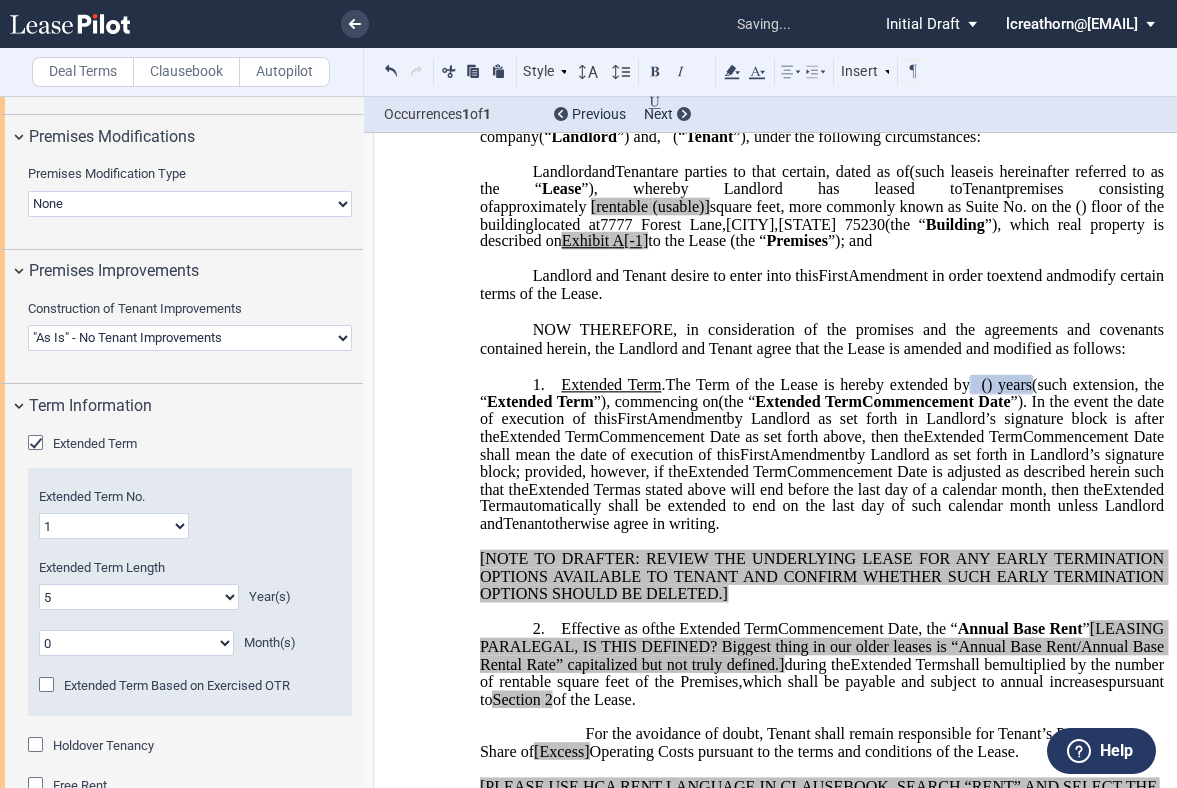 scroll, scrollTop: 333, scrollLeft: 0, axis: vertical 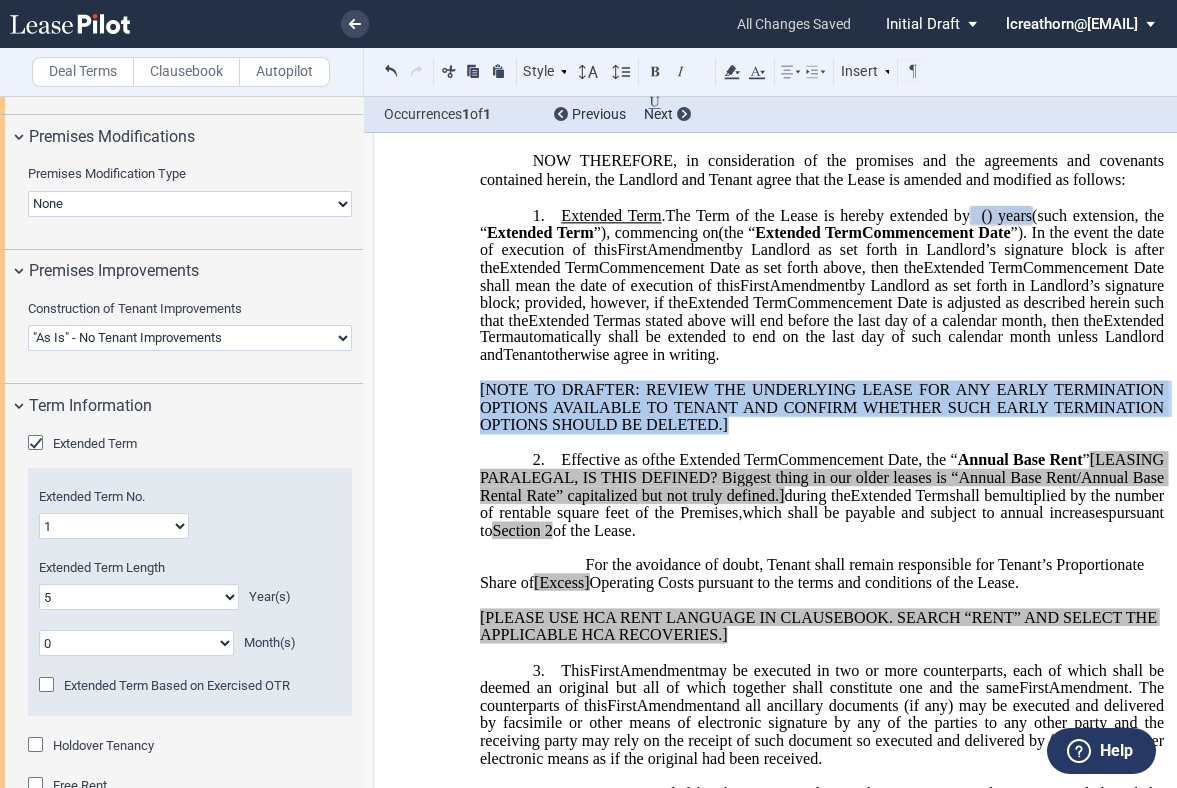 drag, startPoint x: 688, startPoint y: 453, endPoint x: 482, endPoint y: 405, distance: 211.51833 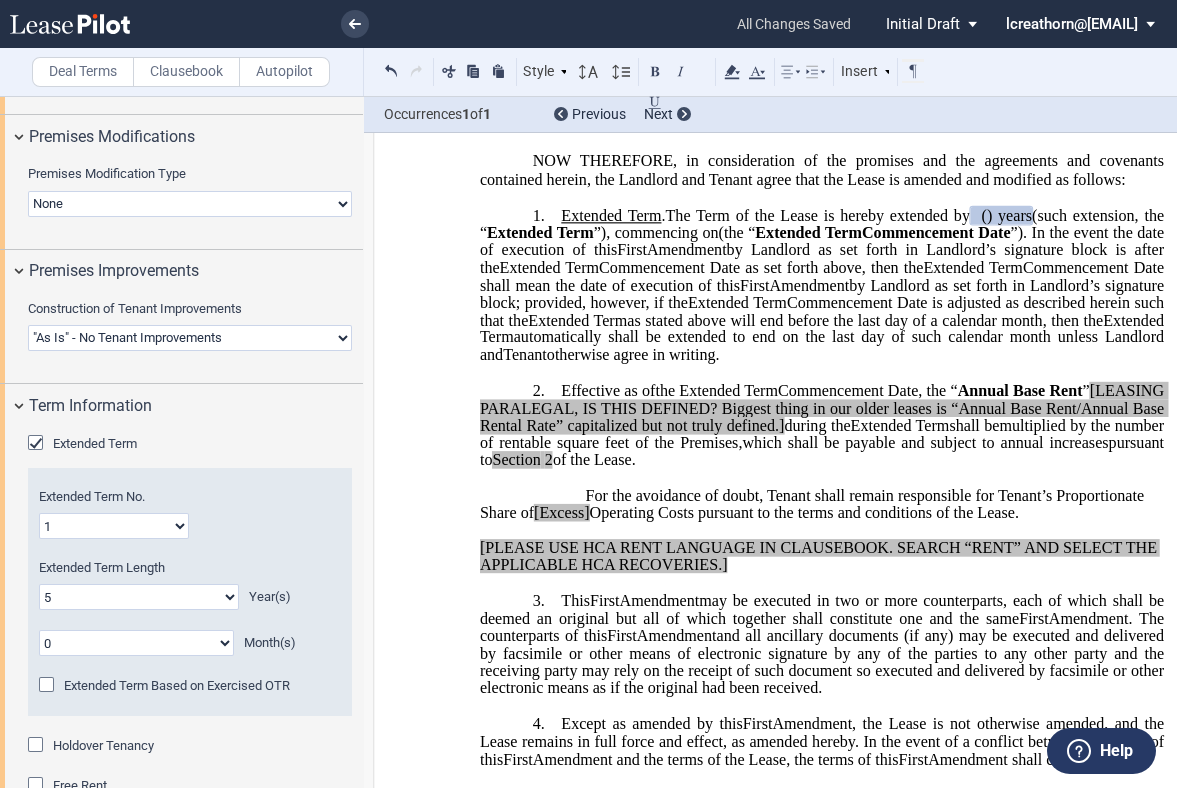 click on "Effective as of" 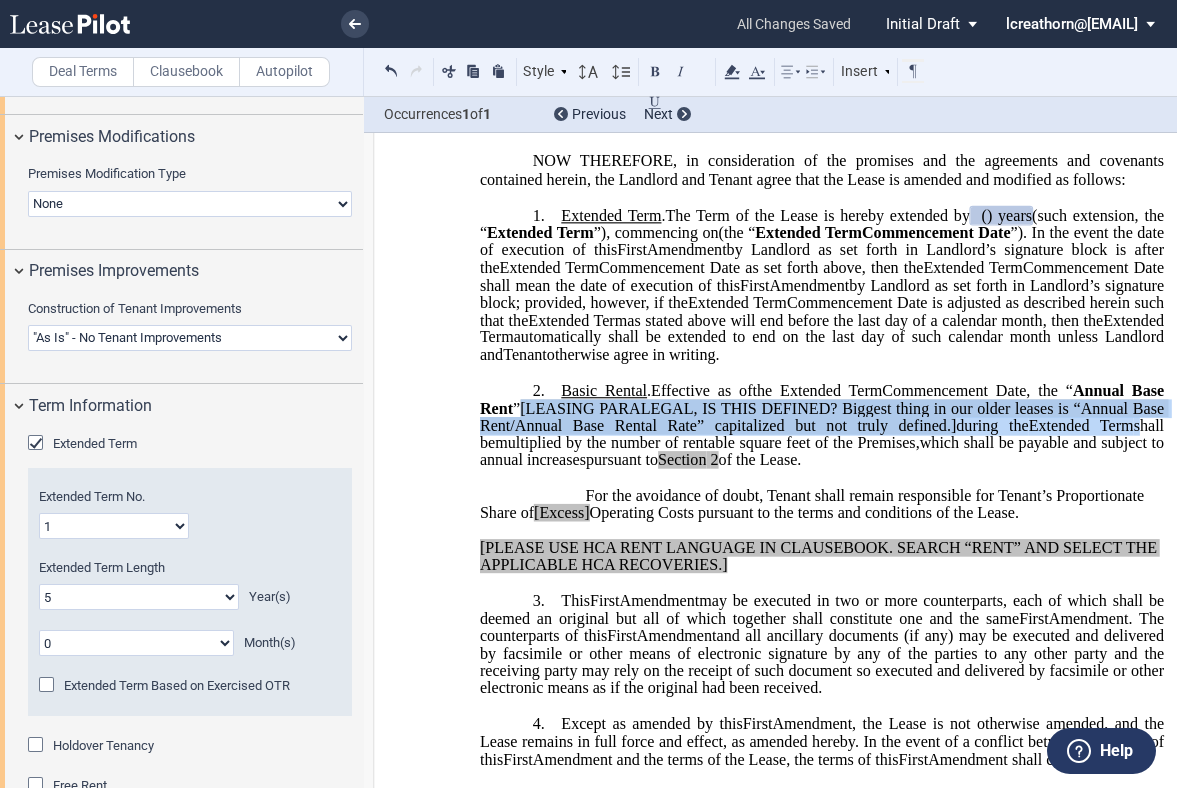 drag, startPoint x: 519, startPoint y: 444, endPoint x: 1104, endPoint y: 463, distance: 585.3085 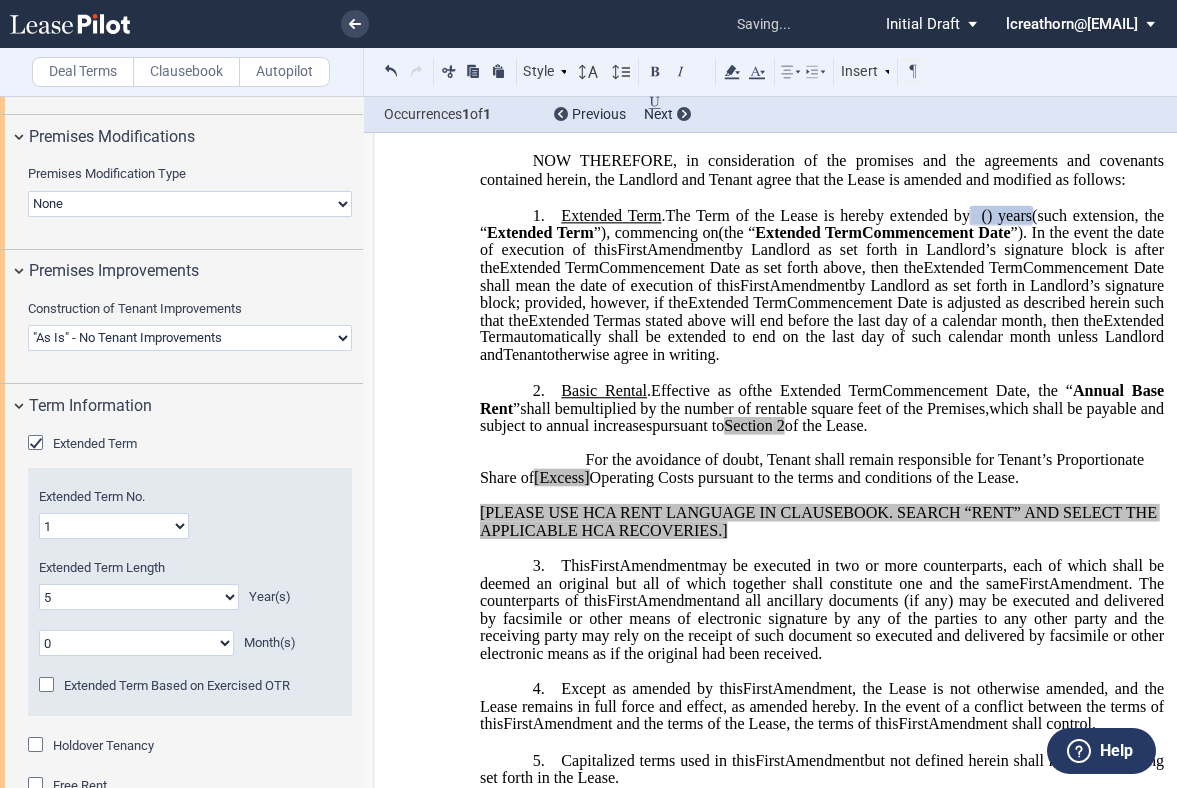 click on "Annual Base Rent" 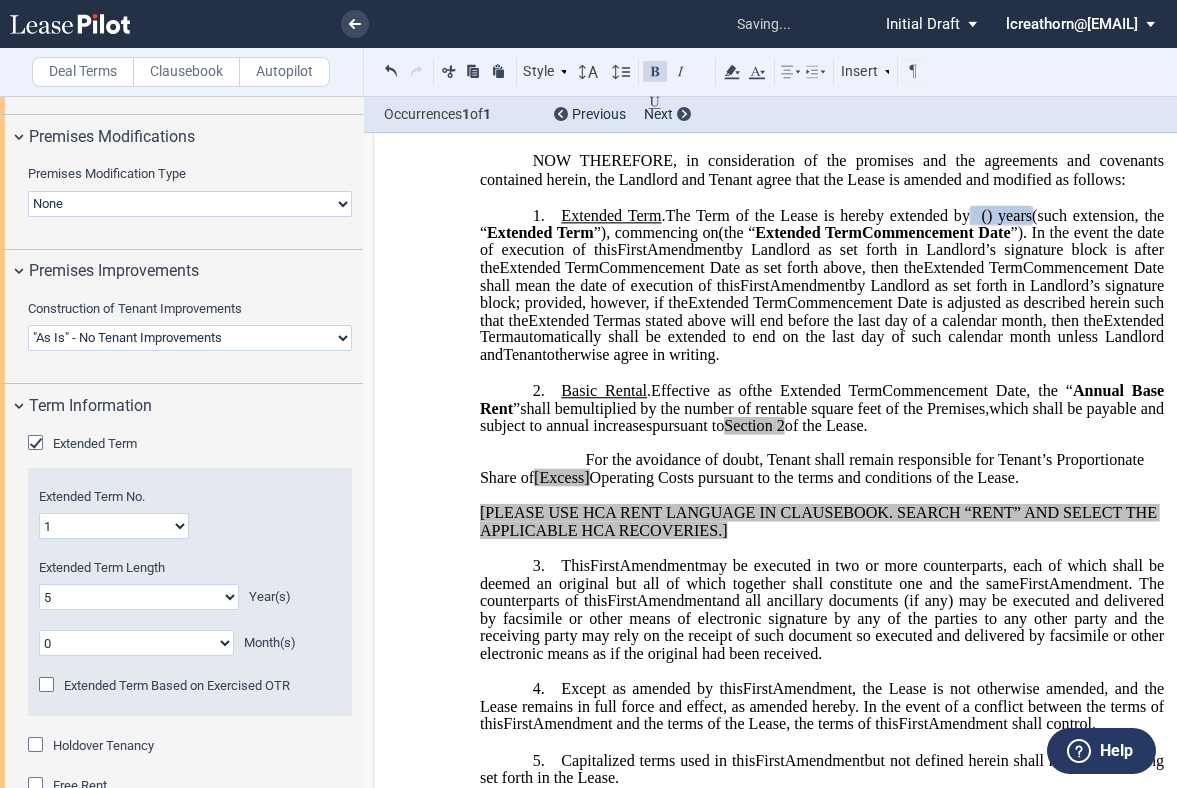 type 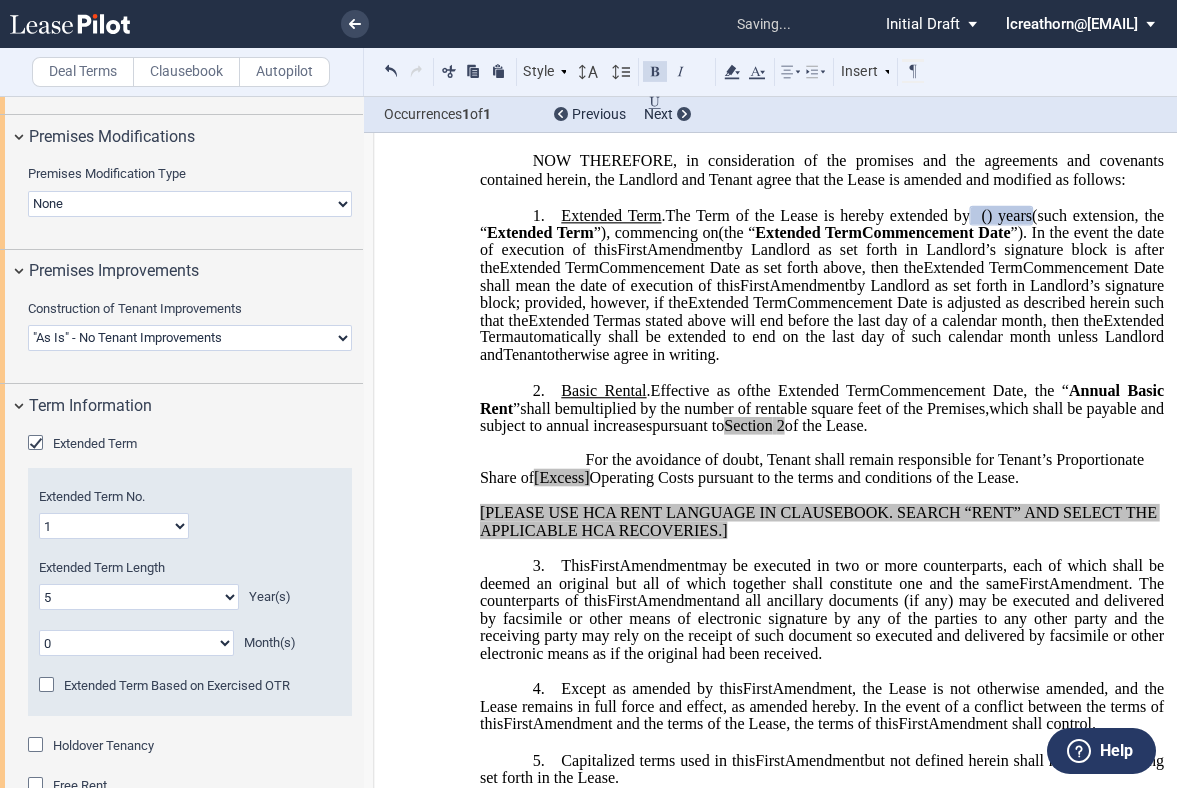 click on "”" 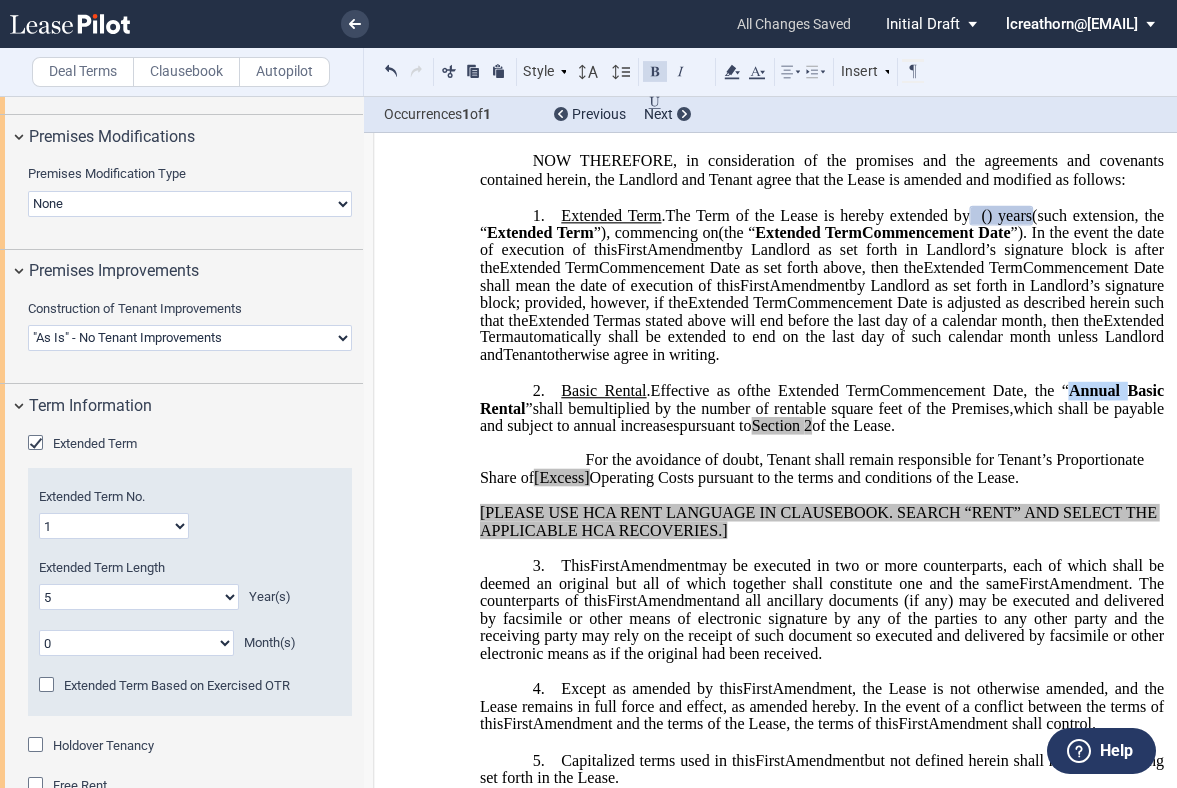drag, startPoint x: 1121, startPoint y: 425, endPoint x: 1069, endPoint y: 422, distance: 52.086468 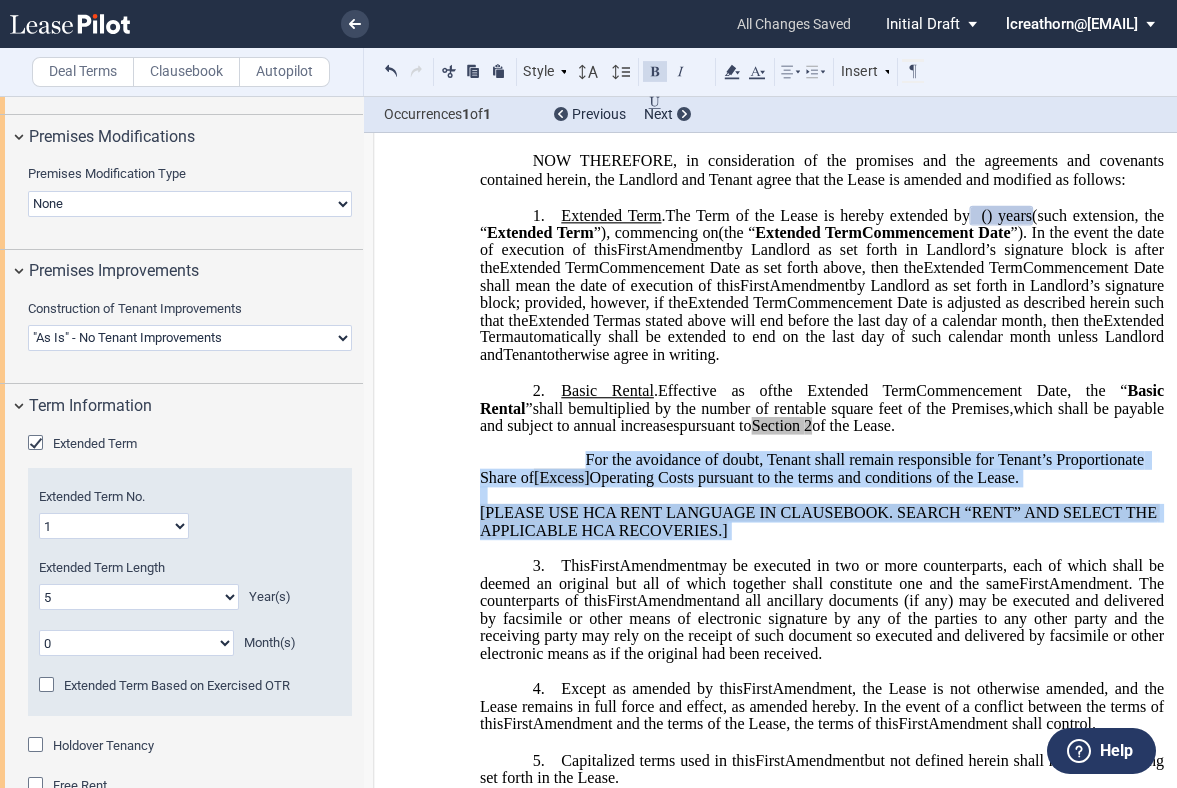 drag, startPoint x: 742, startPoint y: 576, endPoint x: 568, endPoint y: 494, distance: 192.35384 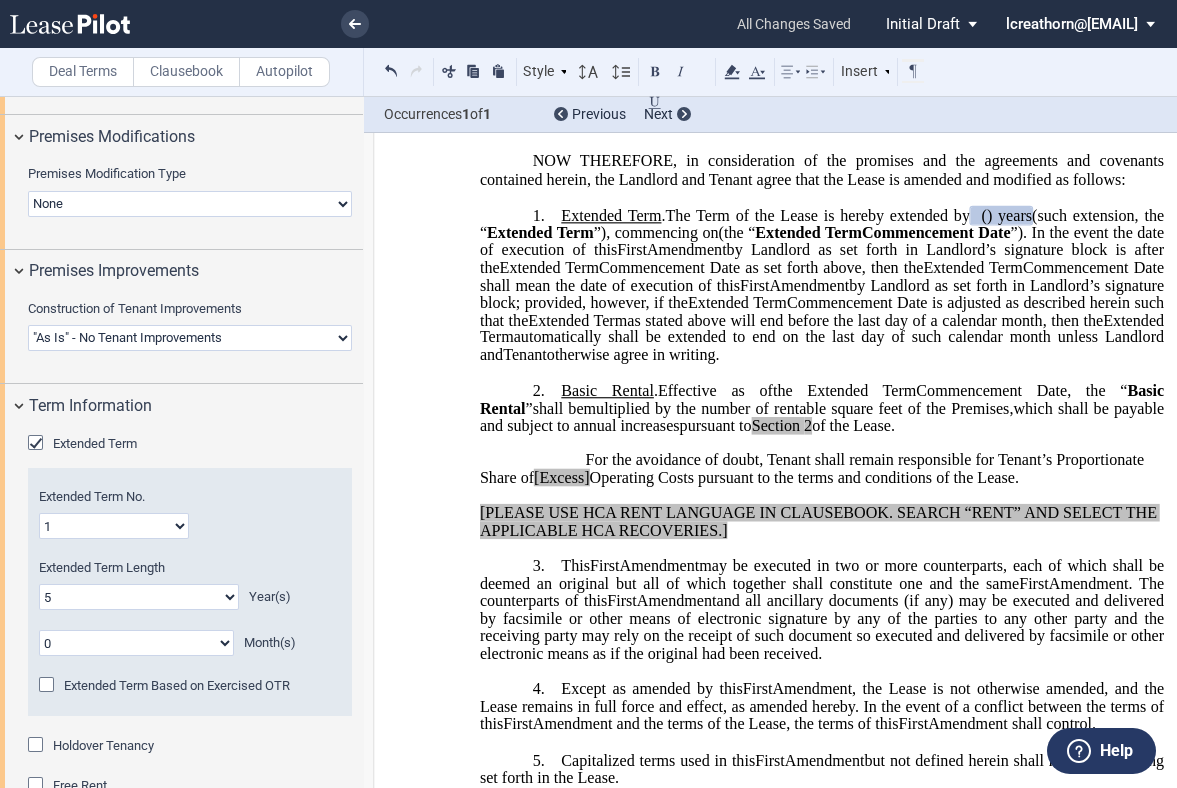 click on "Operating Costs pursuant to the terms and conditions of the Lease." 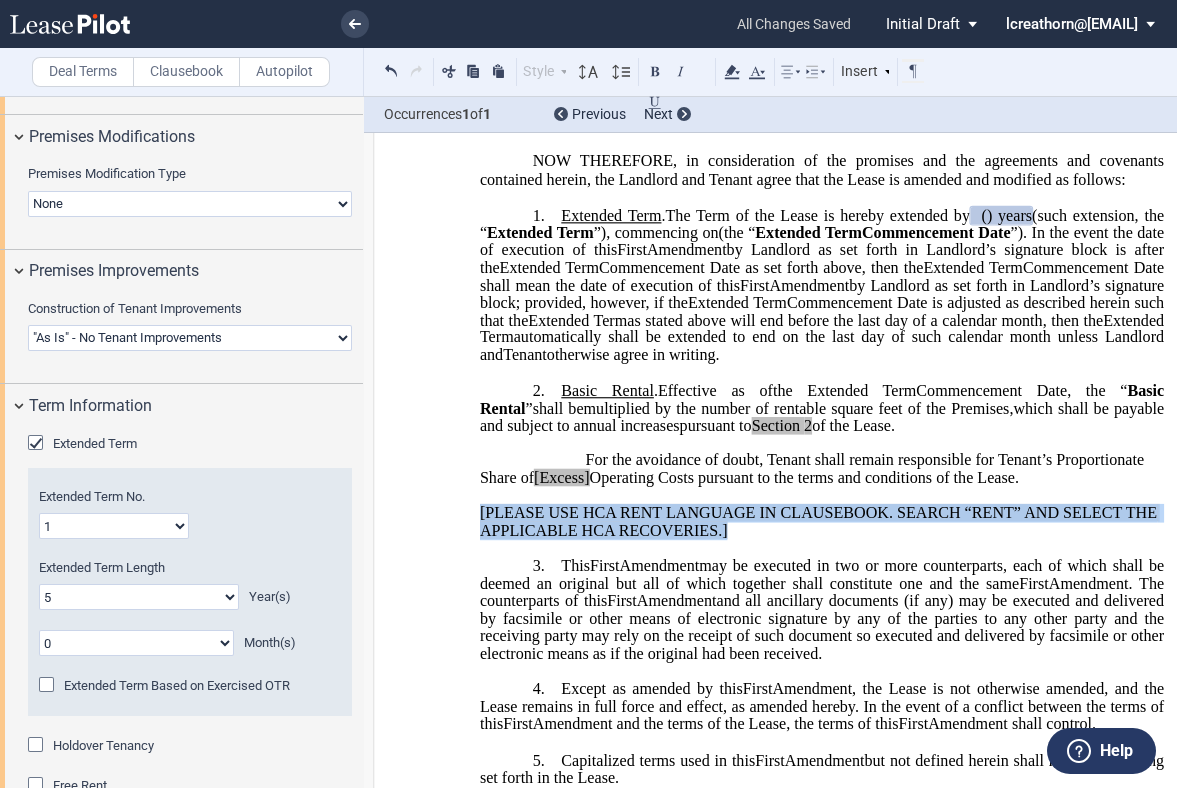 drag, startPoint x: 721, startPoint y: 565, endPoint x: 476, endPoint y: 532, distance: 247.21246 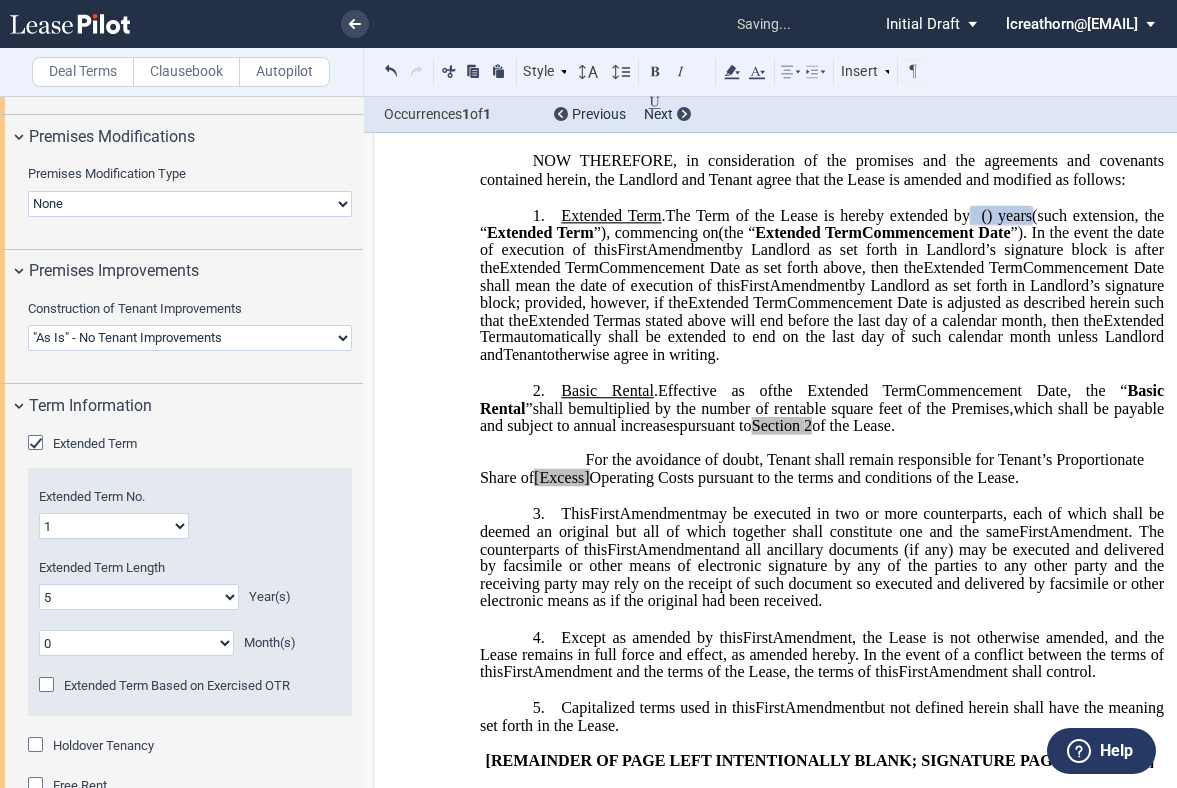 drag, startPoint x: 1030, startPoint y: 512, endPoint x: 544, endPoint y: 481, distance: 486.98767 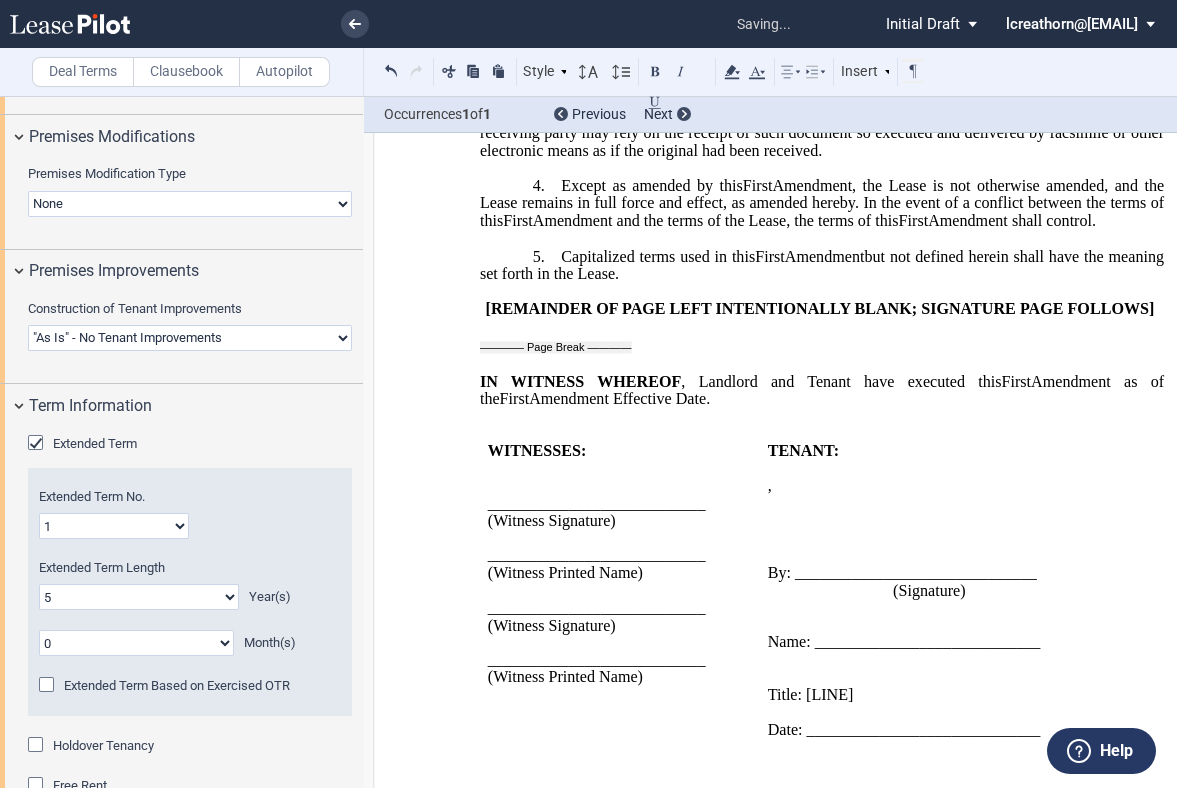 scroll, scrollTop: 888, scrollLeft: 0, axis: vertical 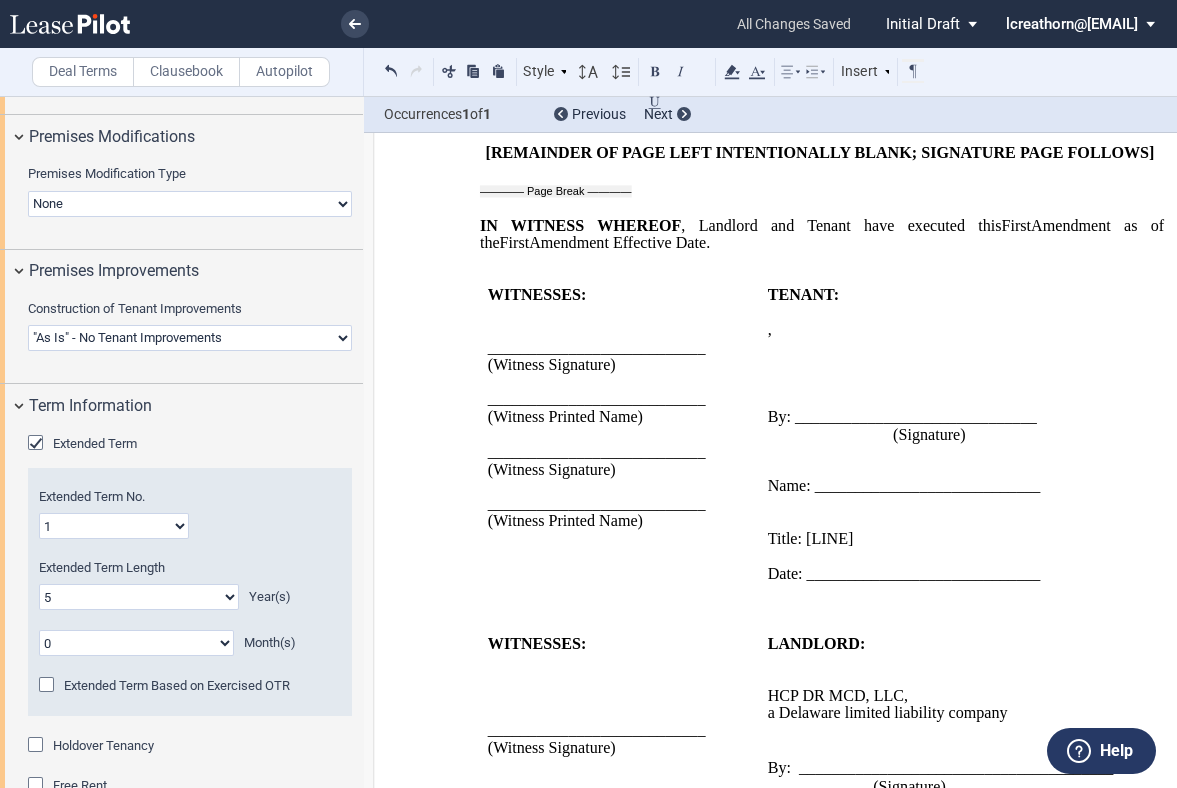 click on "﻿" at bounding box center [822, 208] 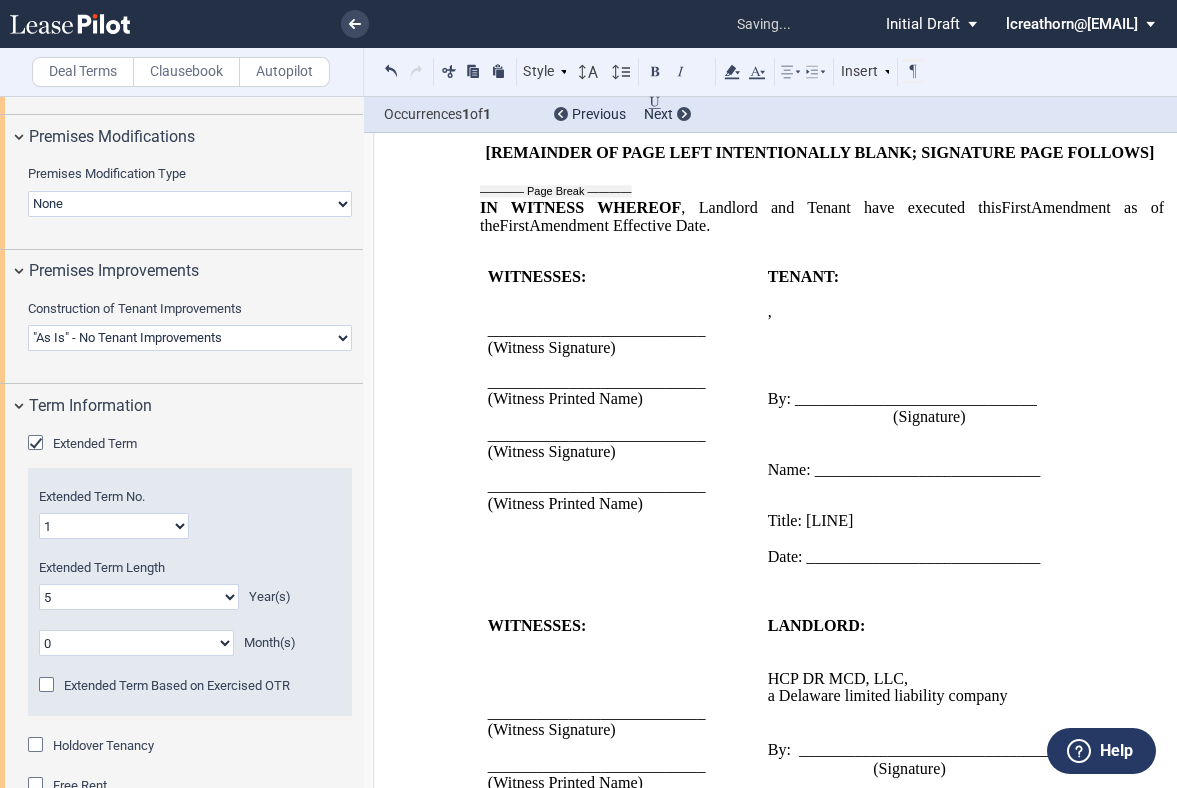 scroll, scrollTop: 1308, scrollLeft: 0, axis: vertical 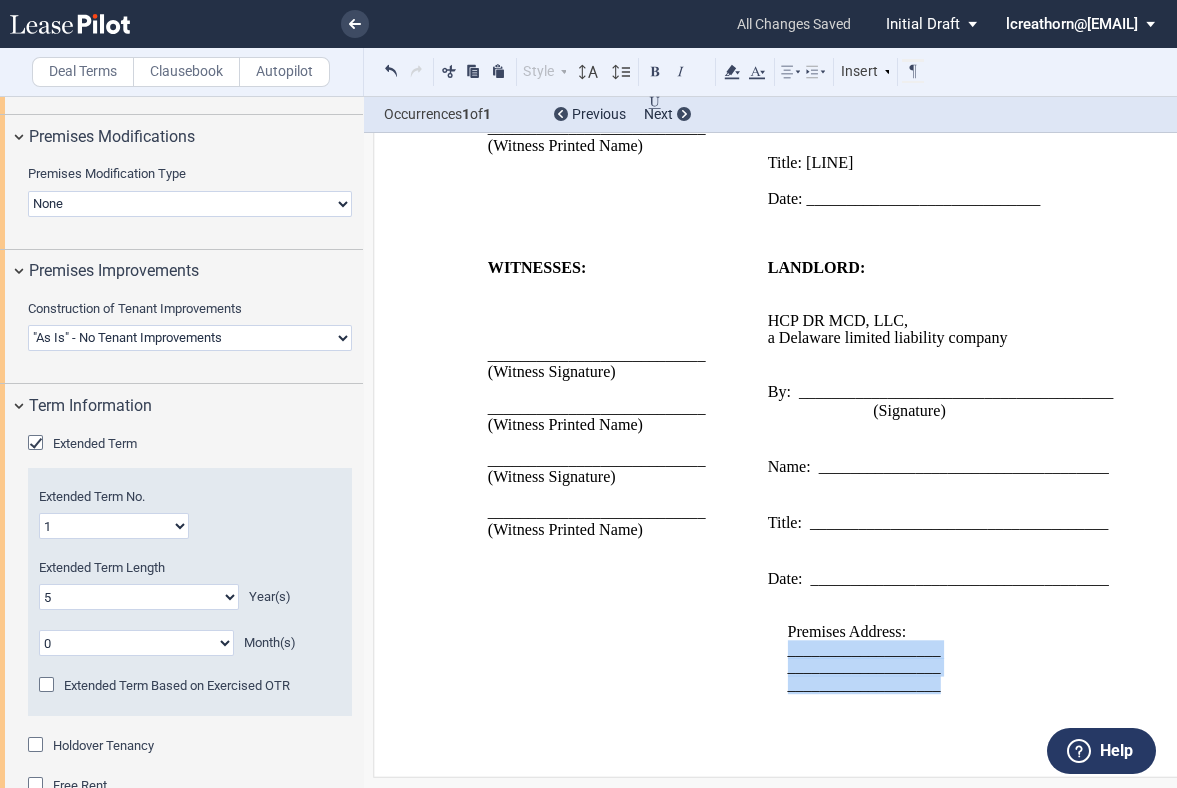 drag, startPoint x: 917, startPoint y: 694, endPoint x: 777, endPoint y: 658, distance: 144.55449 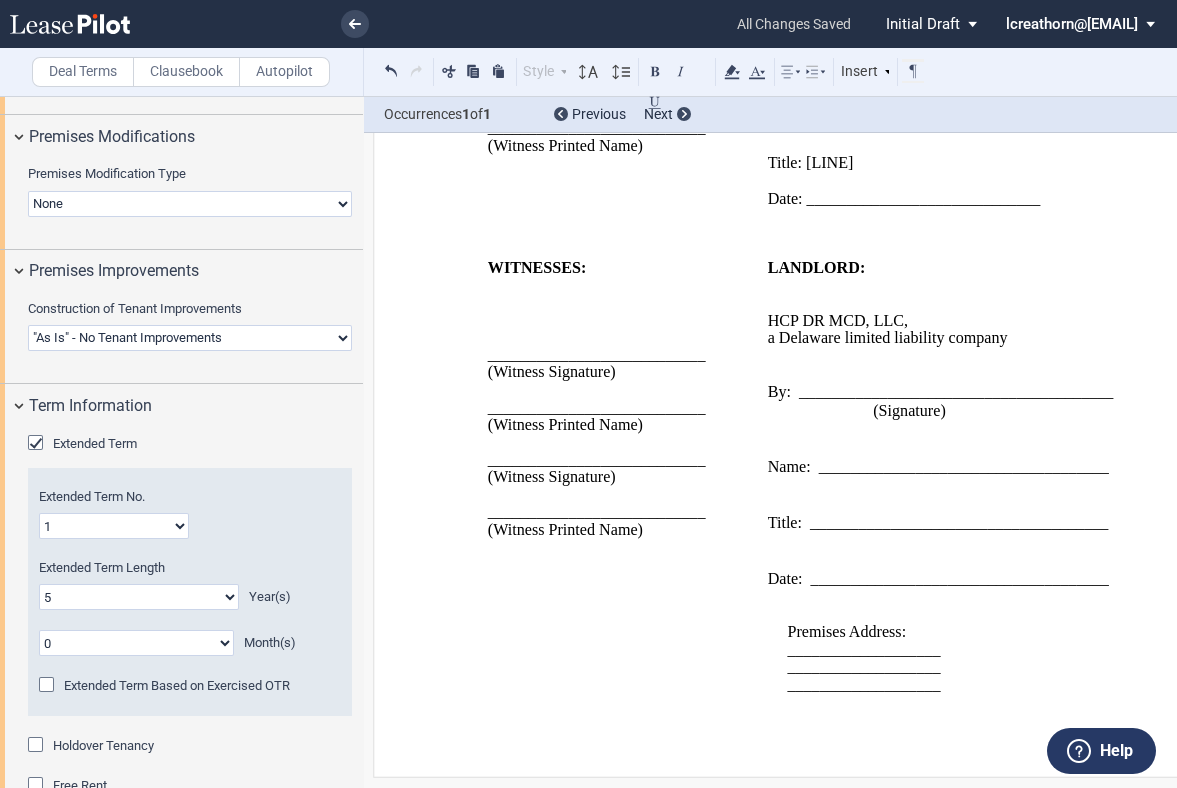 type 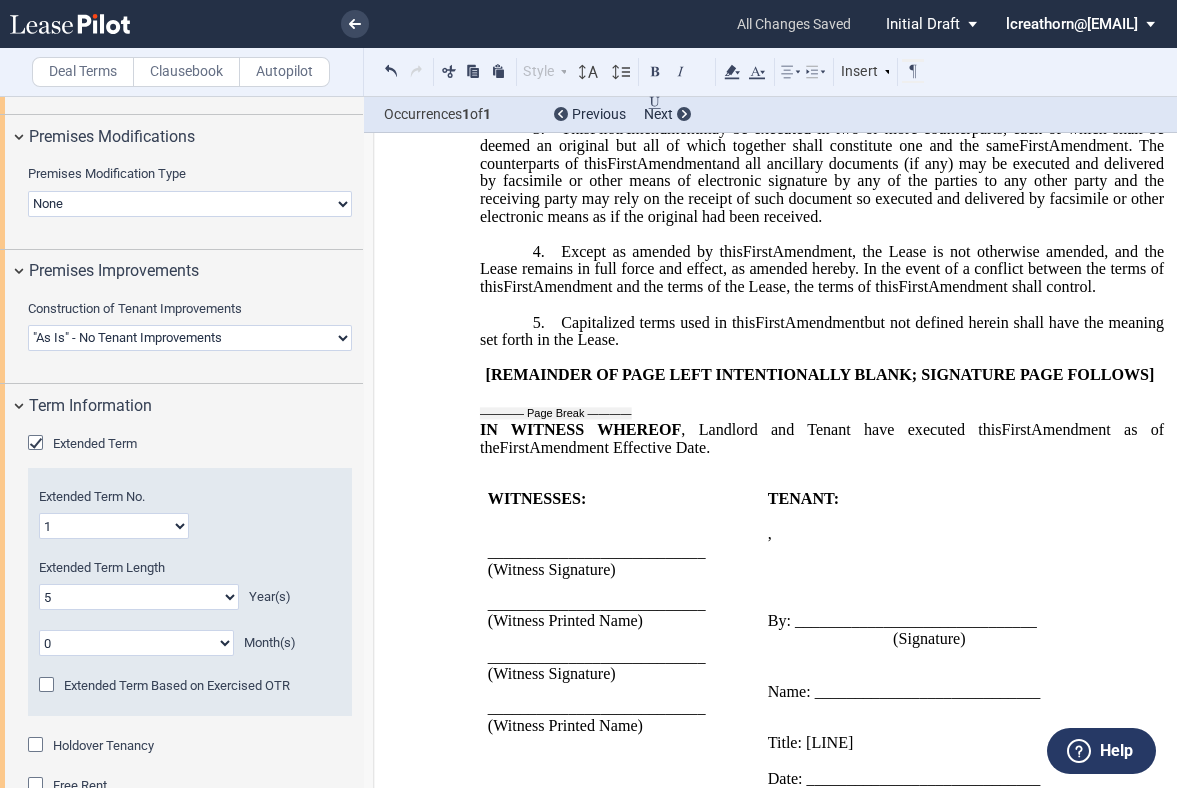 scroll, scrollTop: 1221, scrollLeft: 0, axis: vertical 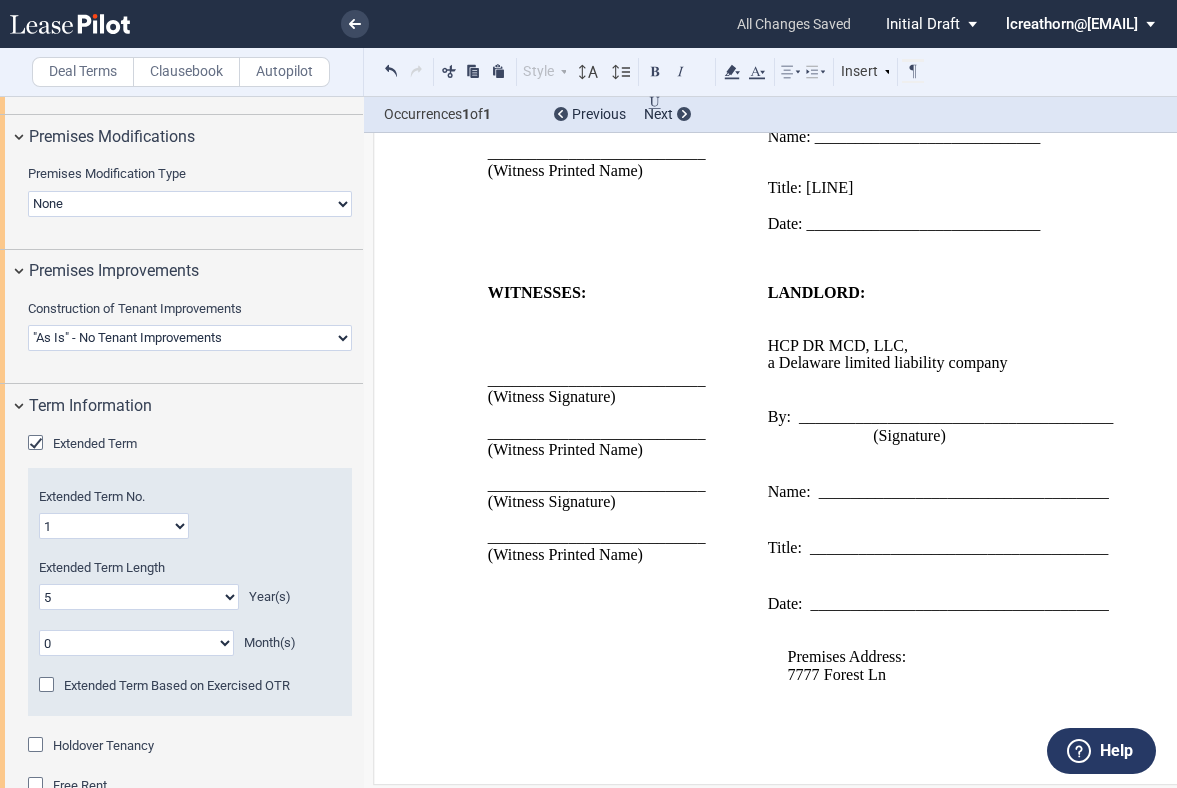 type 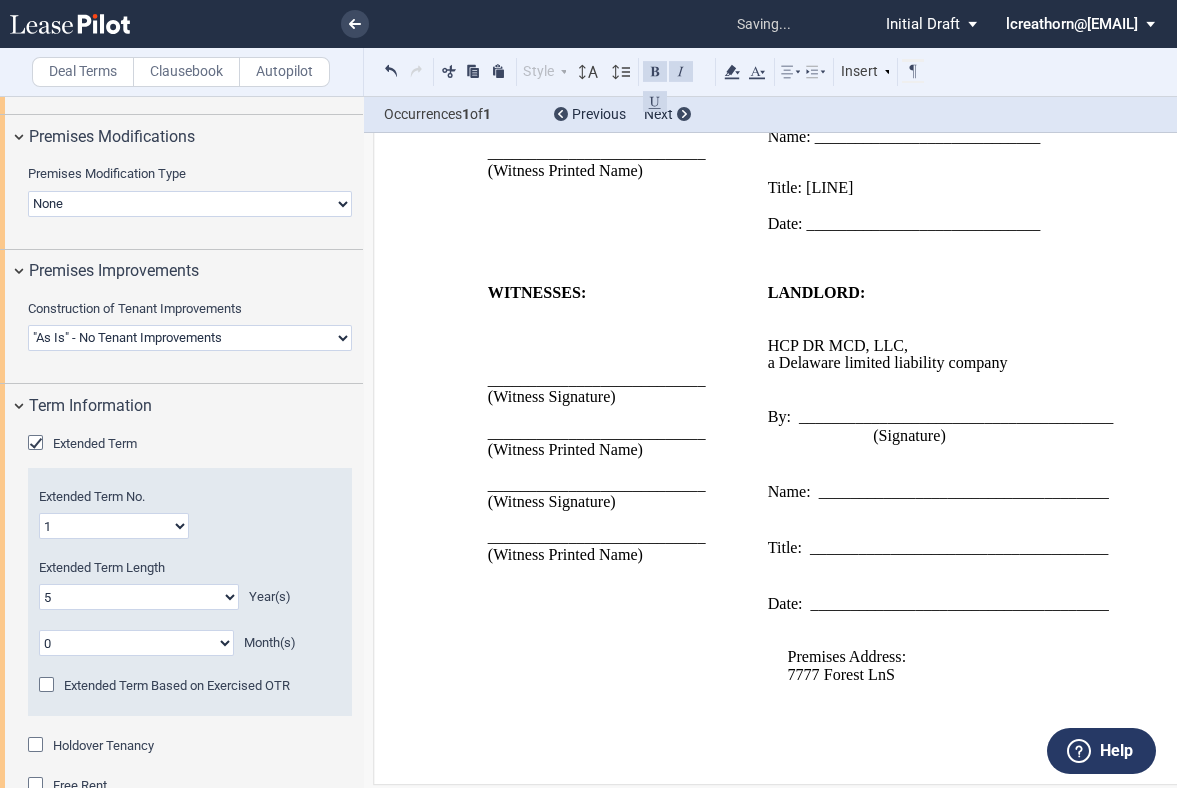 click on "﻿" at bounding box center [947, 709] 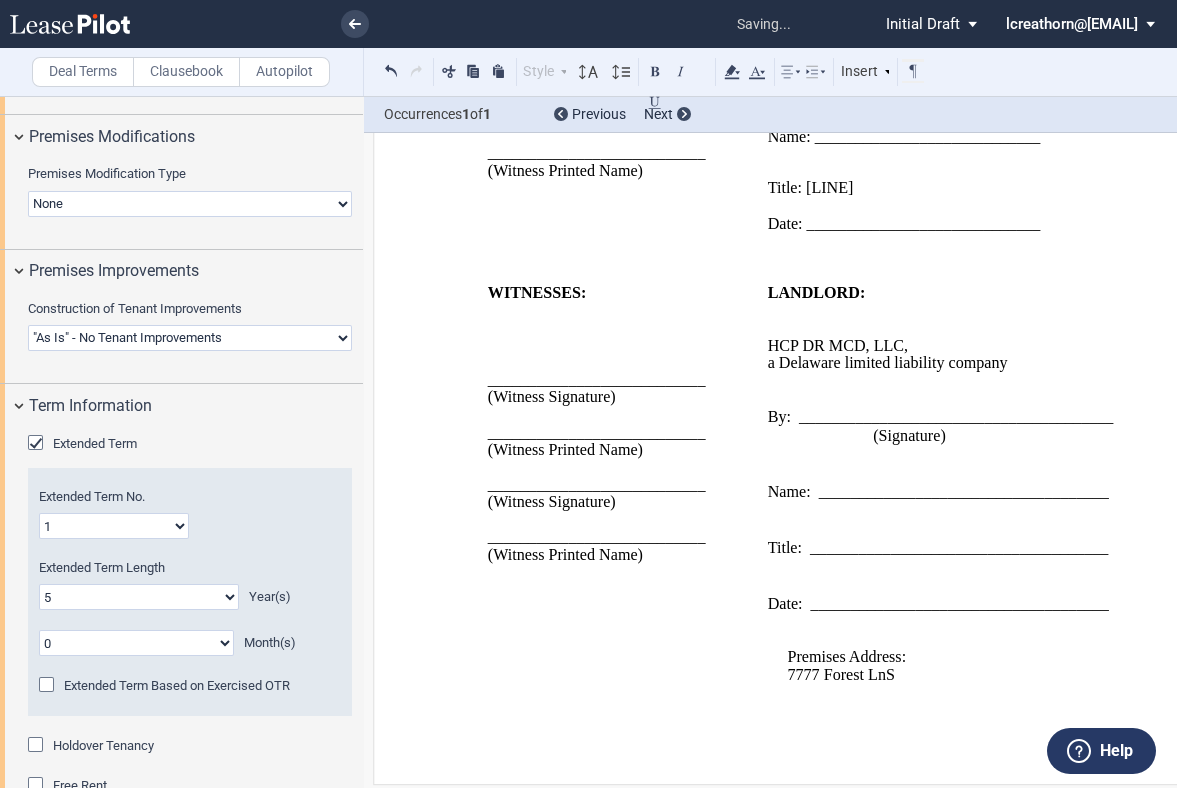 click on "﻿" at bounding box center (957, 692) 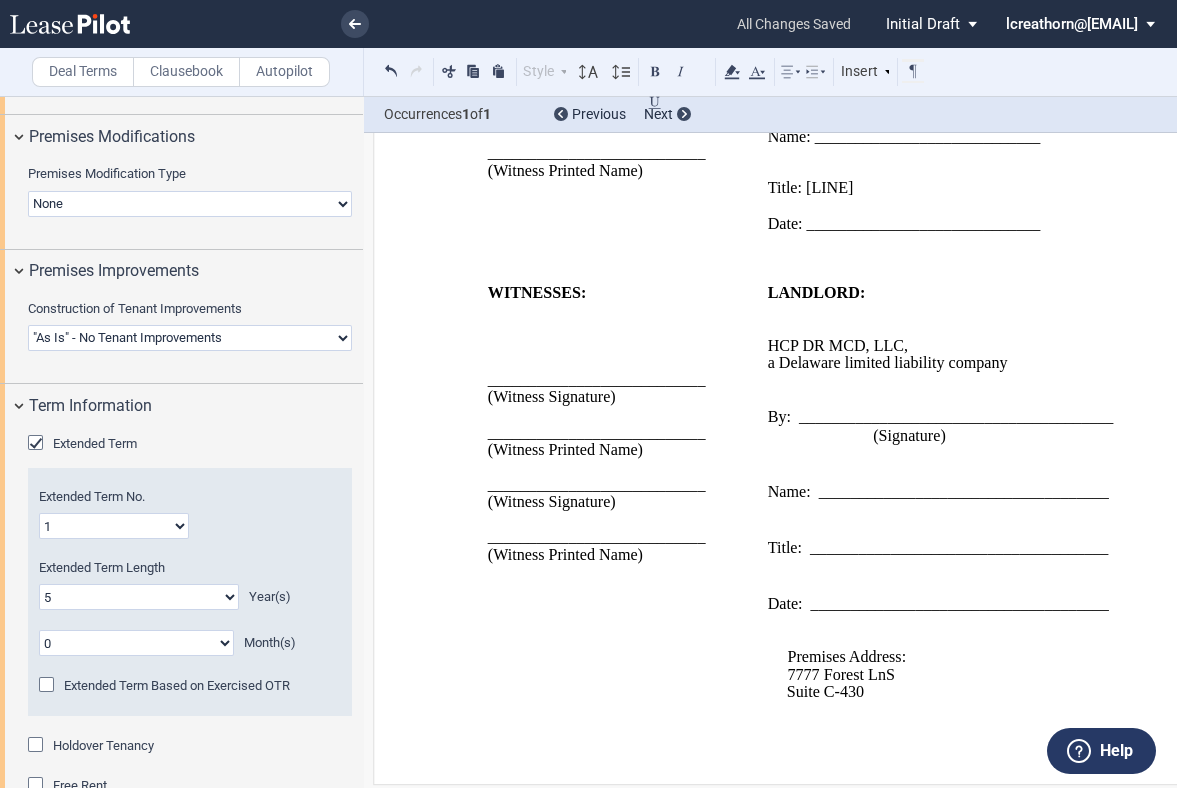 click on "﻿[NUMBER] [STREET_NAME]" at bounding box center (956, 674) 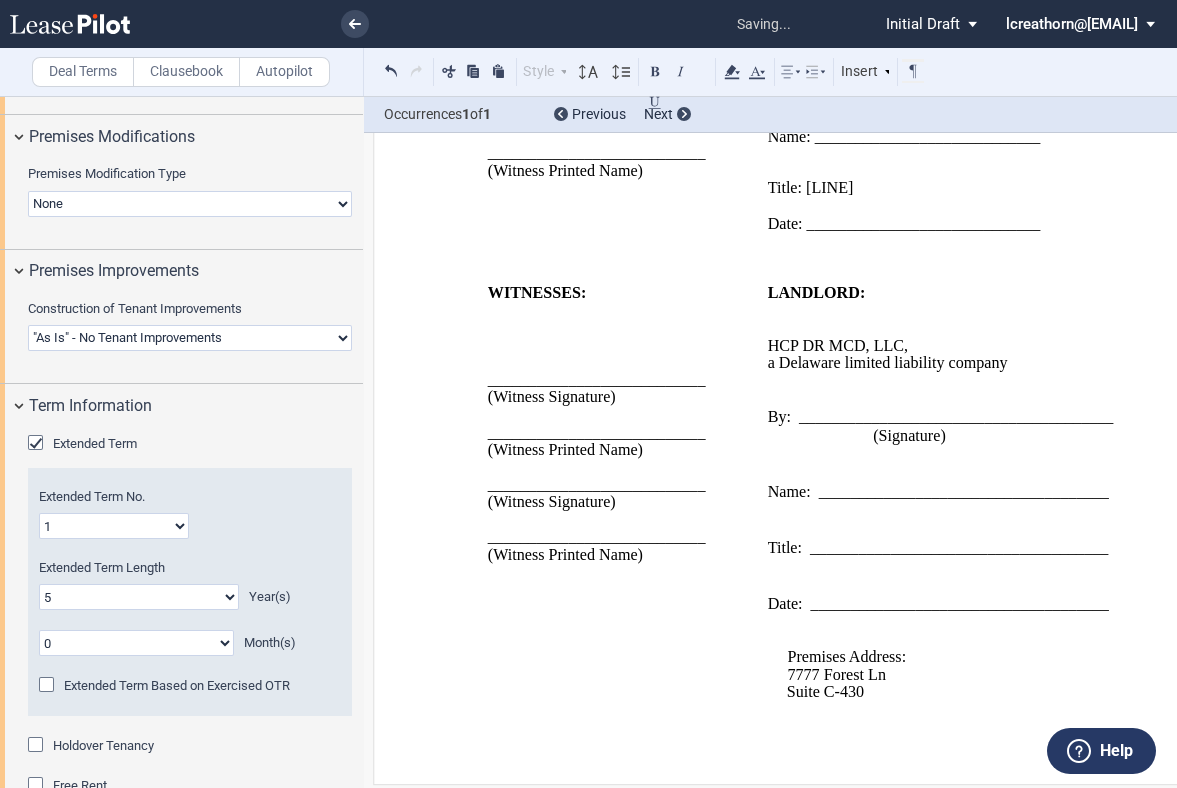 click on "﻿" at bounding box center [947, 709] 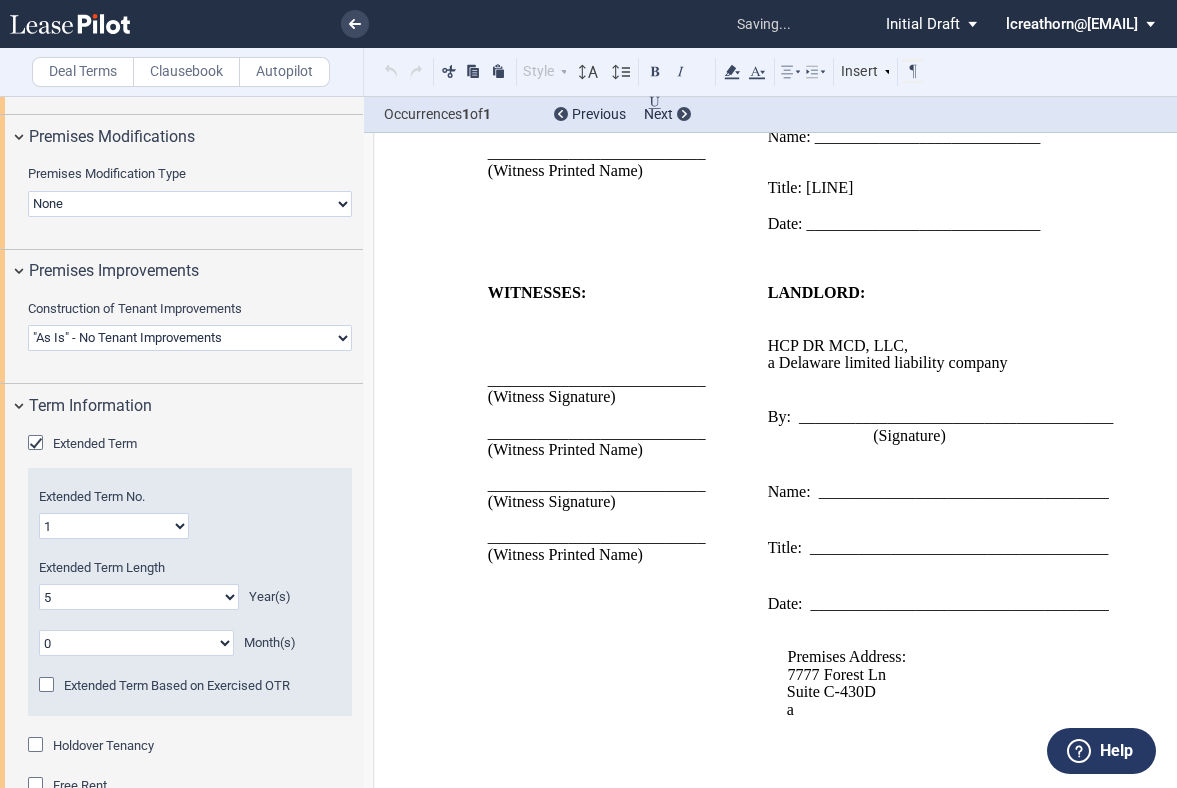 type 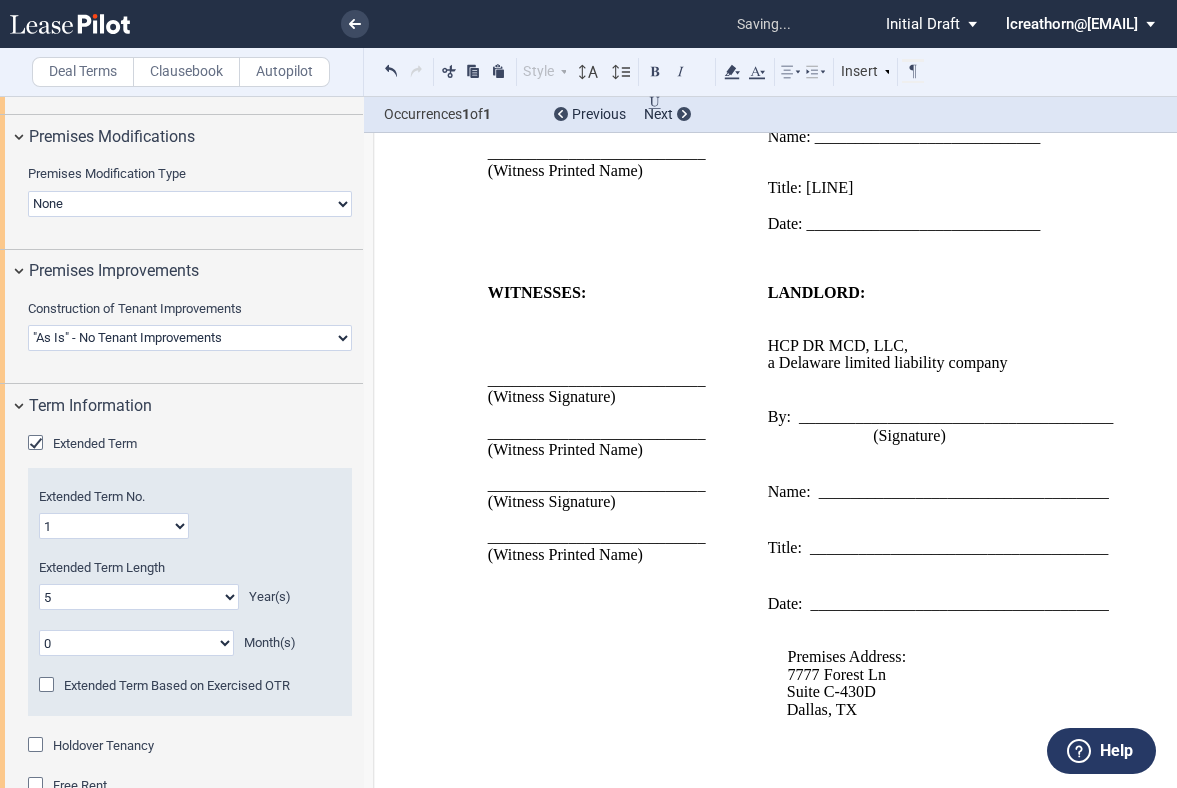 click on "﻿Suite C-430D" at bounding box center [957, 692] 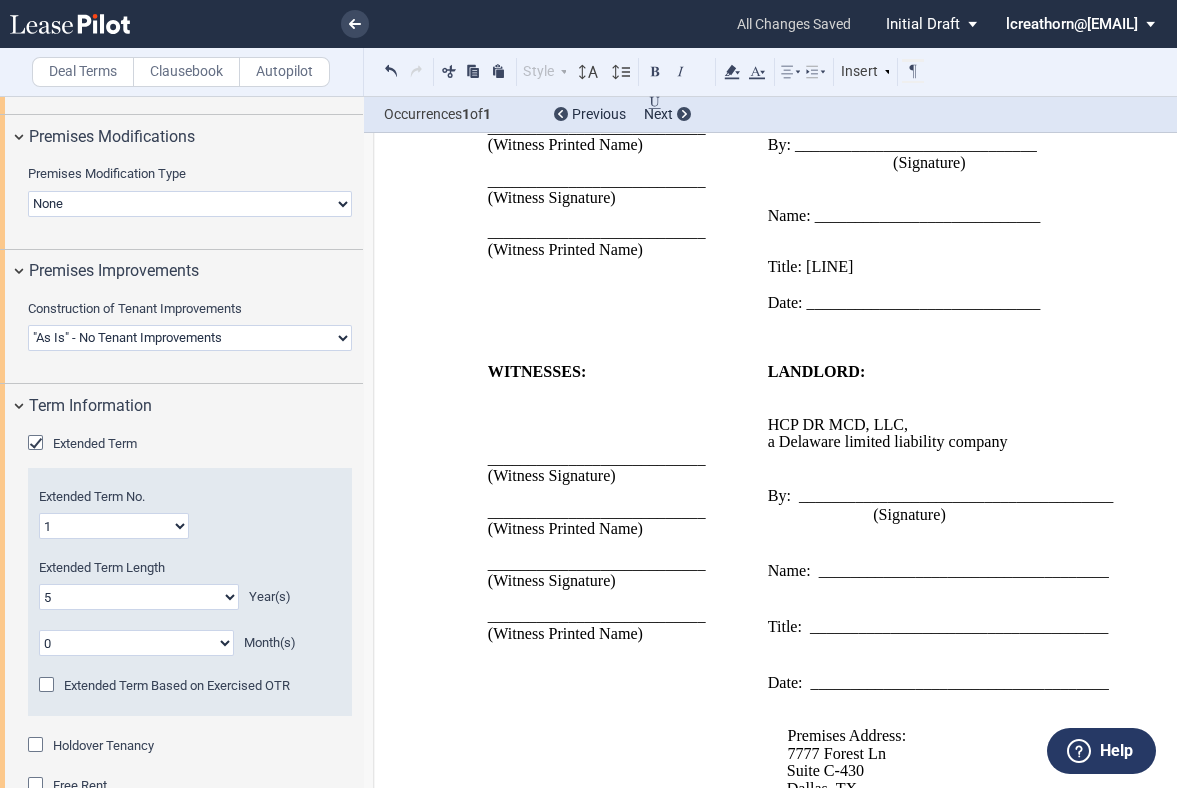 scroll, scrollTop: 1308, scrollLeft: 0, axis: vertical 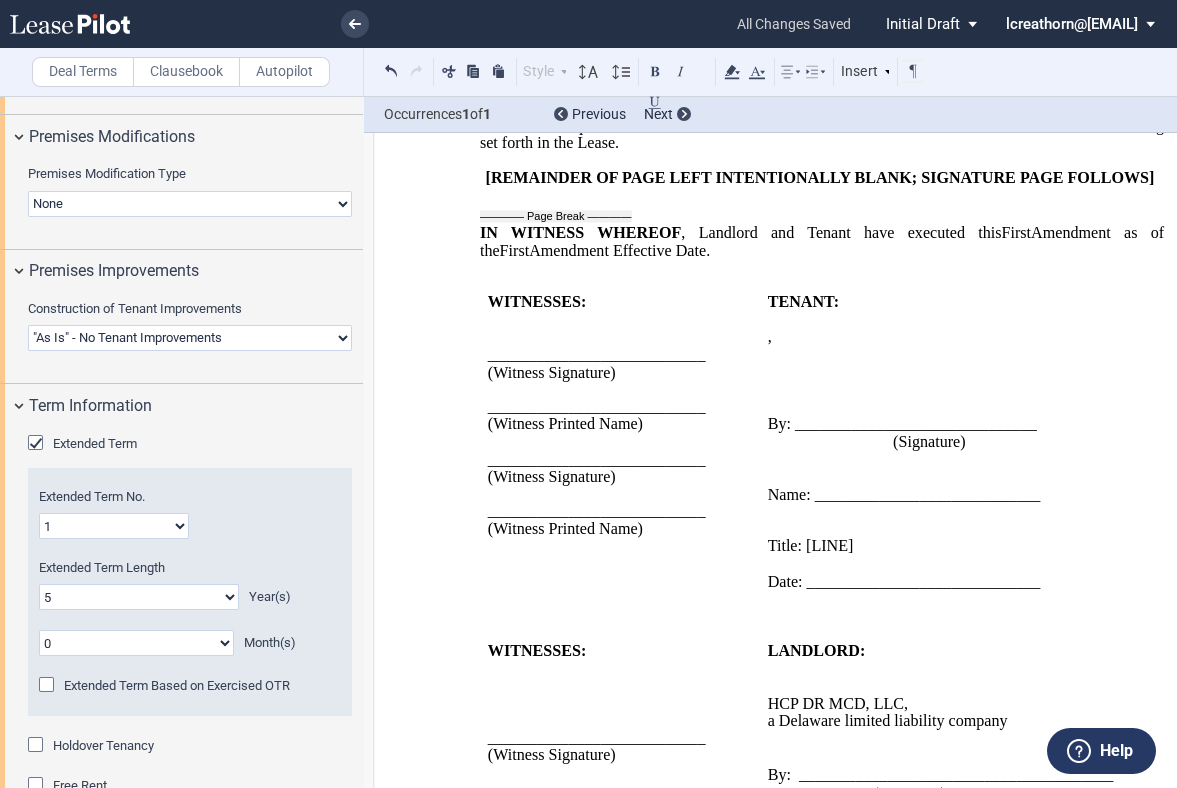 click on "﻿" at bounding box center (947, 372) 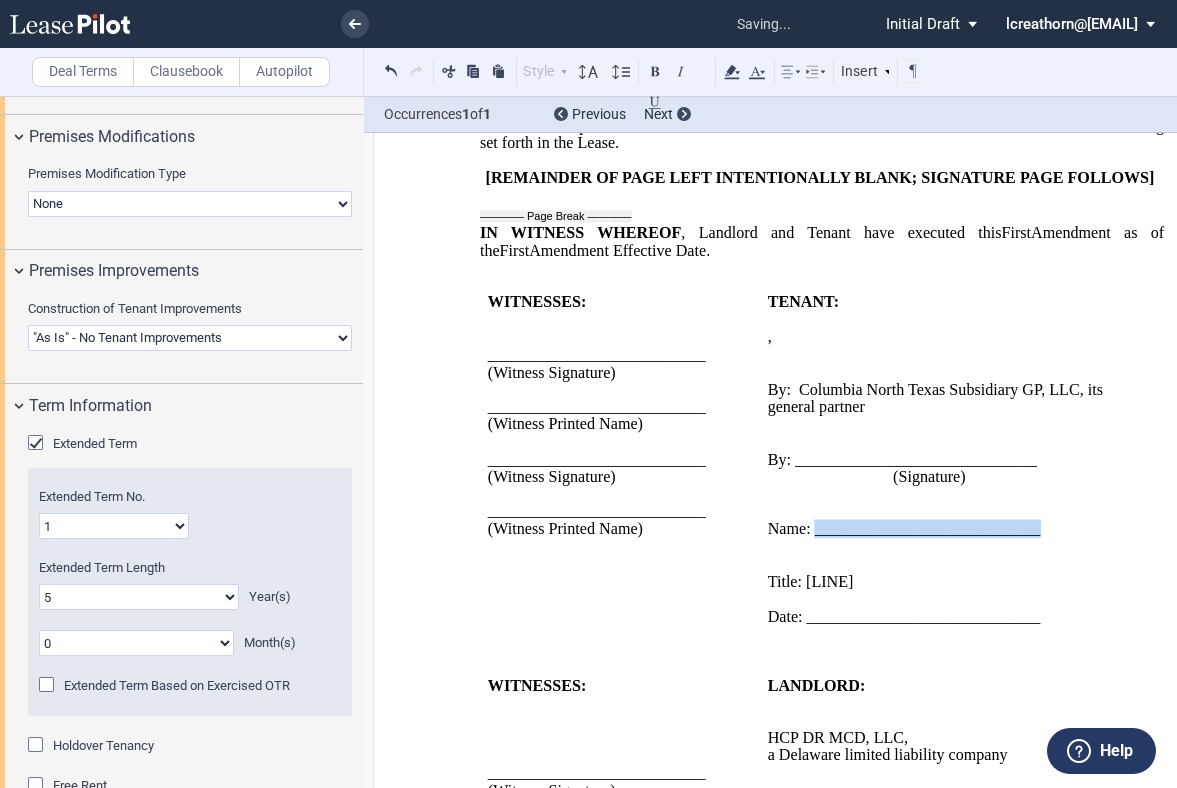 drag, startPoint x: 808, startPoint y: 586, endPoint x: 1042, endPoint y: 580, distance: 234.0769 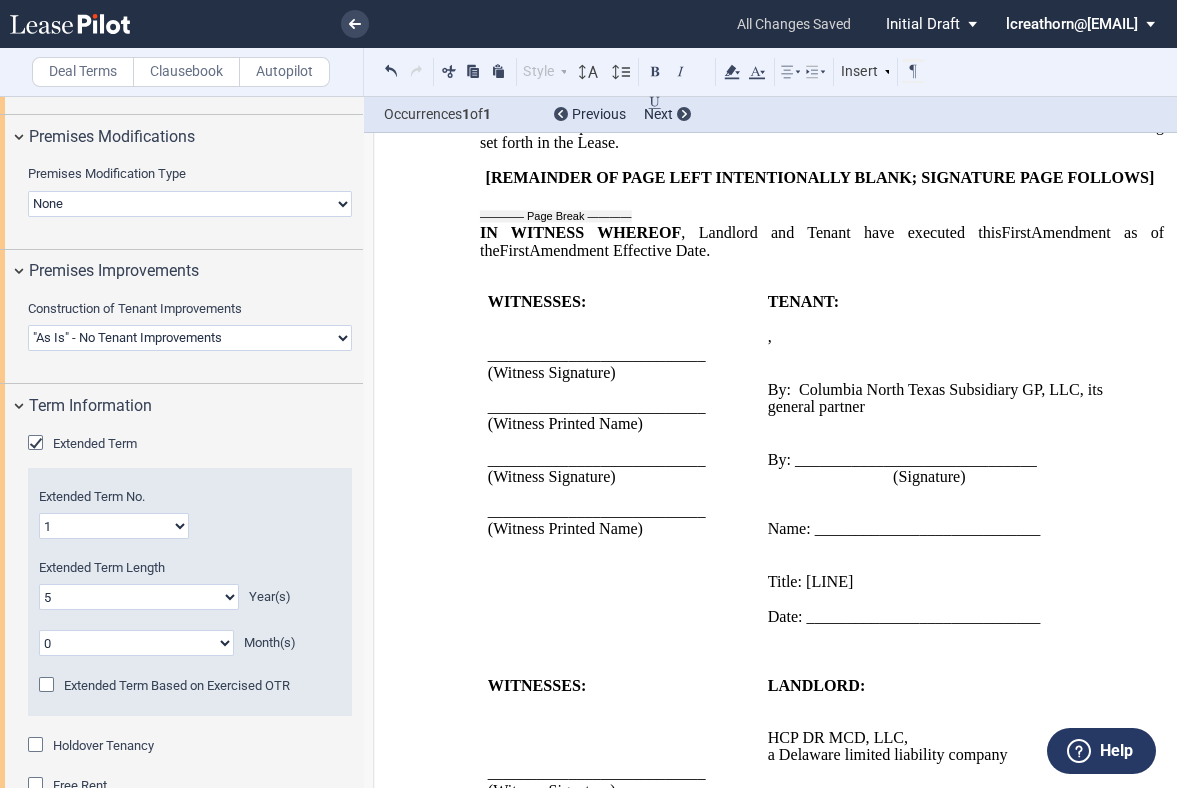 type 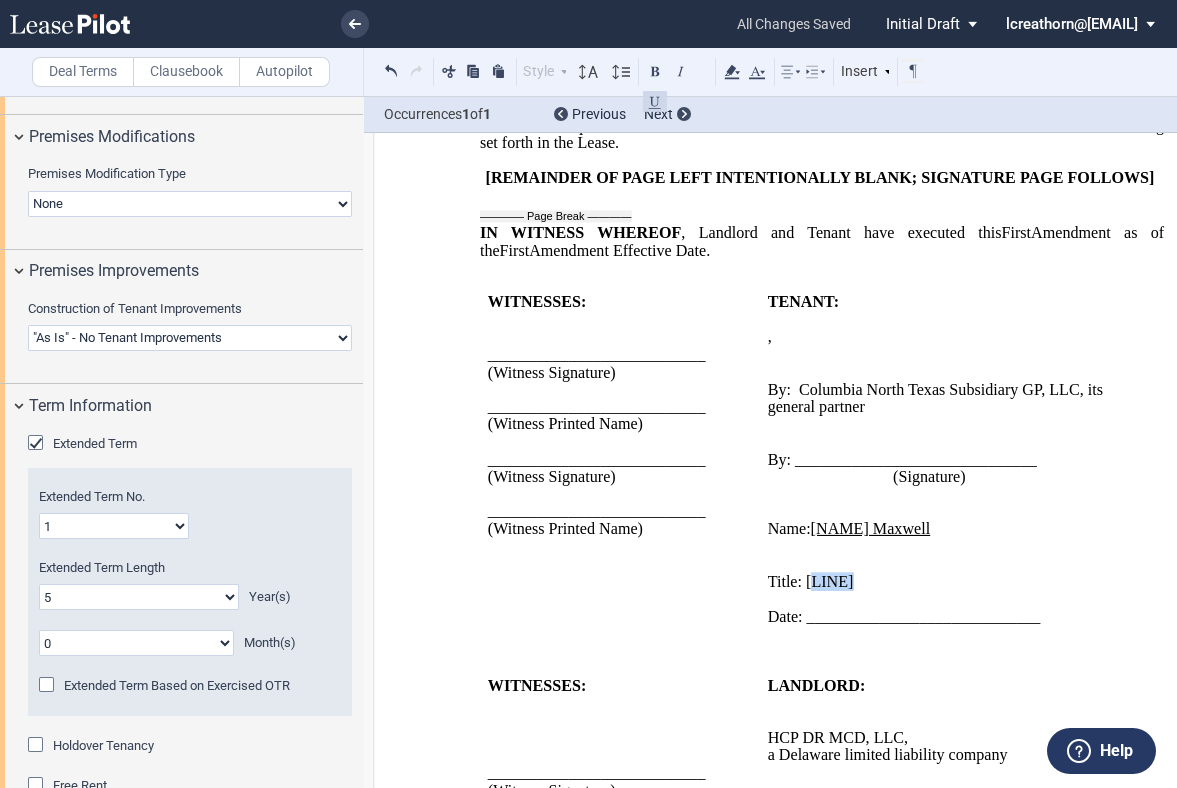 drag, startPoint x: 805, startPoint y: 634, endPoint x: 828, endPoint y: 632, distance: 23.086792 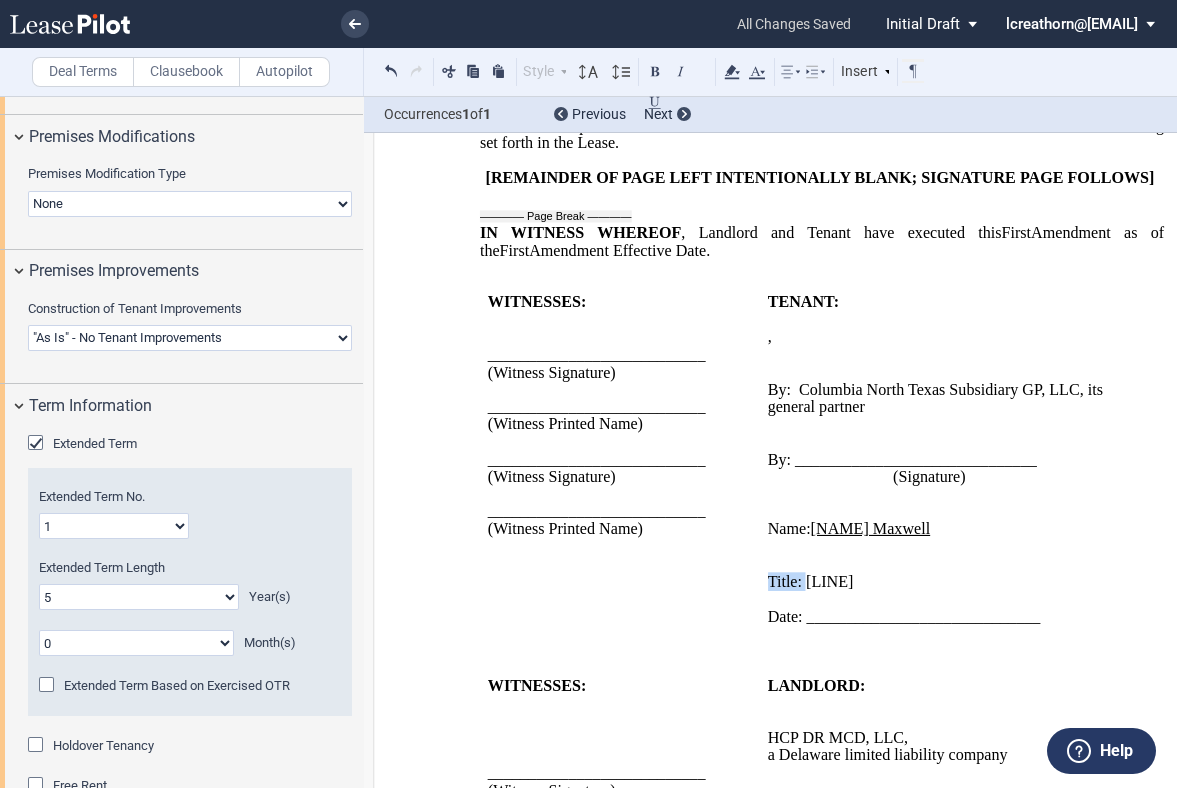 drag, startPoint x: 800, startPoint y: 635, endPoint x: 1036, endPoint y: 627, distance: 236.13556 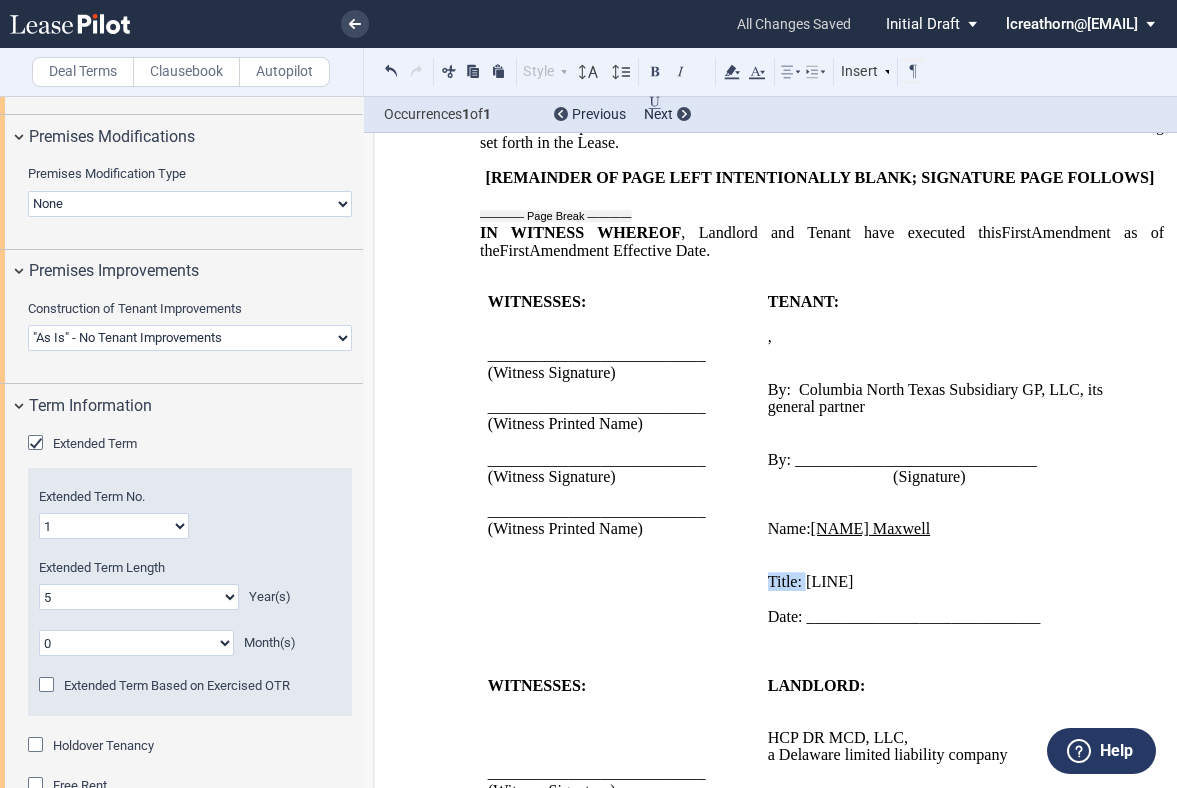 drag, startPoint x: 1035, startPoint y: 629, endPoint x: 800, endPoint y: 628, distance: 235.00212 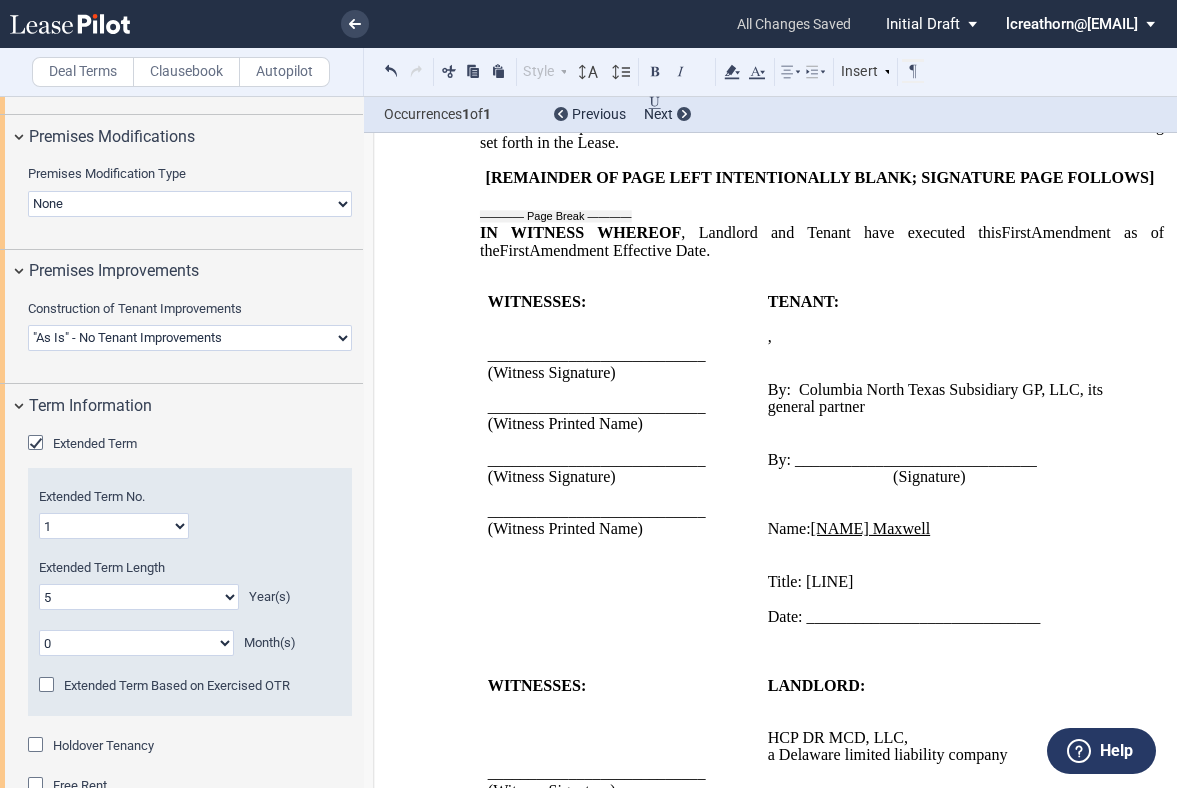 type 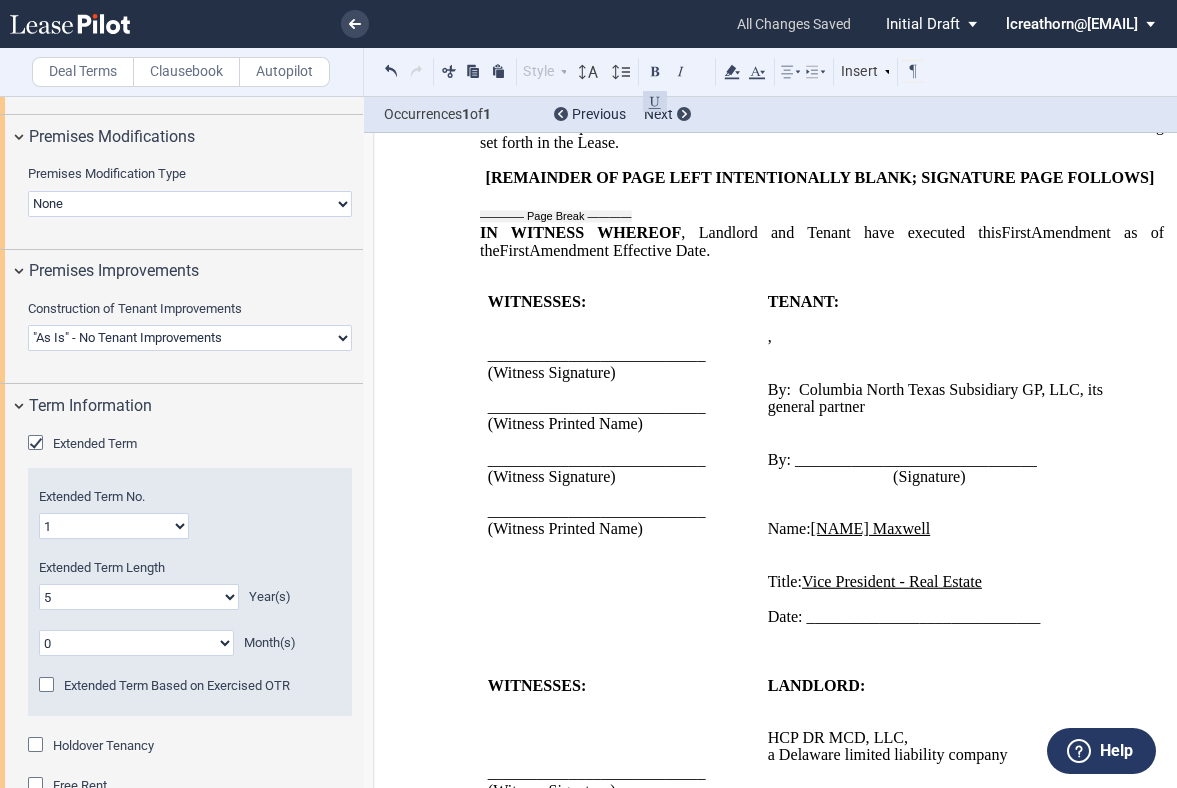 scroll, scrollTop: 419, scrollLeft: 0, axis: vertical 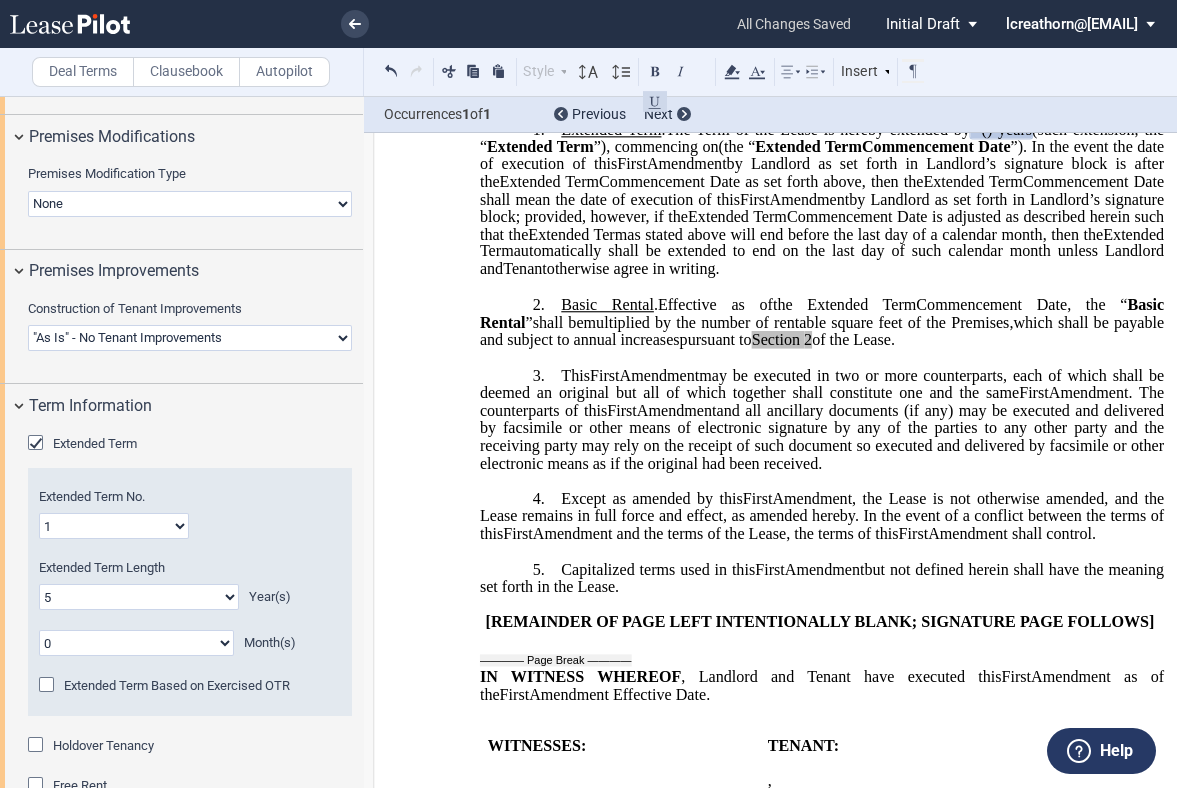 click on "This First Amendment Assignment may be executed in two or more counterparts, each of which shall be deemed an original but all of which together shall constitute one and the same First Amendment Assignment. The counterparts of this First Amendment Assignment and all ancillary documents (if any) may be executed and delivered by facsimile or other means of electronic signature by any of the parties to any other party and the receiving party may rely on the receipt of such document so executed and delivered by facsimile or other electronic means as if the original had been received." at bounding box center (822, 420) 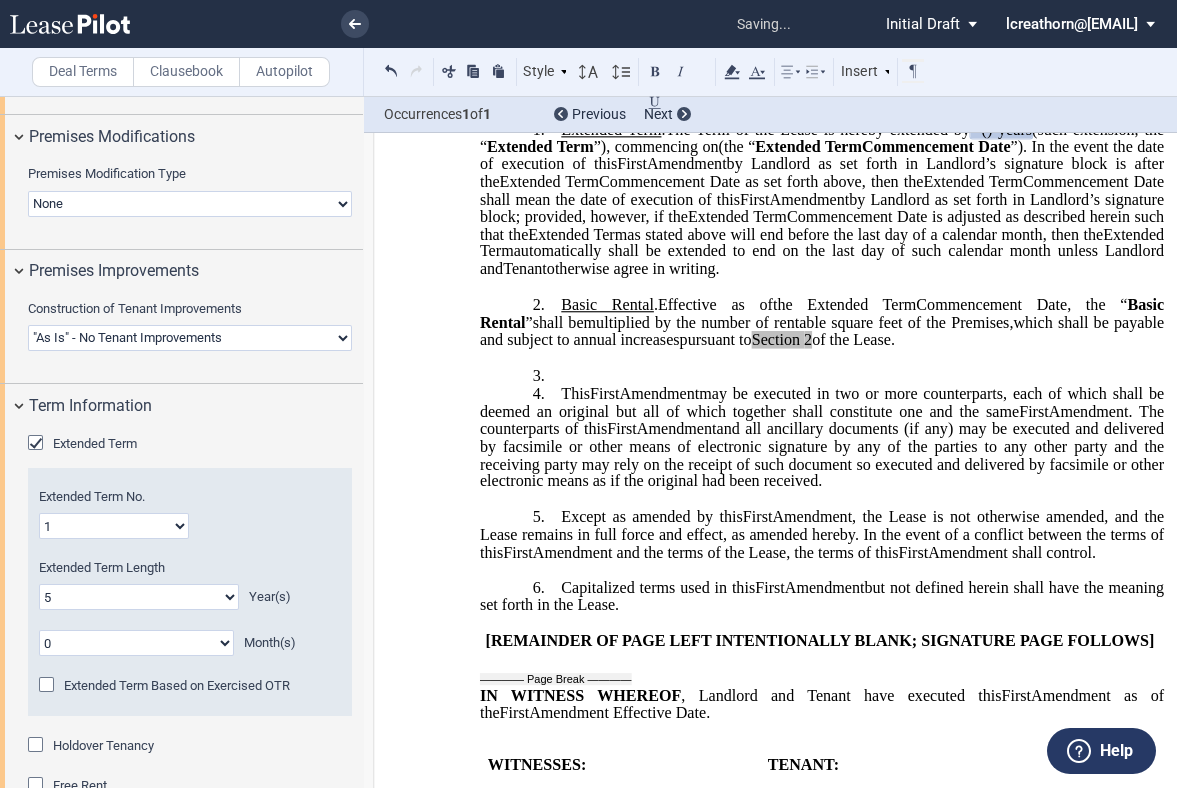 click on "3. ﻿" at bounding box center [822, 376] 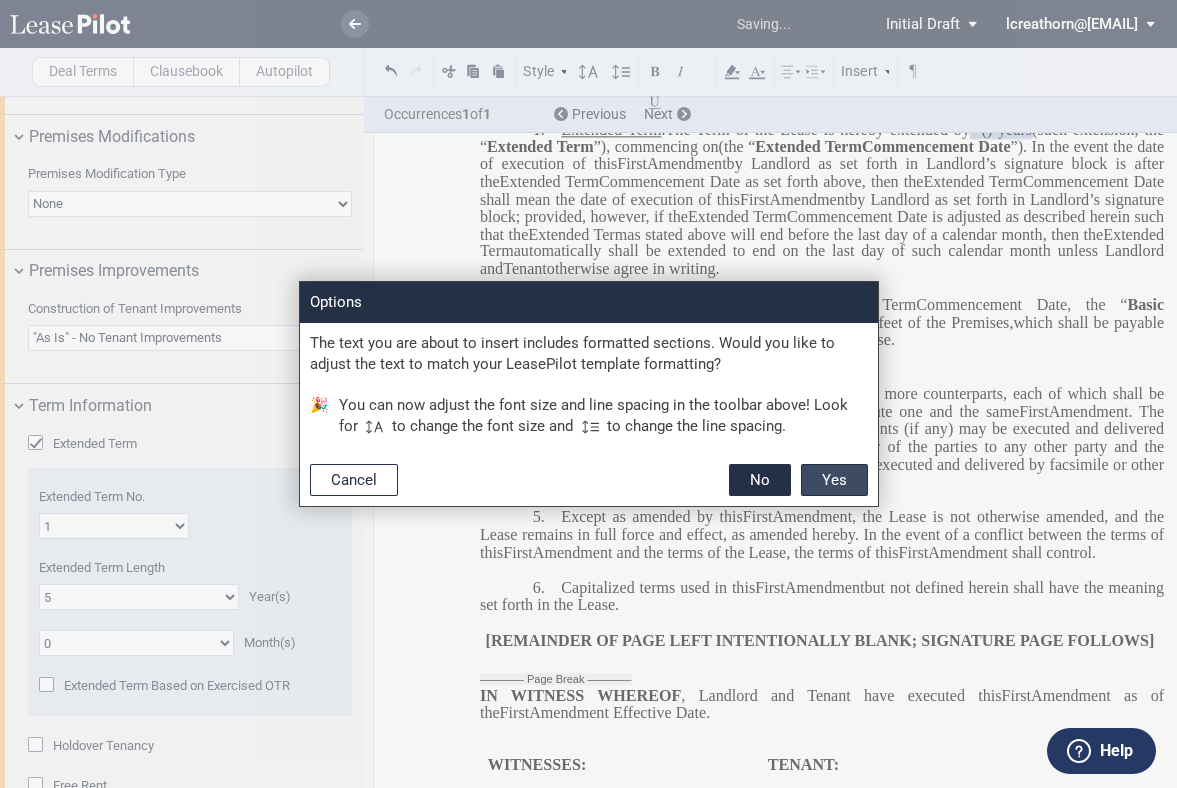 click on "Yes" at bounding box center (834, 480) 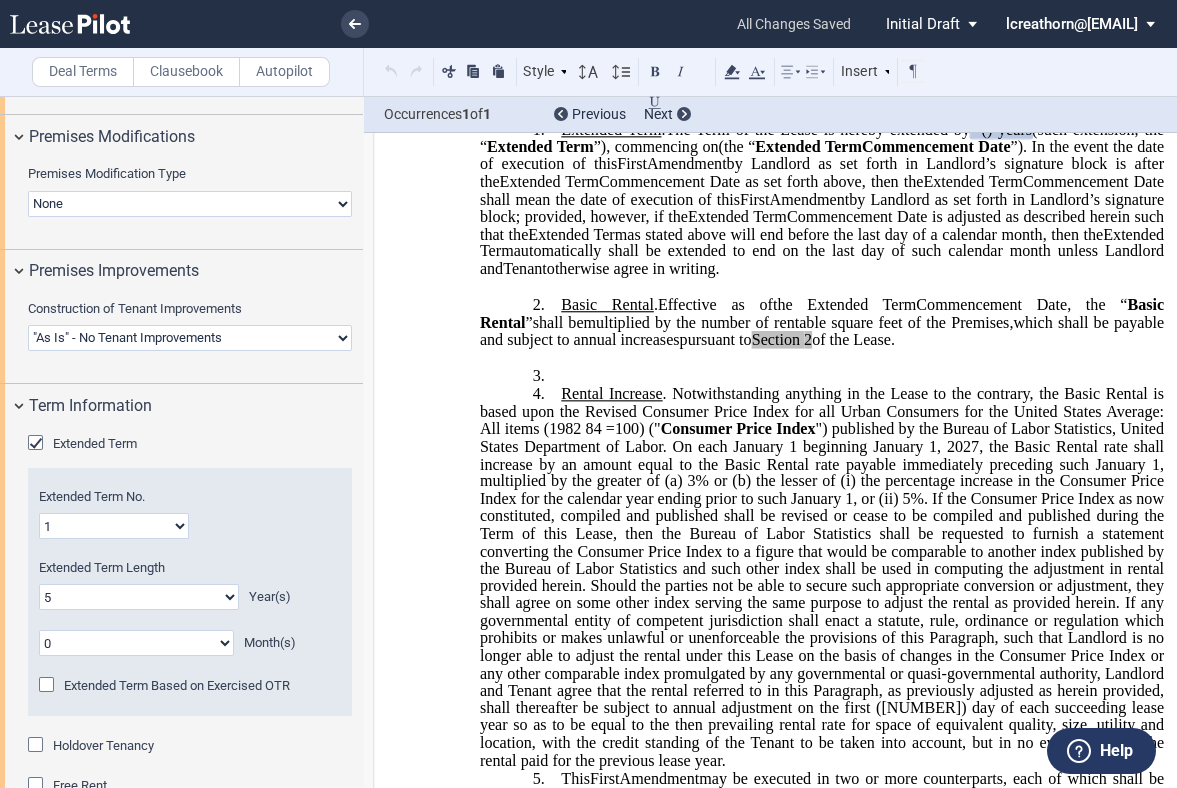 click on "3. ﻿" at bounding box center (822, 376) 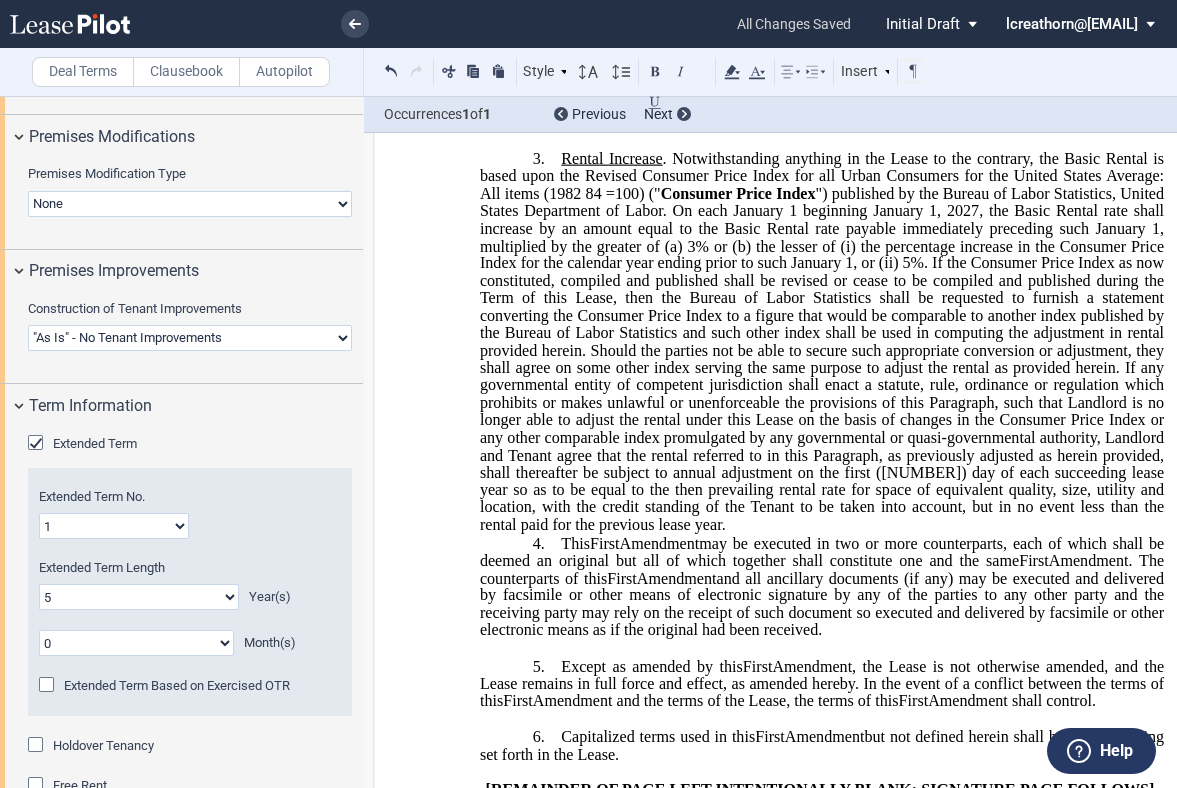 scroll, scrollTop: 641, scrollLeft: 0, axis: vertical 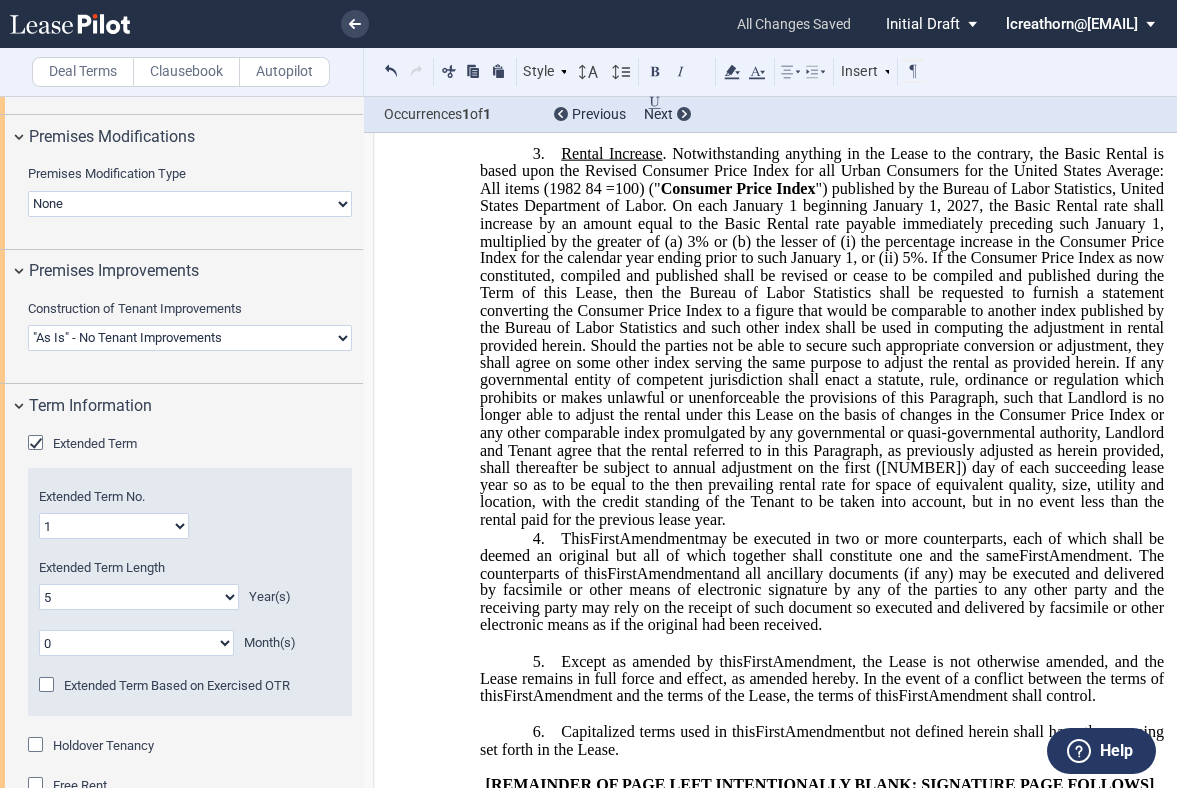 click on "3.                 Rental Increase . Notwithstanding anything in the Lease to the contrary, the Basic Rental is based upon the Revised Consumer Price Index for all Urban Consumers for the United States Average: All items (1982 84 =100) (" Consumer Price Index ") published by the Bureau of Labor Statistics, United States Department of Labor. On each January 1 beginning January 1, 2027, the Basic Rental rate shall increase by an amount equal to the Basic Rental rate payable immediately preceding such January 1, multiplied by the greater of (a) 3% or (b) the lesser of (i) the percentage increase in the Consumer Price Index for the calendar year ending prior to such January 1, or (ii) 5%.      Should the parties not be able to secure such appropriate conversion or adjustment, they shall agree on some other index serving the same purpose to adjust the rental as provided herein." at bounding box center (822, 337) 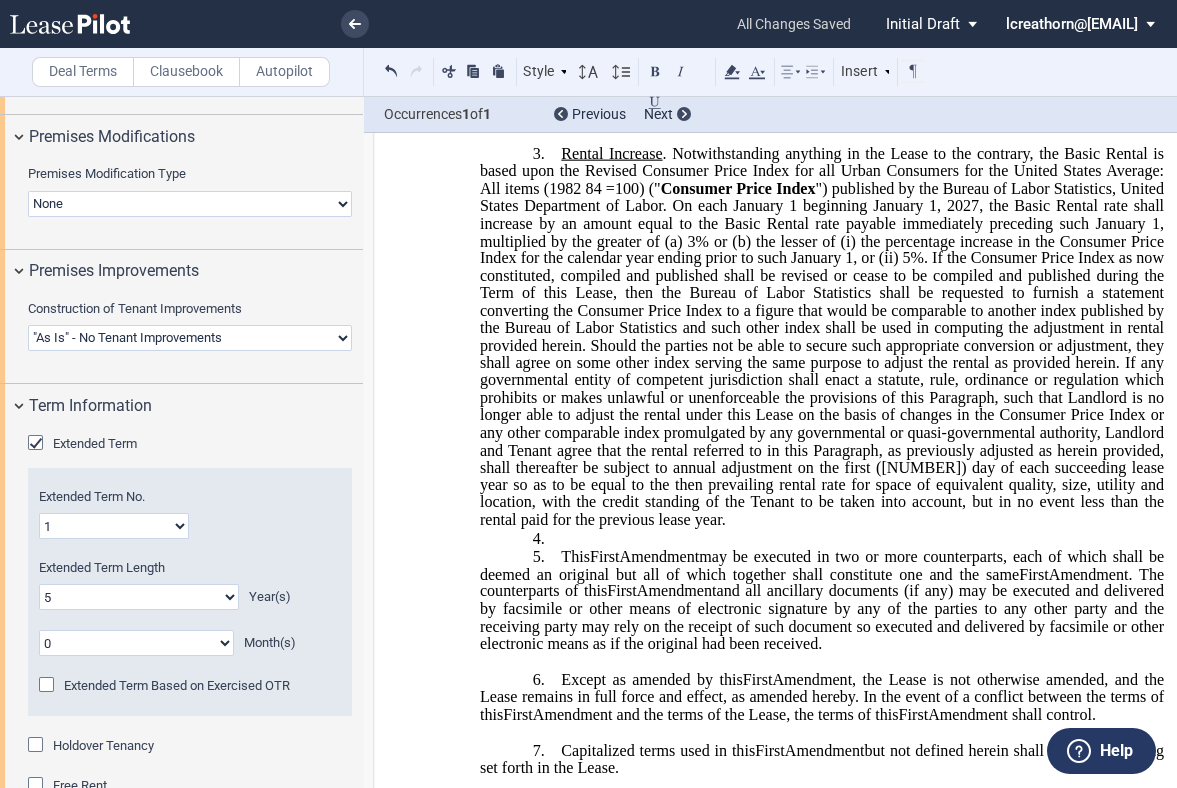 click on "Amendment" 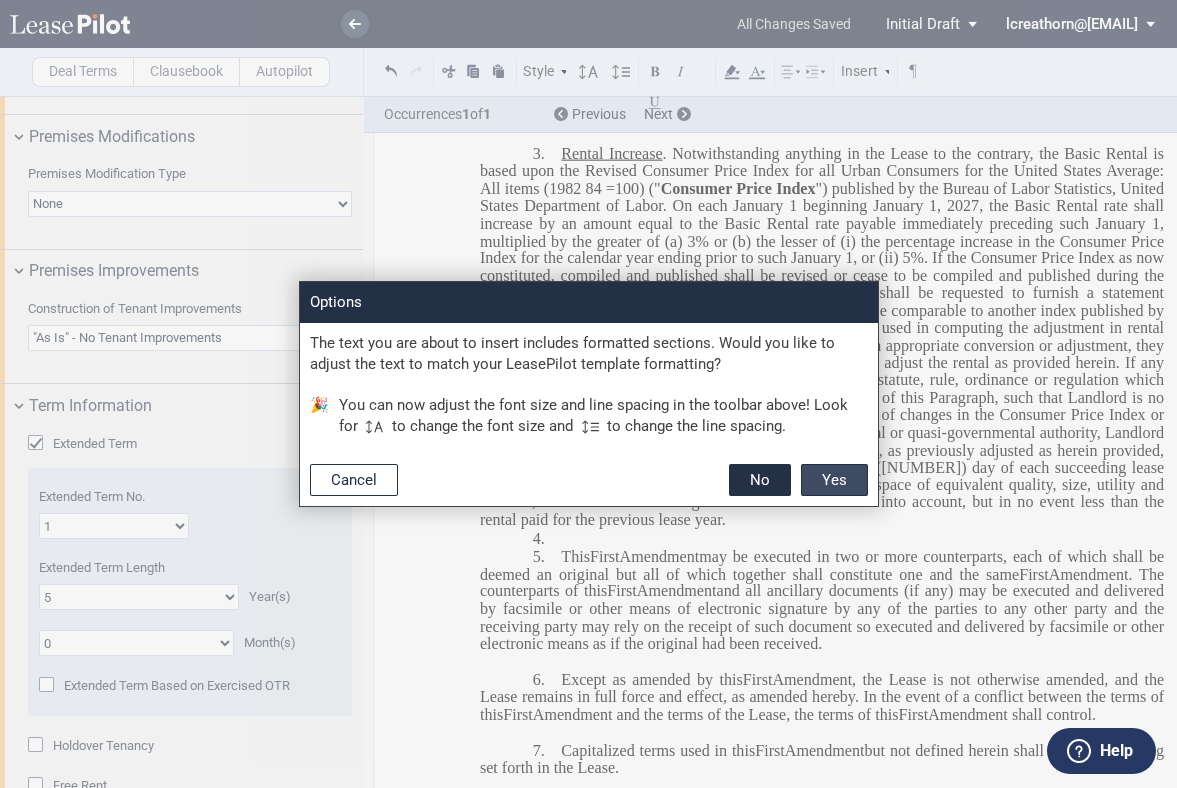 click on "Yes" at bounding box center (834, 480) 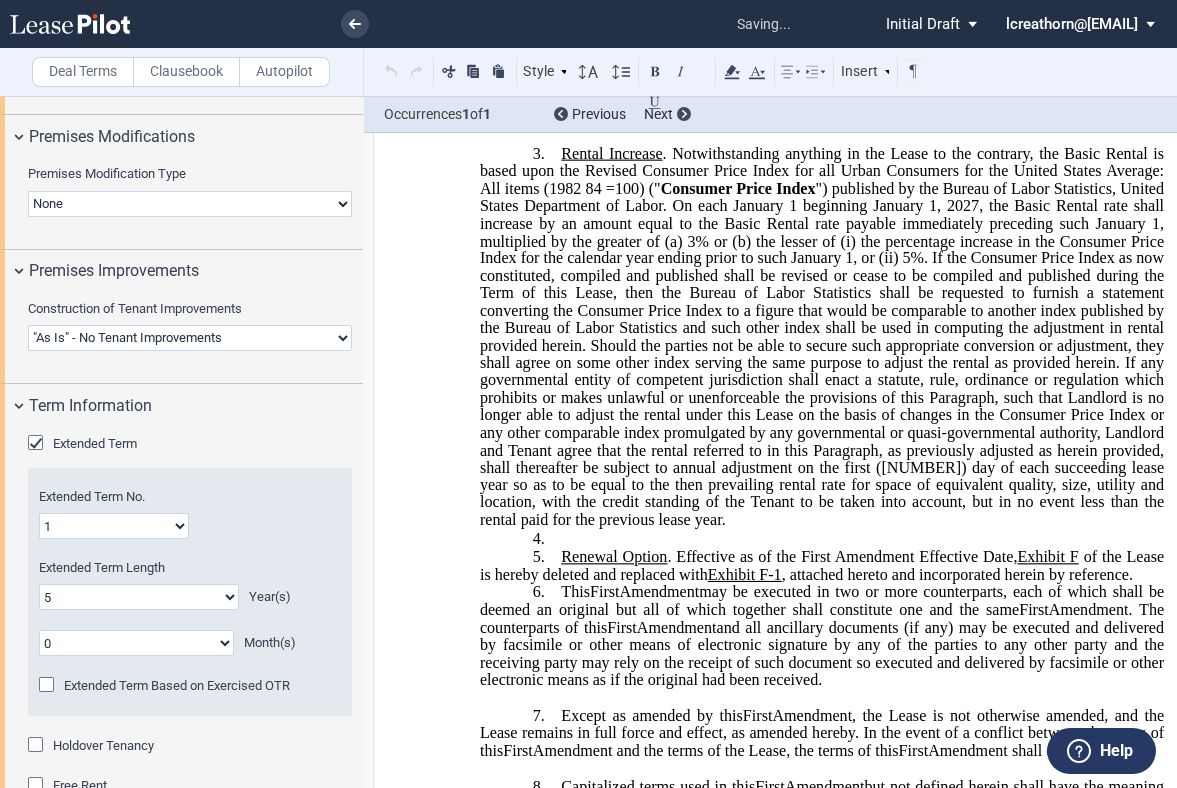 click on "[NUMBER]                 ​" at bounding box center [822, 538] 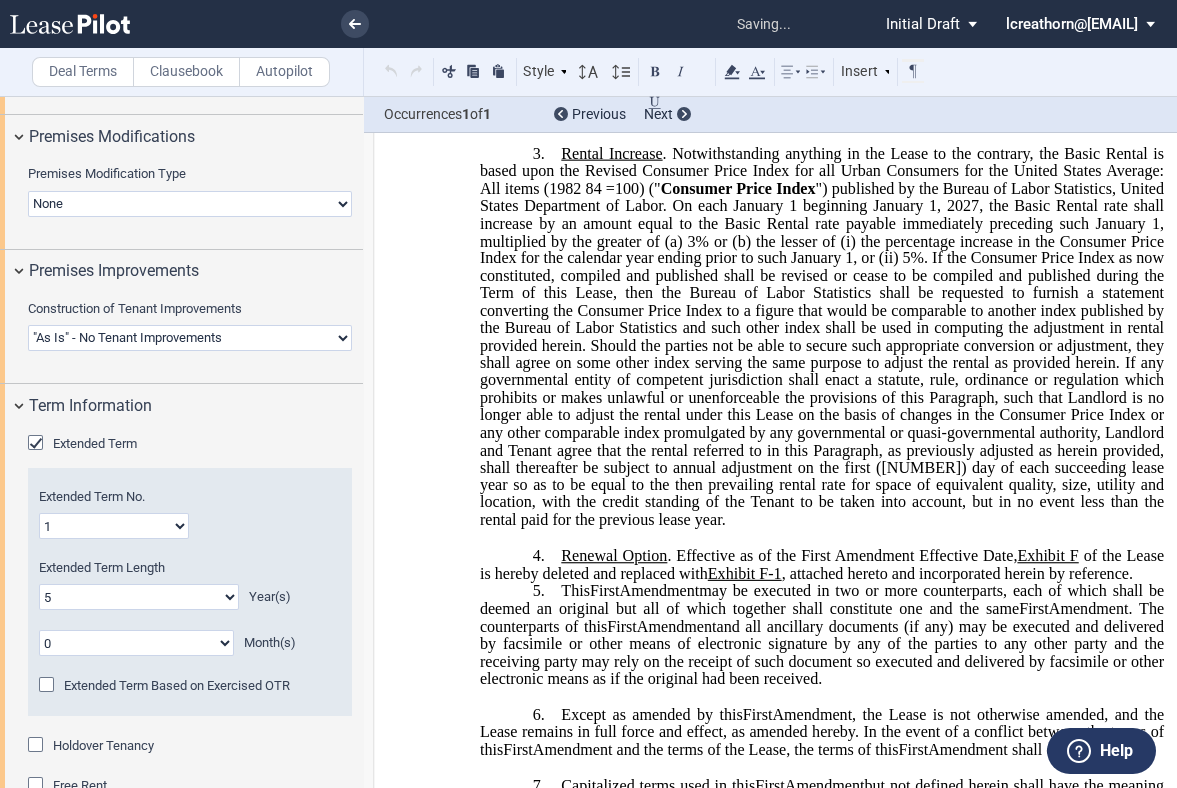 click on ", attached hereto and incorporated herein by reference." 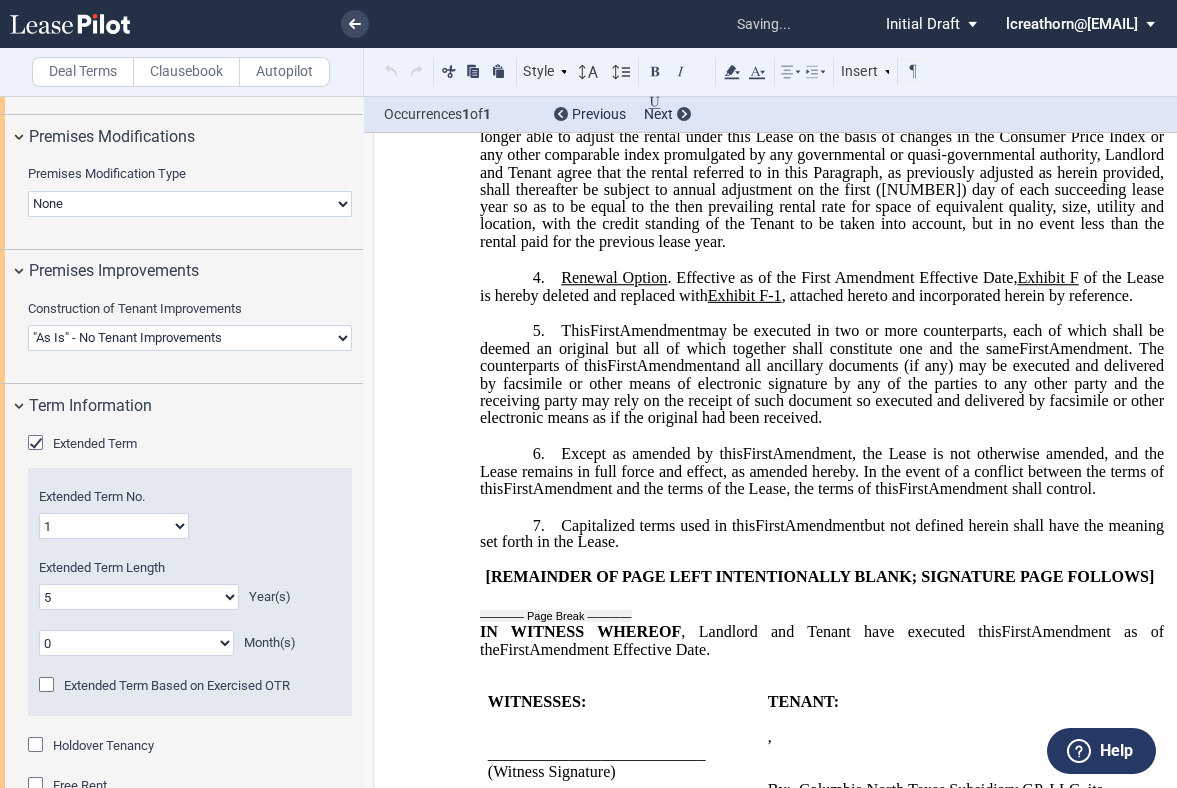 scroll, scrollTop: 974, scrollLeft: 0, axis: vertical 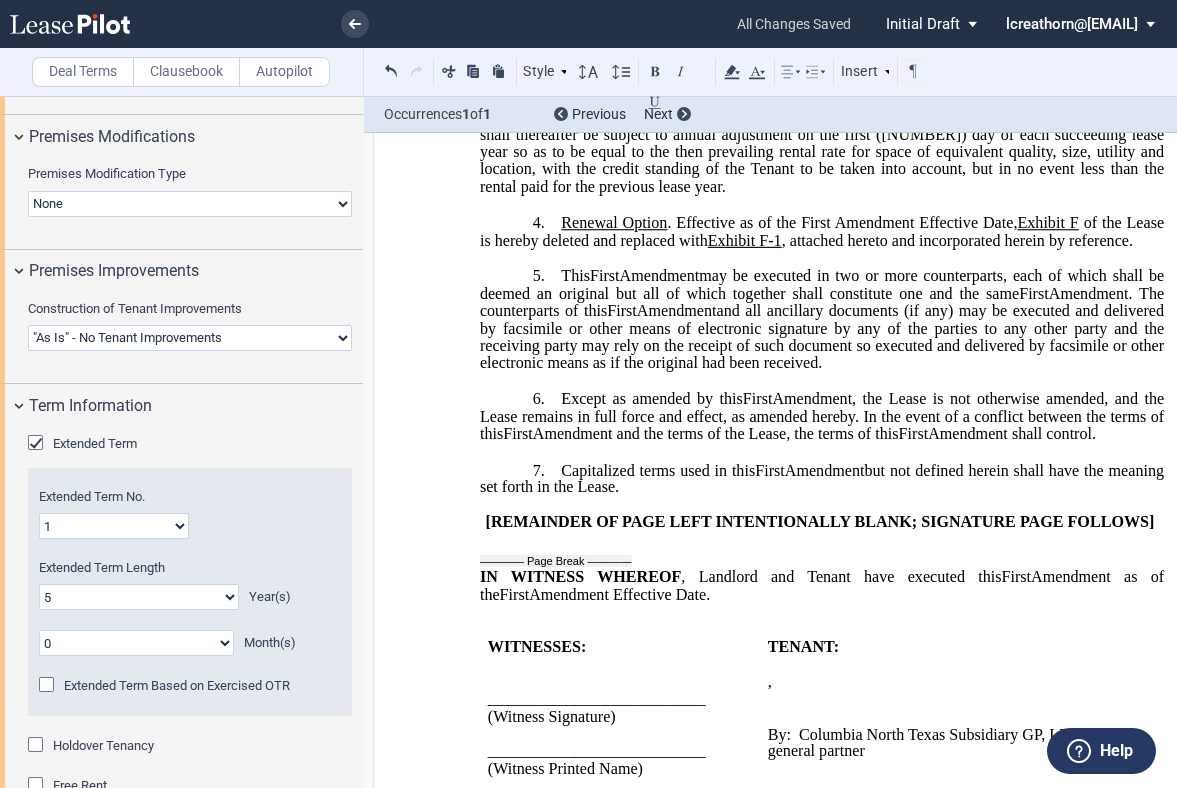 click on "5.                 This   ﻿ ﻿  First  Amendment  Assignment  may be executed in two or more counterparts, each of which shall be deemed an original but all of which together shall constitute one and the same   ﻿ ﻿  First  Amendment  Assignment . The counterparts of this   ﻿ ﻿  First  Amendment  Assignment  and all ancillary documents (if any) may be executed and delivered by facsimile or other means of electronic signature by any of the parties to any other party and the receiving party may rely on the receipt of such document so executed and delivered by facsimile or other electronic means as if the original had been received." at bounding box center [822, 320] 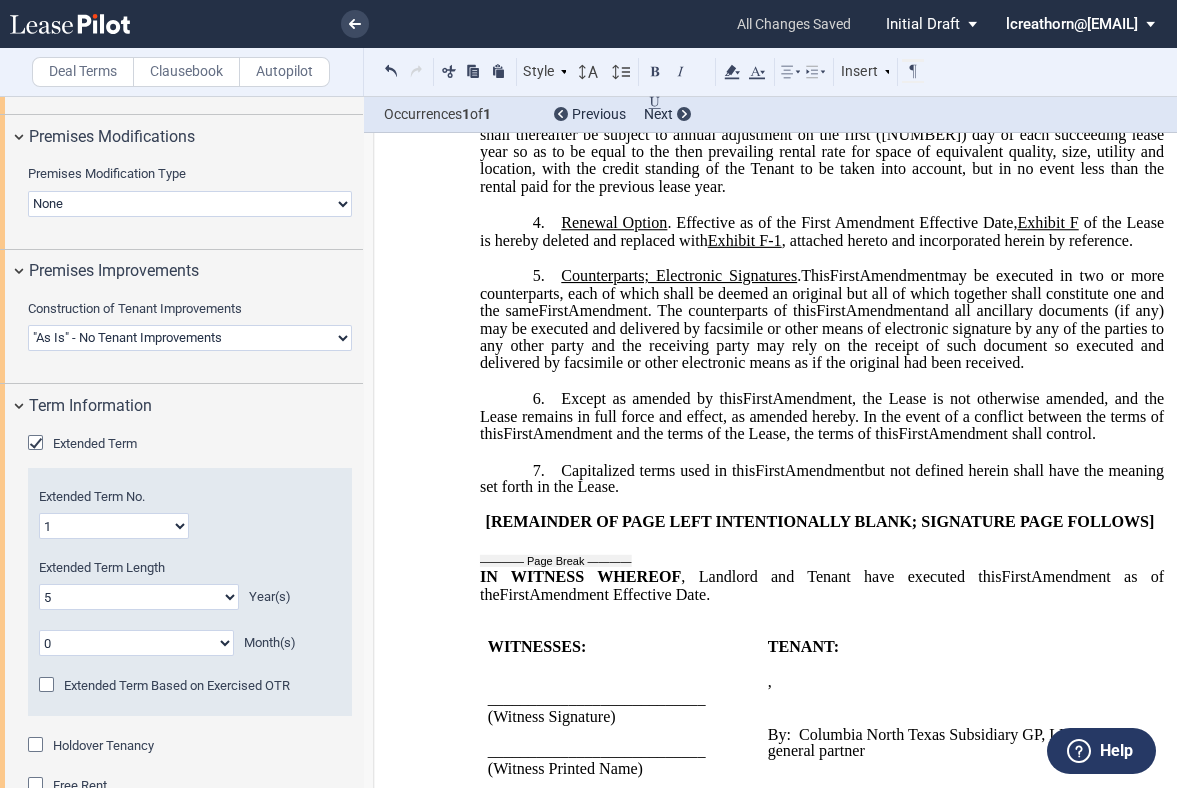 click on "Capitalized terms used in this" 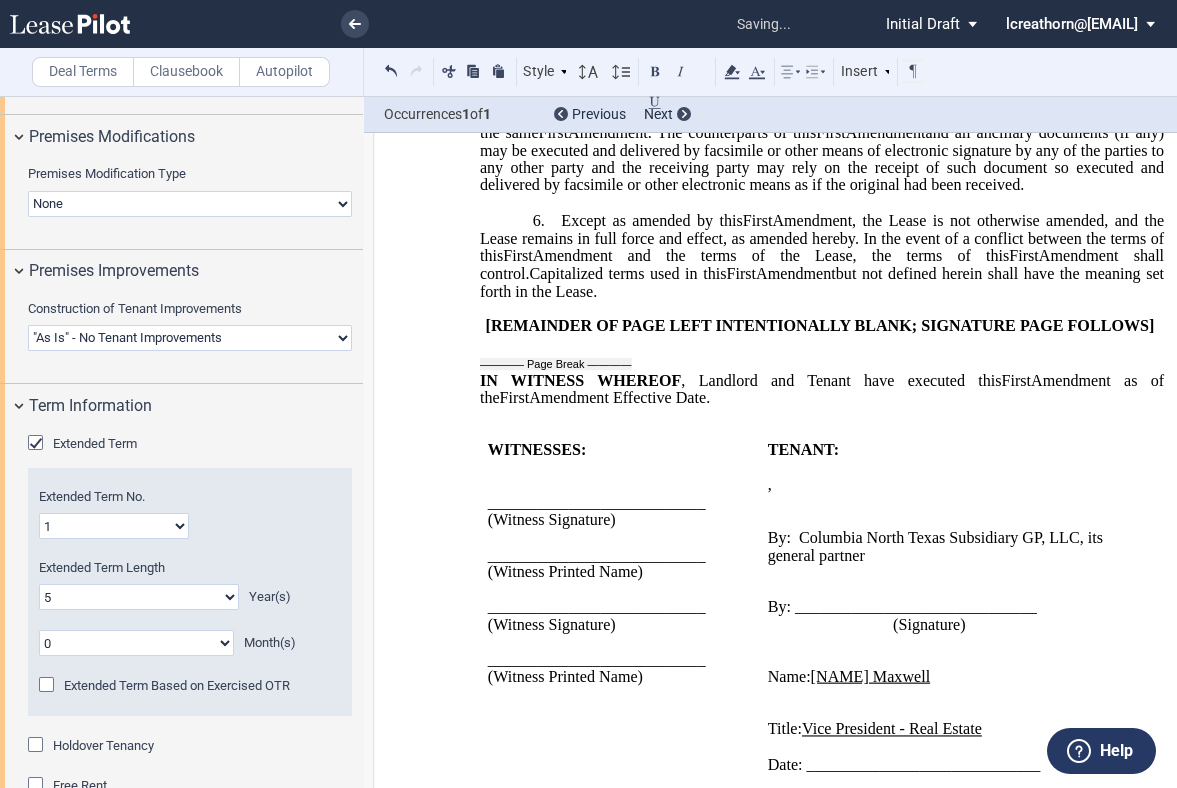 scroll, scrollTop: 912, scrollLeft: 0, axis: vertical 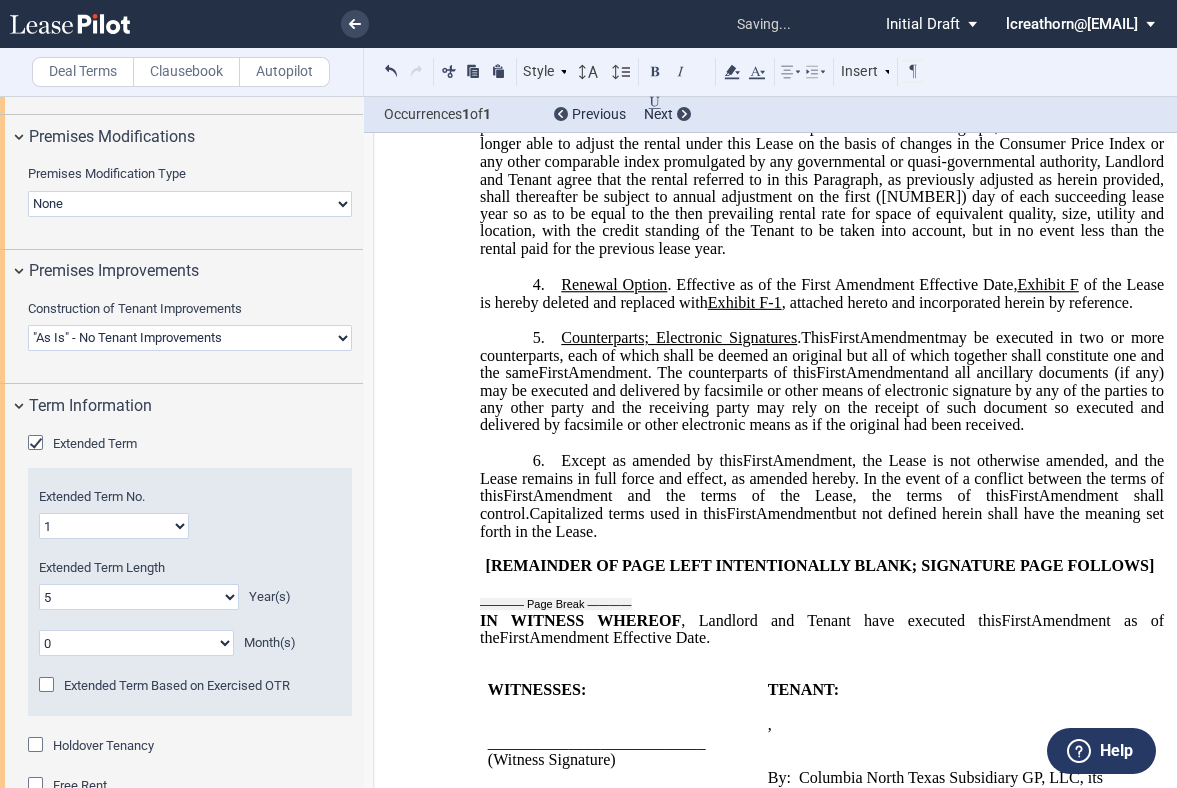 click on "Capitalized terms used in this" 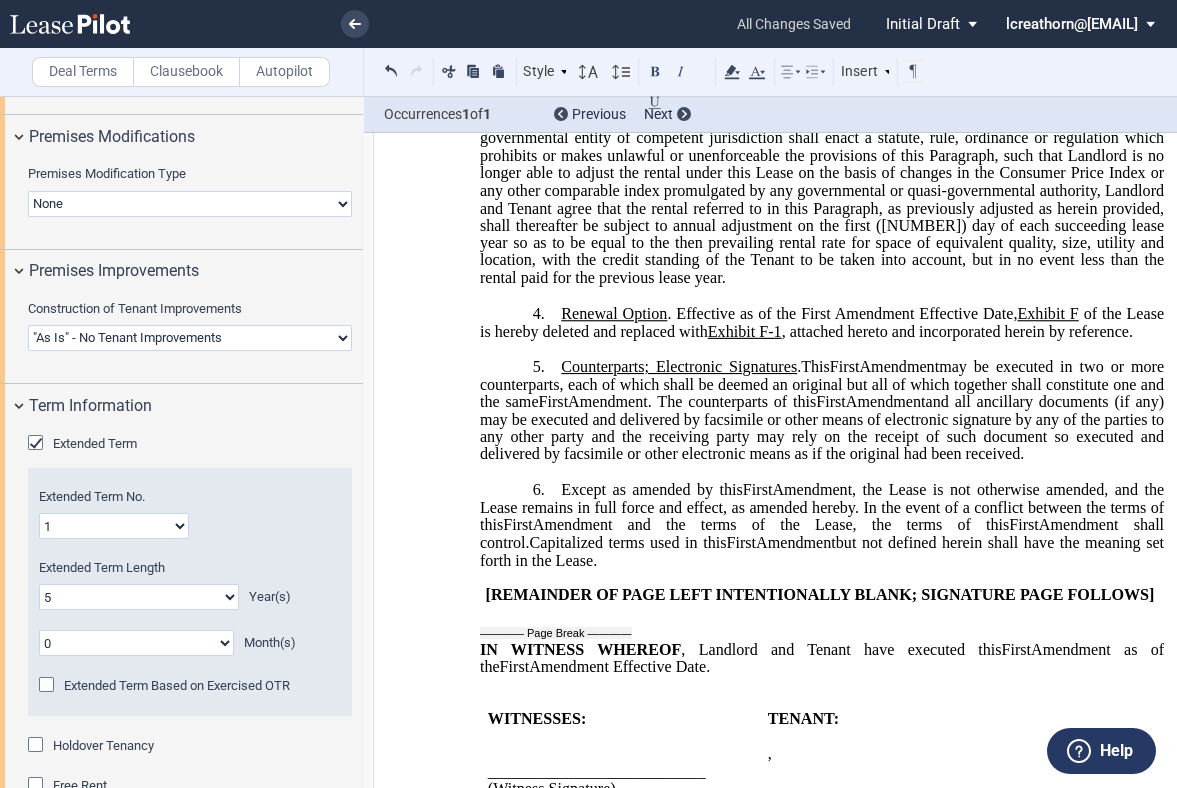 scroll, scrollTop: 886, scrollLeft: 0, axis: vertical 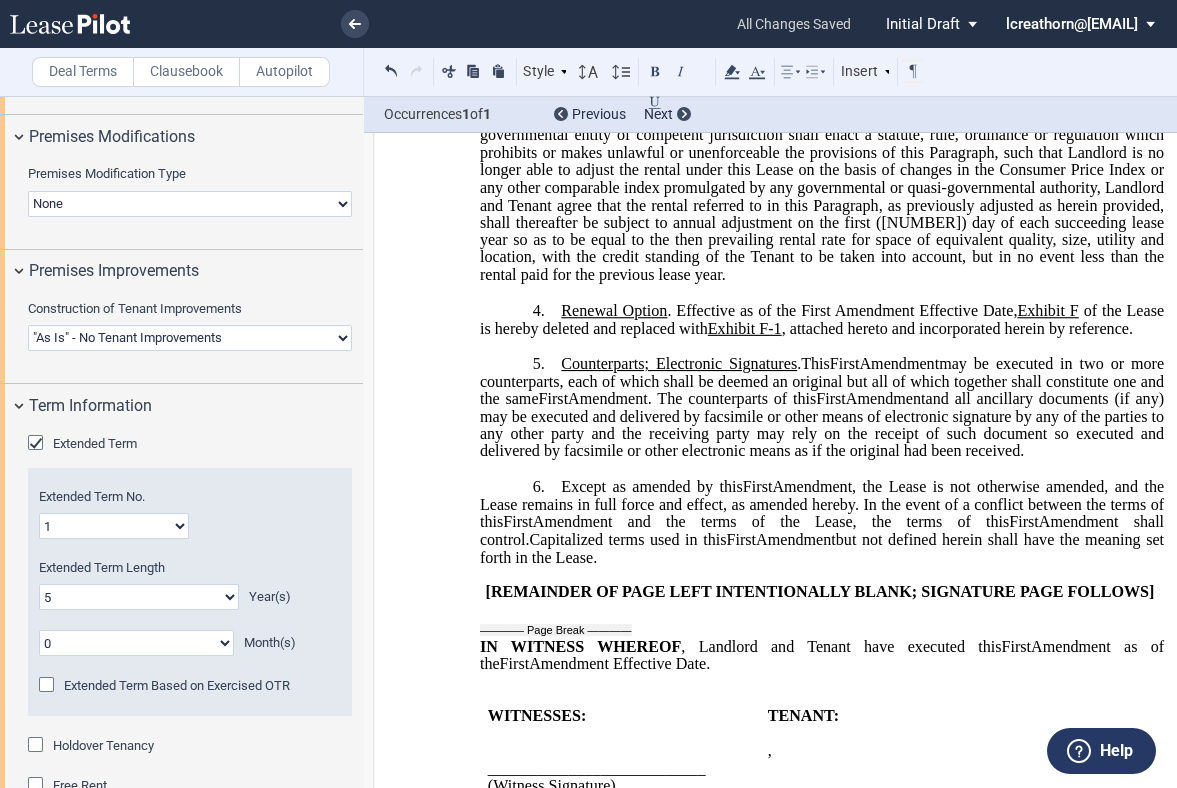 click on "​" at bounding box center [822, 292] 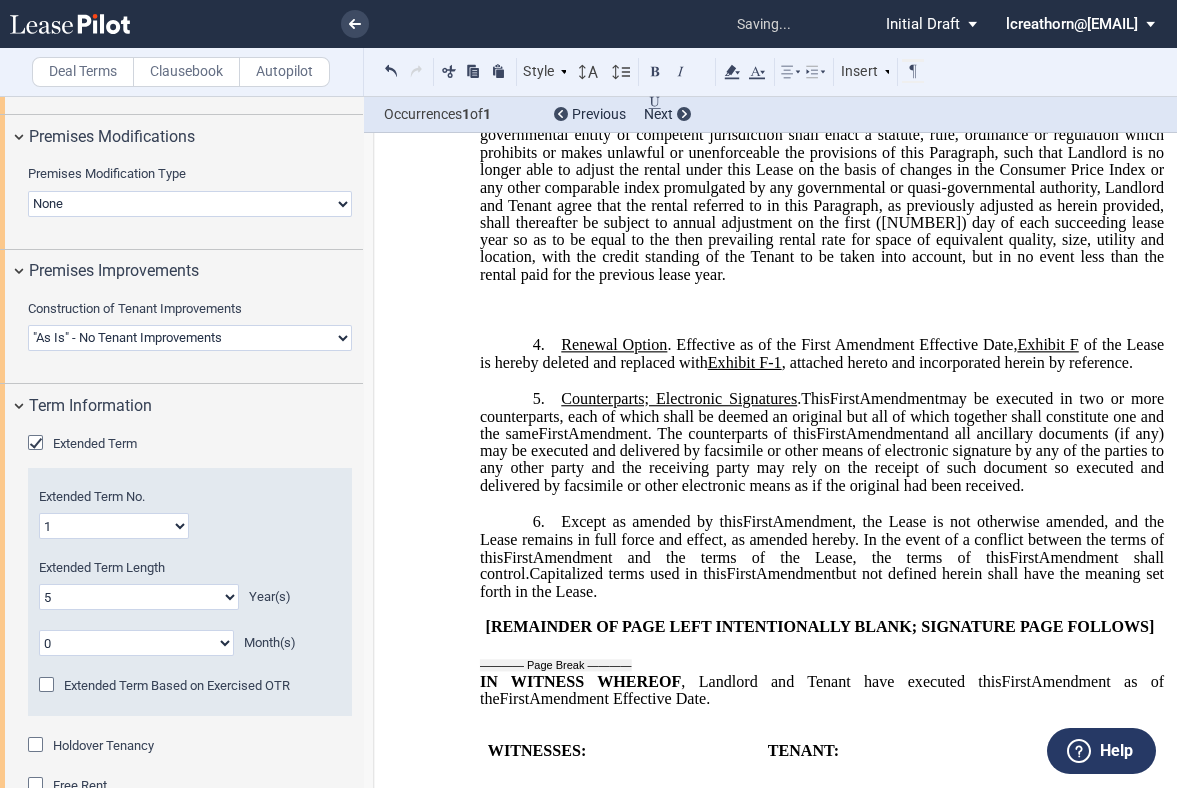 type 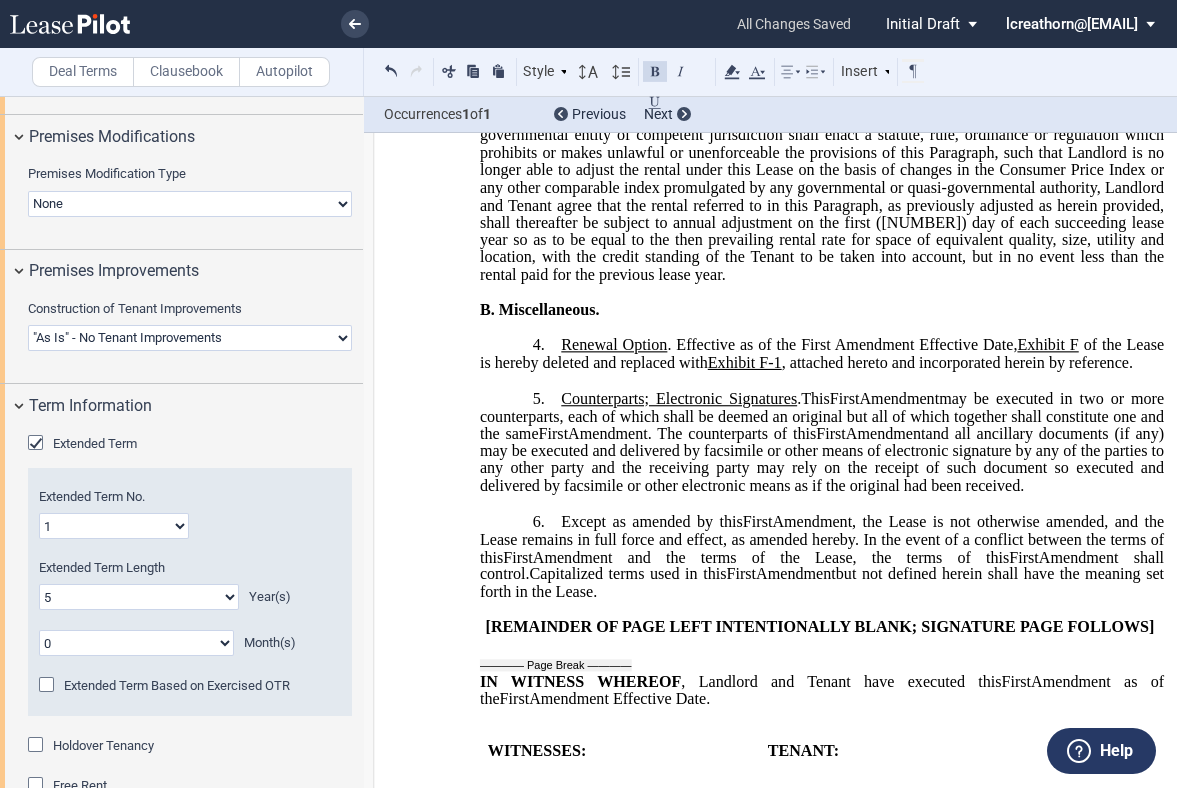 scroll, scrollTop: 0, scrollLeft: 0, axis: both 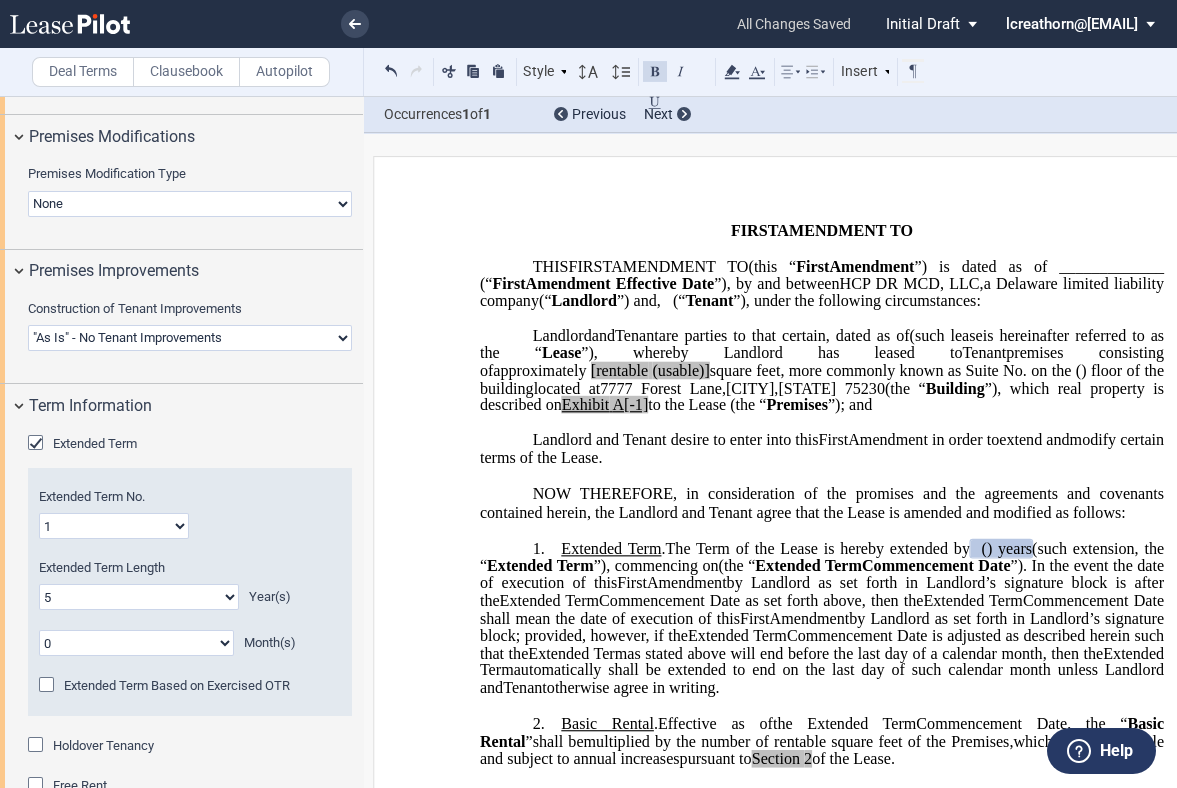click on "﻿" at bounding box center [822, 530] 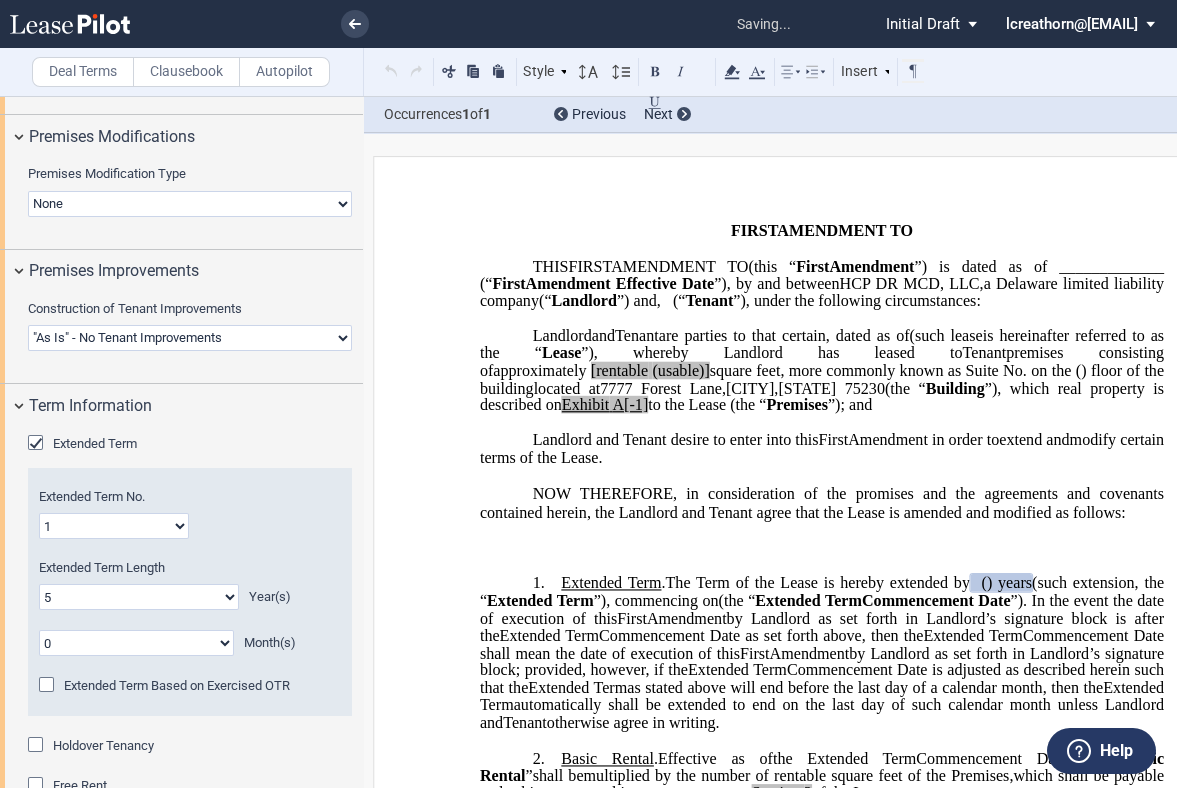 type 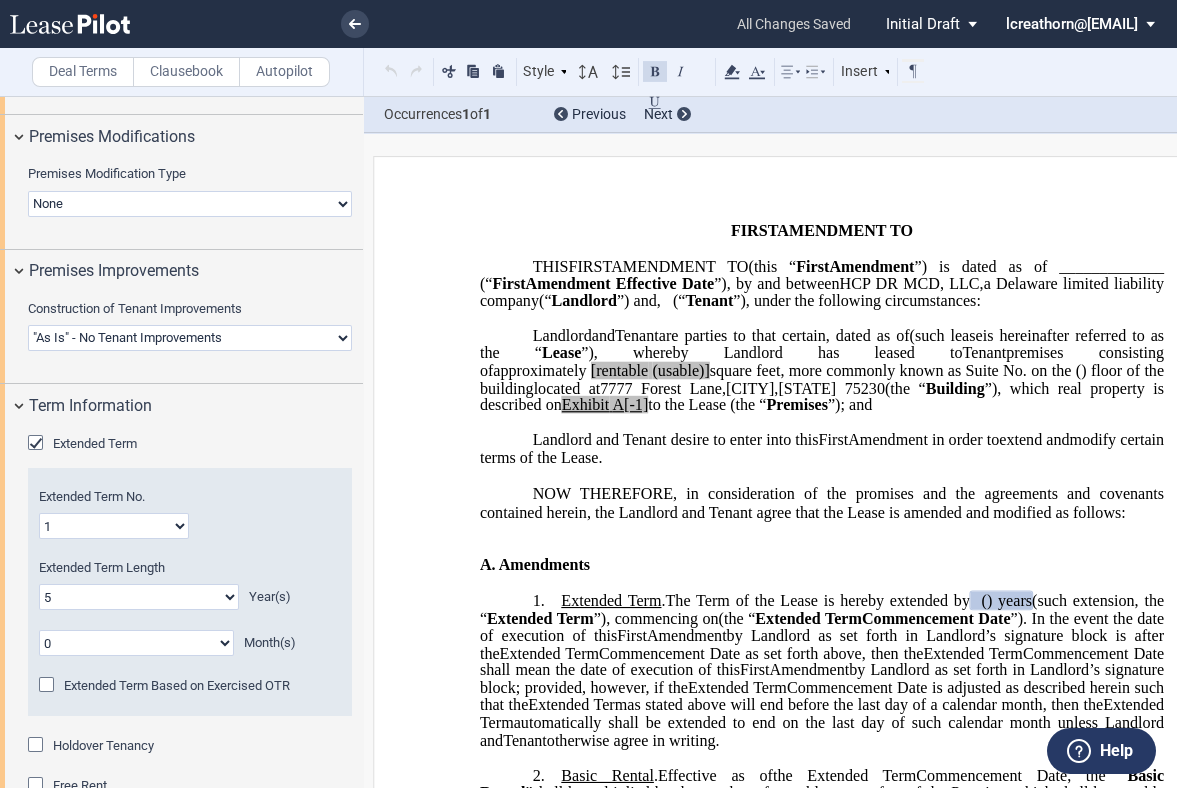 click on "﻿" at bounding box center [822, 547] 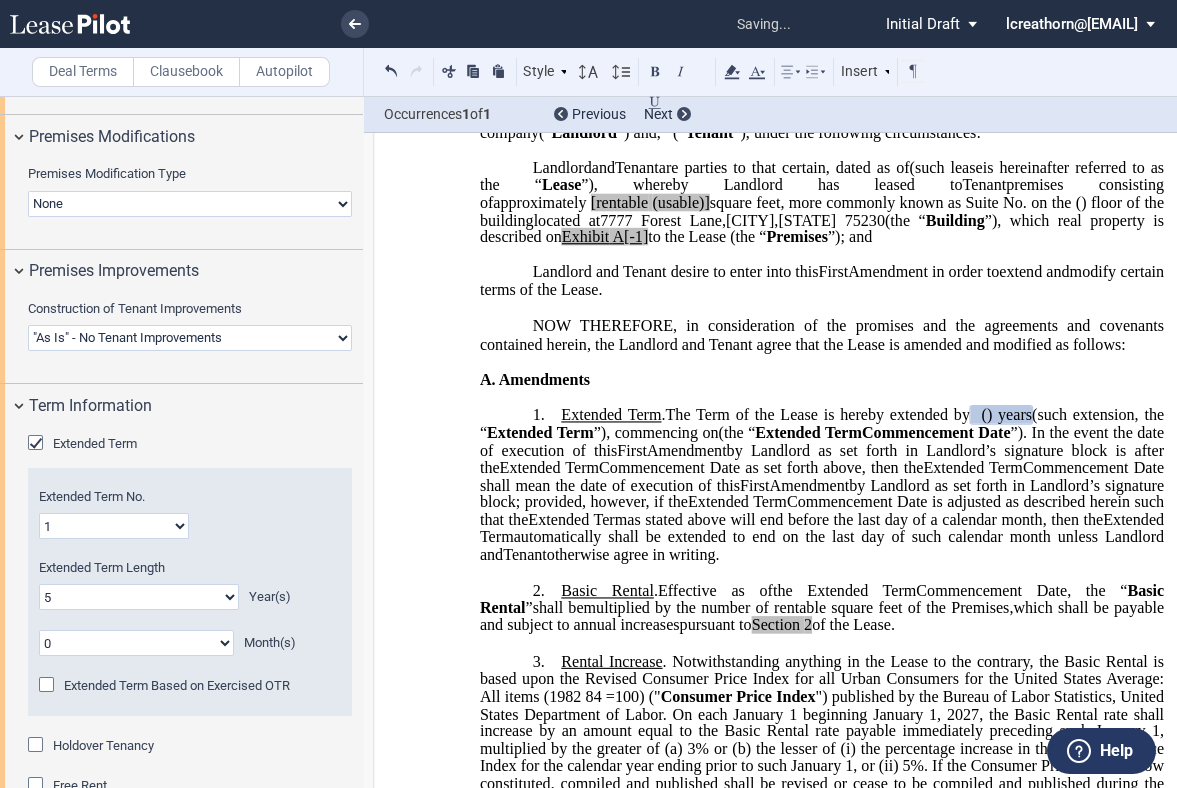 scroll, scrollTop: 555, scrollLeft: 0, axis: vertical 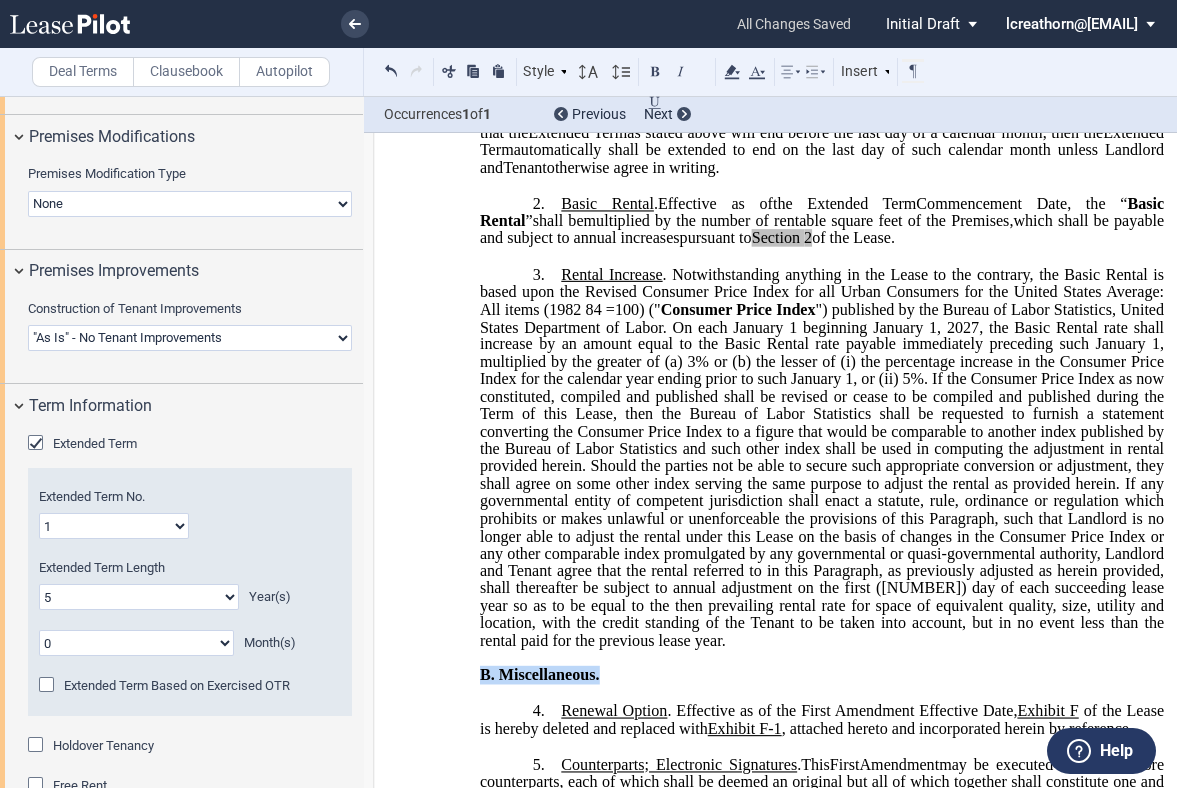 drag, startPoint x: 613, startPoint y: 712, endPoint x: 447, endPoint y: 711, distance: 166.003 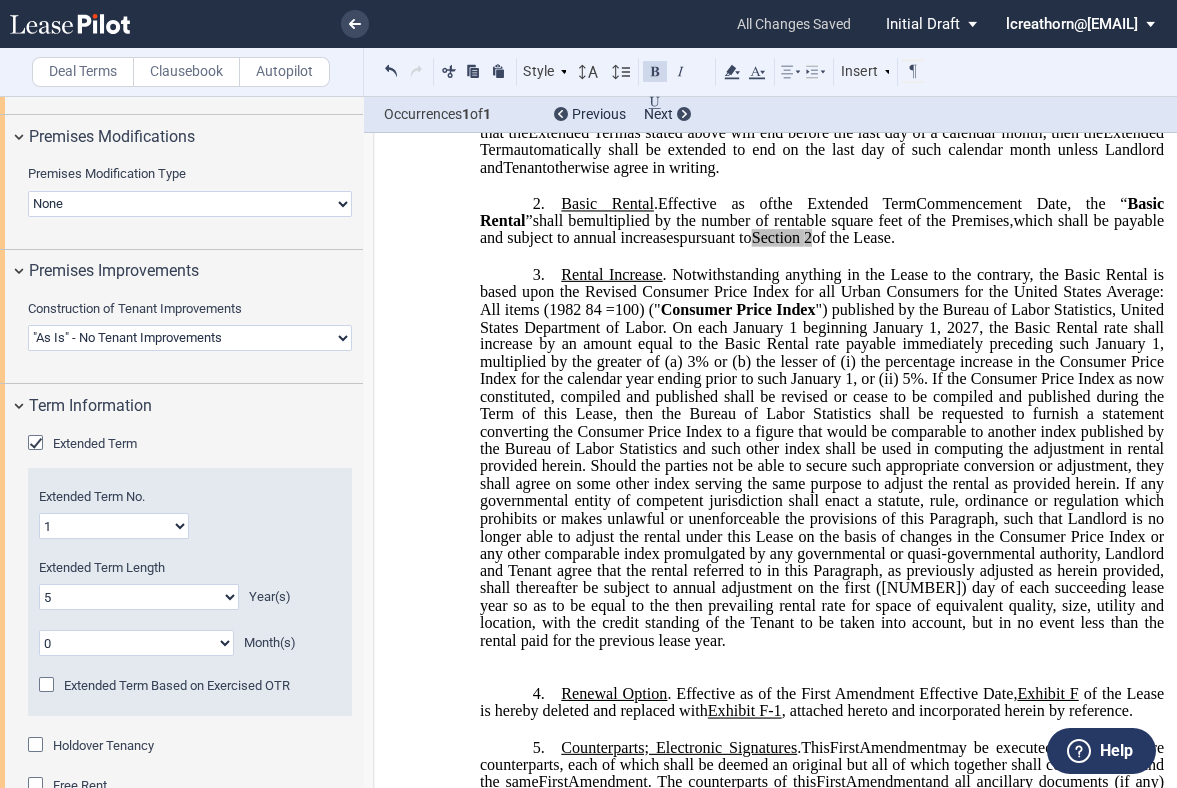 click on "​" at bounding box center [822, 658] 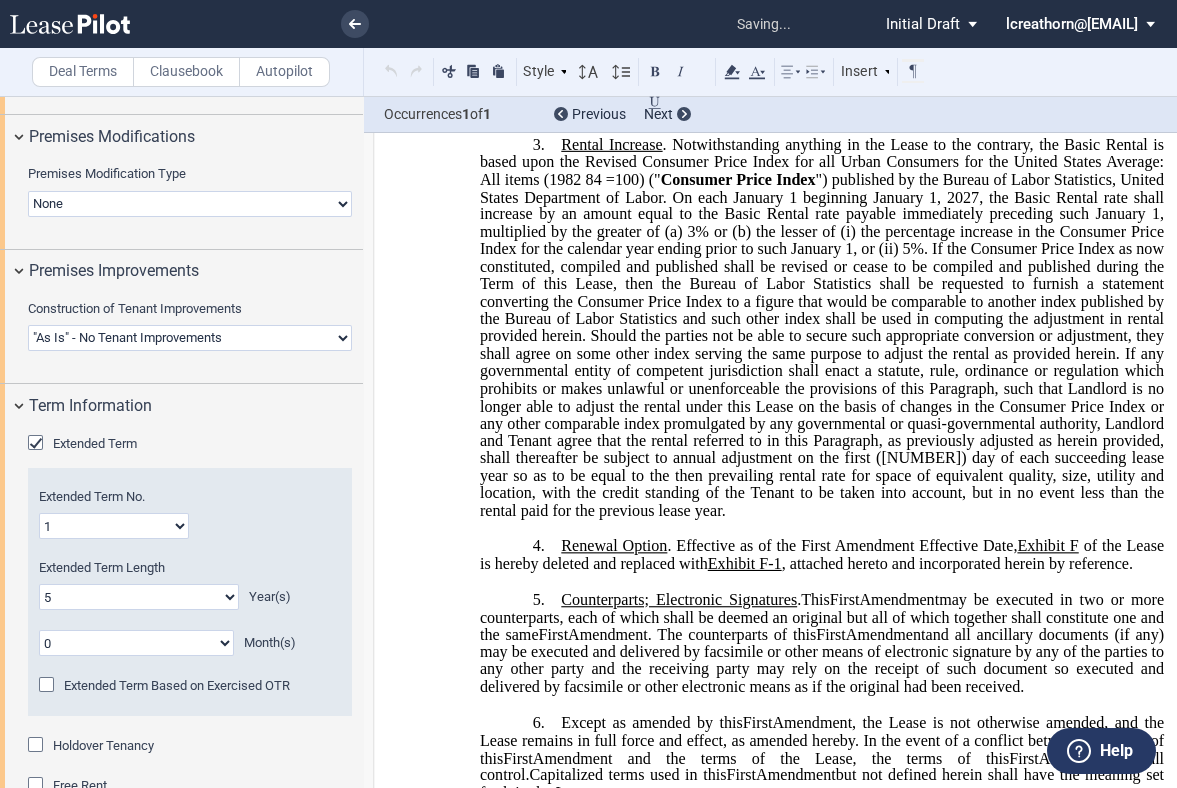 scroll, scrollTop: 888, scrollLeft: 0, axis: vertical 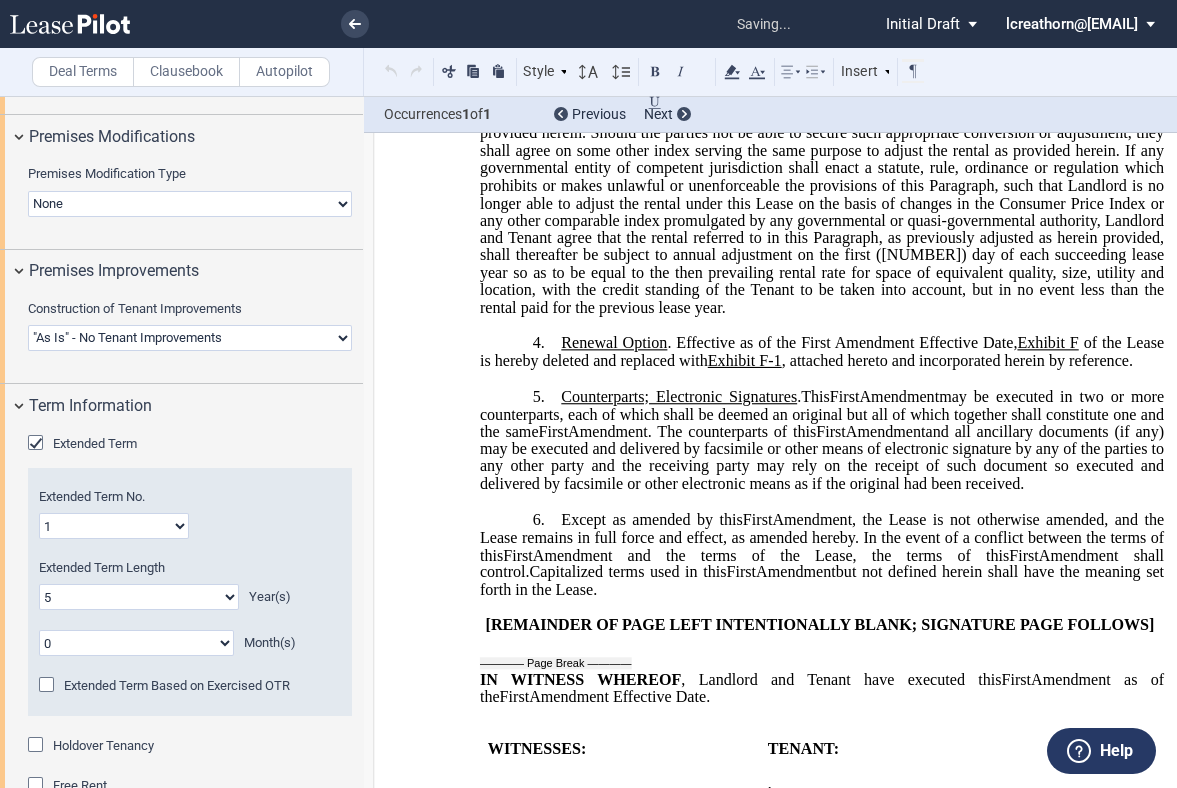 click on "​" at bounding box center (822, 378) 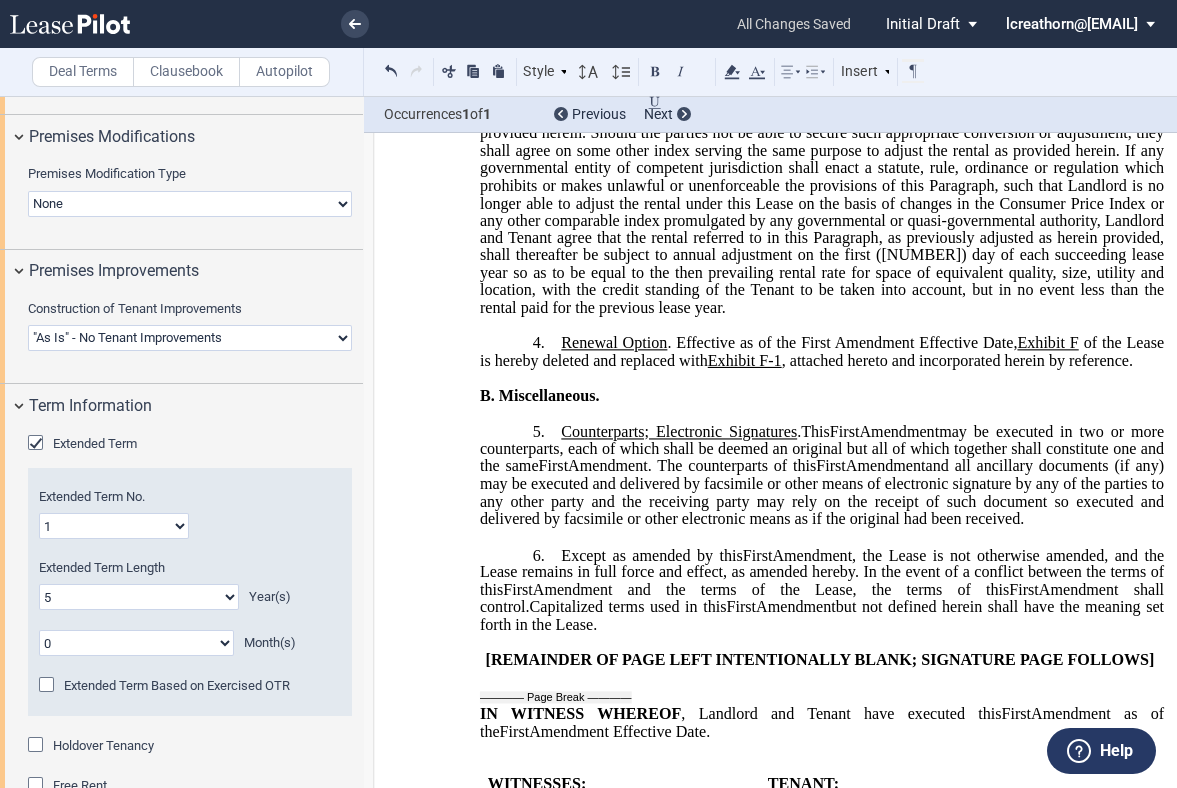 click on "and all ancillary documents (if any) may be executed and delivered by facsimile or other means of electronic signature by any of the parties to any other party and the receiving party may rely on the receipt of such document so executed and delivered by facsimile or other electronic means as if the original had been received." 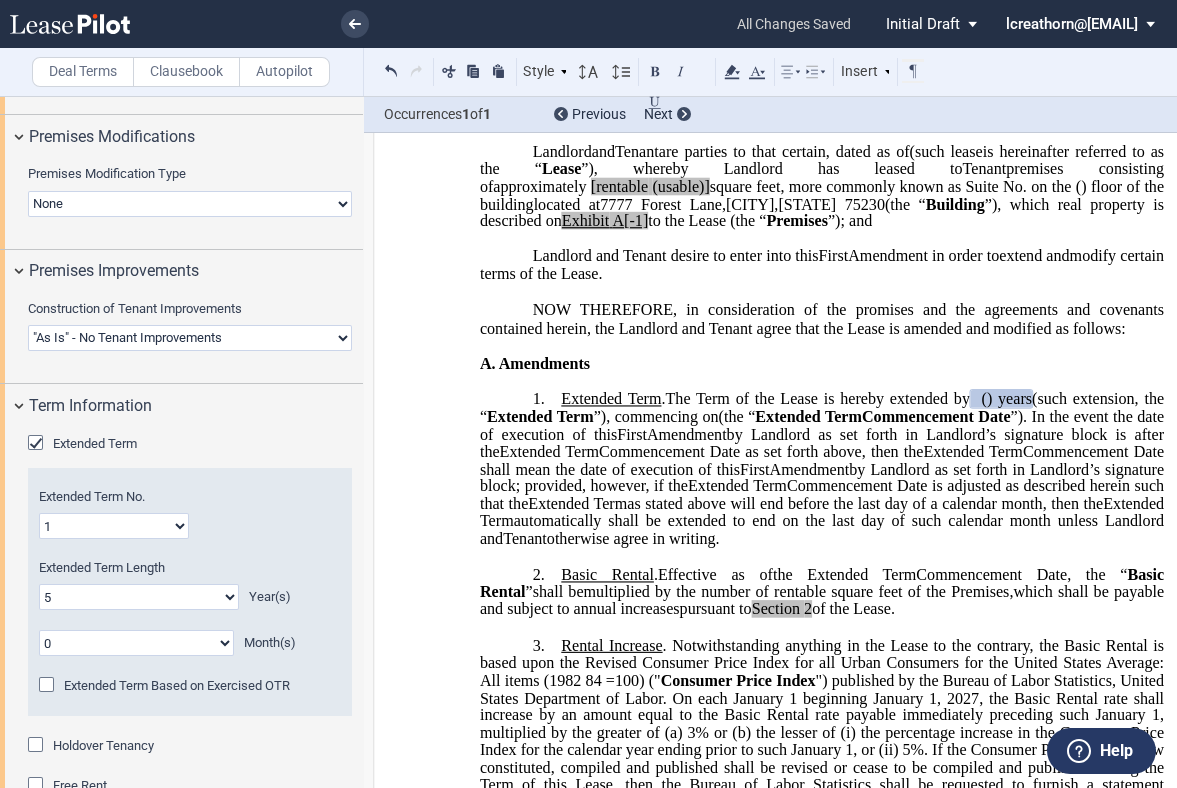 scroll, scrollTop: 221, scrollLeft: 0, axis: vertical 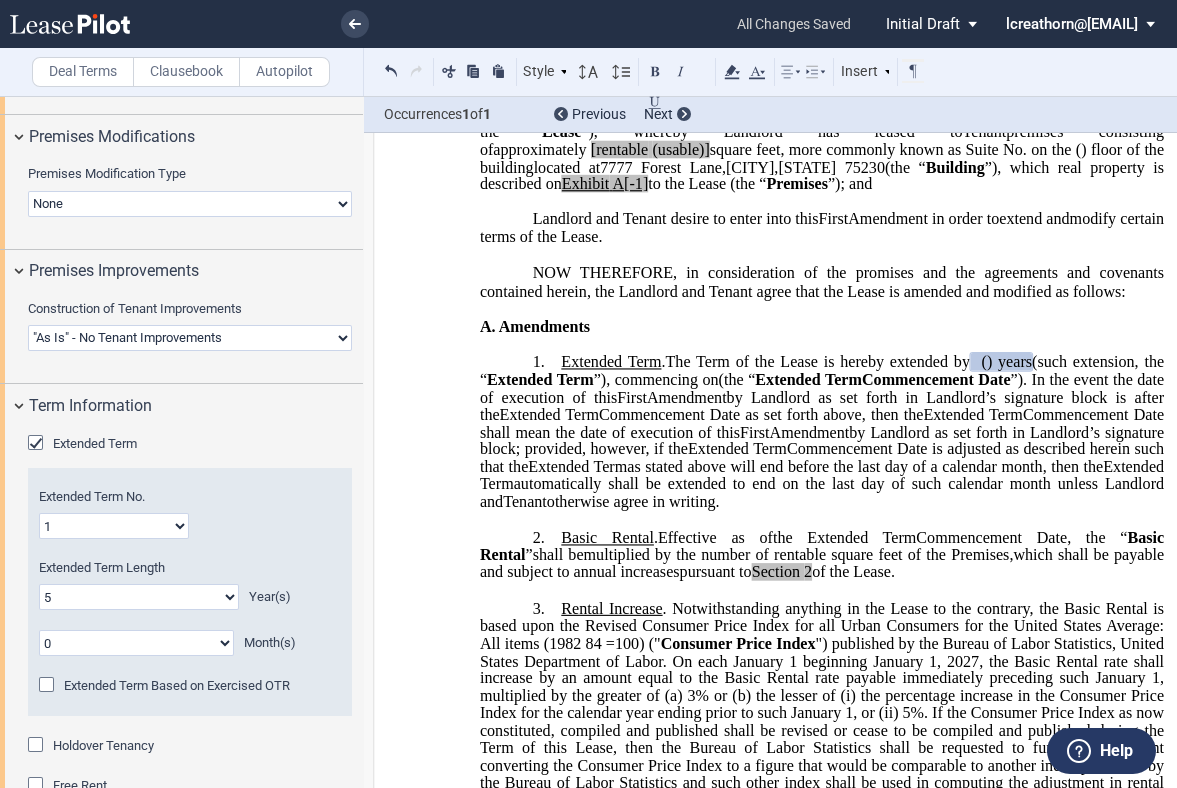 drag, startPoint x: 649, startPoint y: 569, endPoint x: 905, endPoint y: 606, distance: 258.66 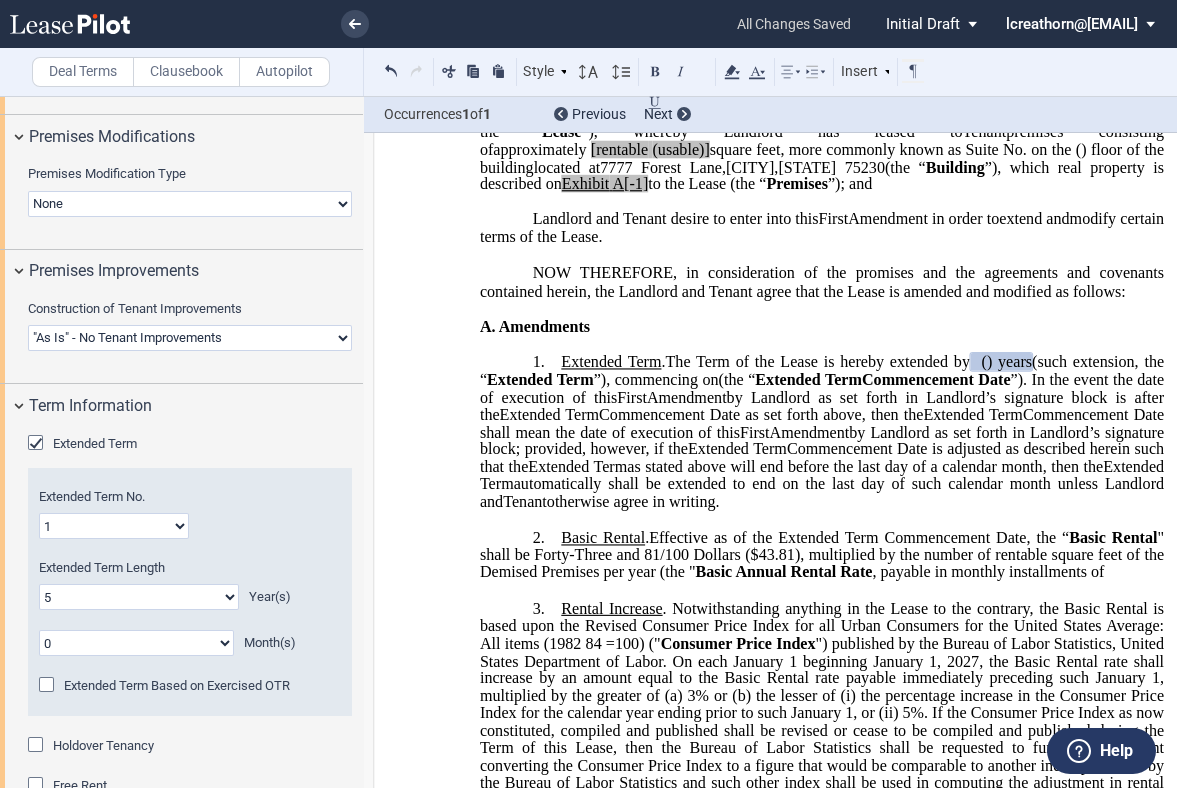 scroll, scrollTop: 0, scrollLeft: 0, axis: both 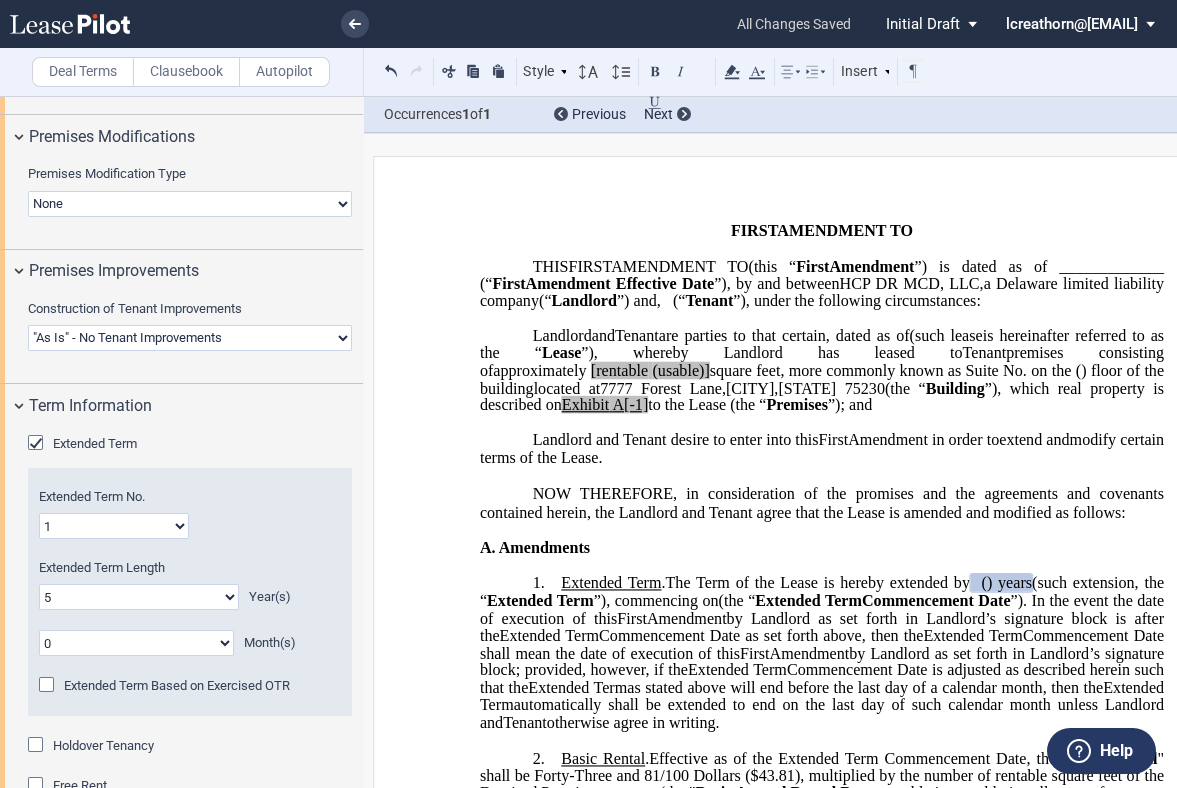 click on "[rentable" 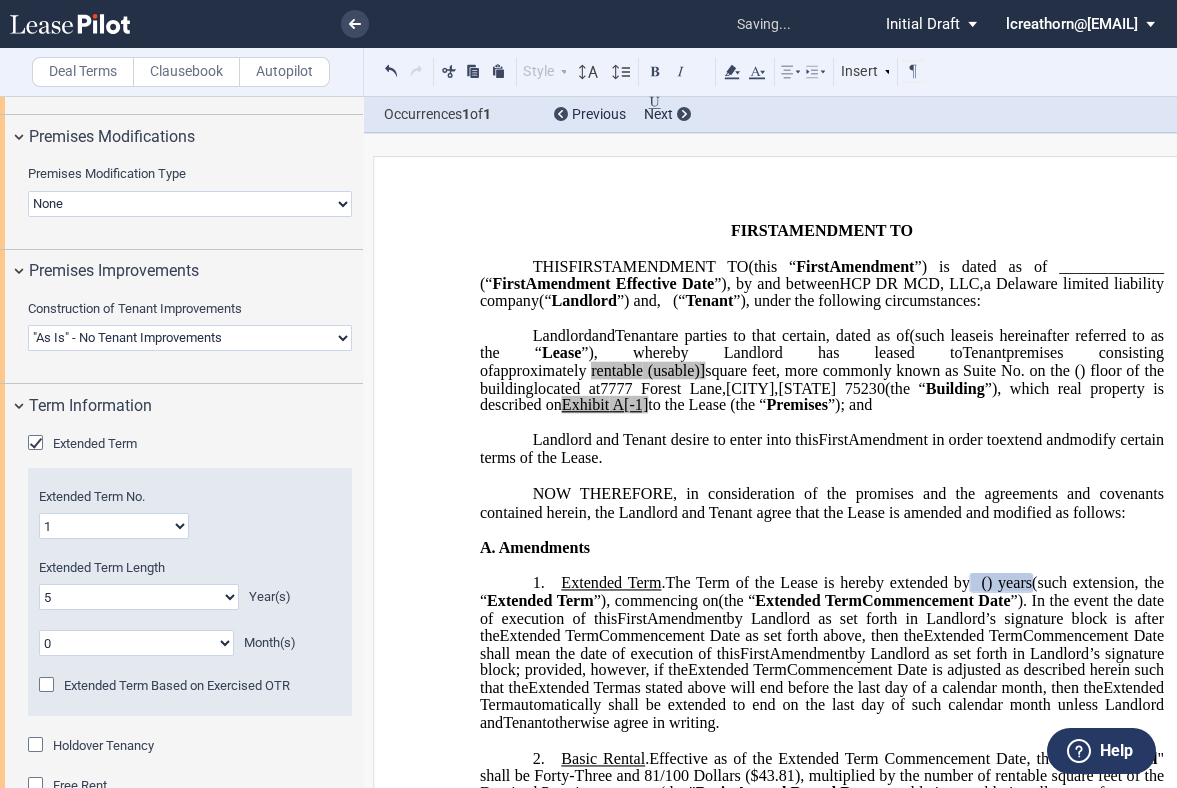 click on "square feet, more commonly known as Suite No." 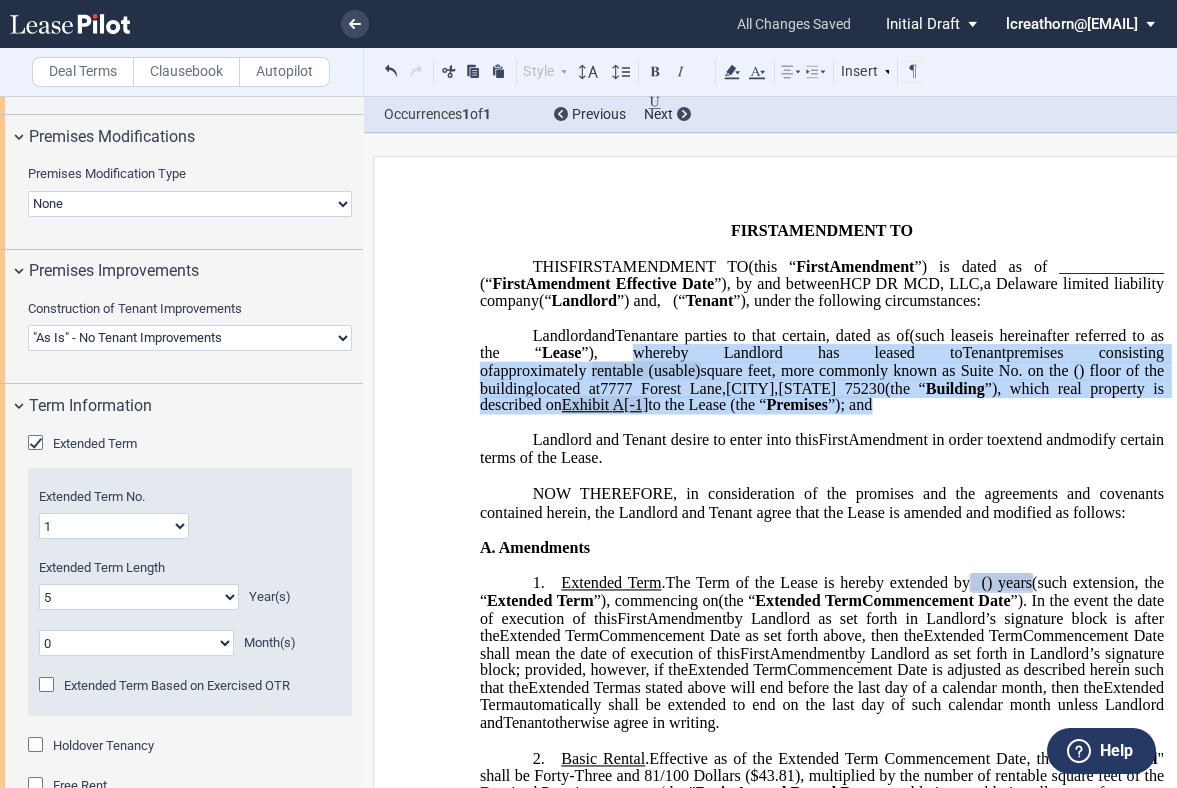 drag, startPoint x: 1134, startPoint y: 436, endPoint x: 836, endPoint y: 386, distance: 302.16553 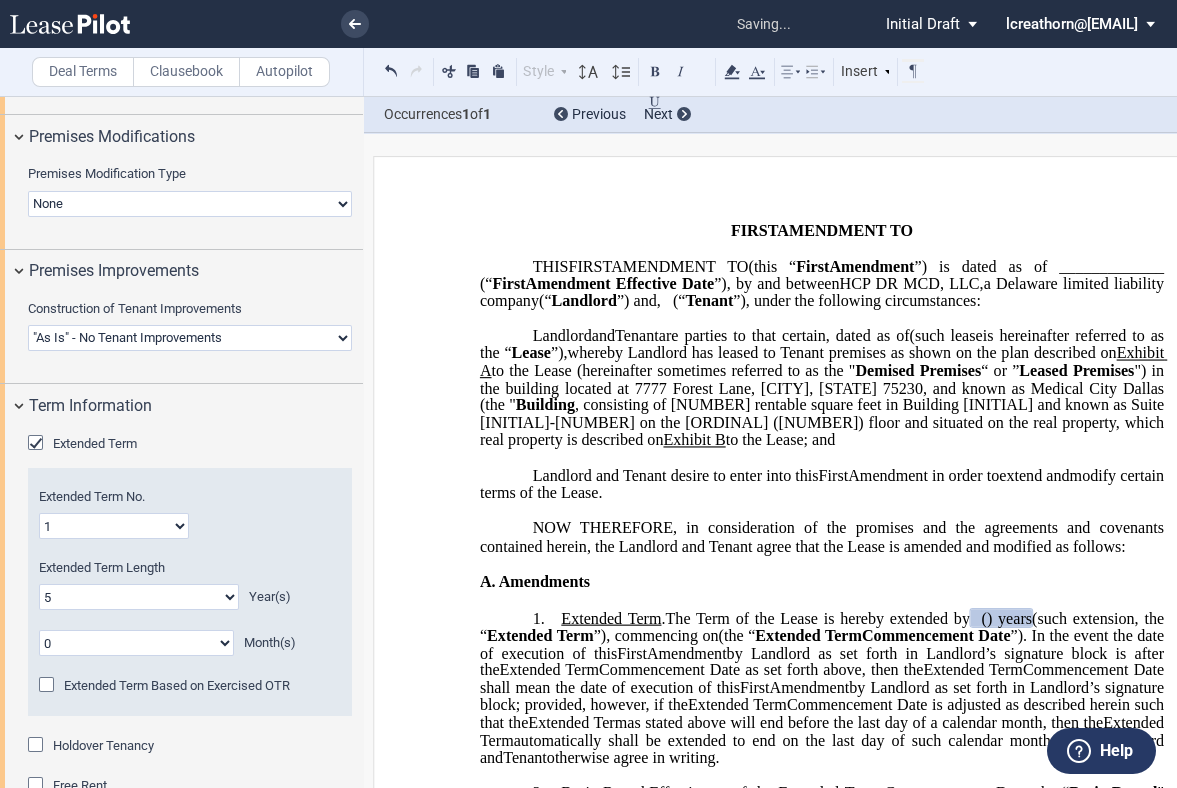 click on ", consisting of [NUMBER] rentable square feet in Building [INITIAL] and known as Suite [INITIAL]-[NUMBER] on the [ORDINAL] ([NUMBER]) floor and situated on the real property, which real property is described on" 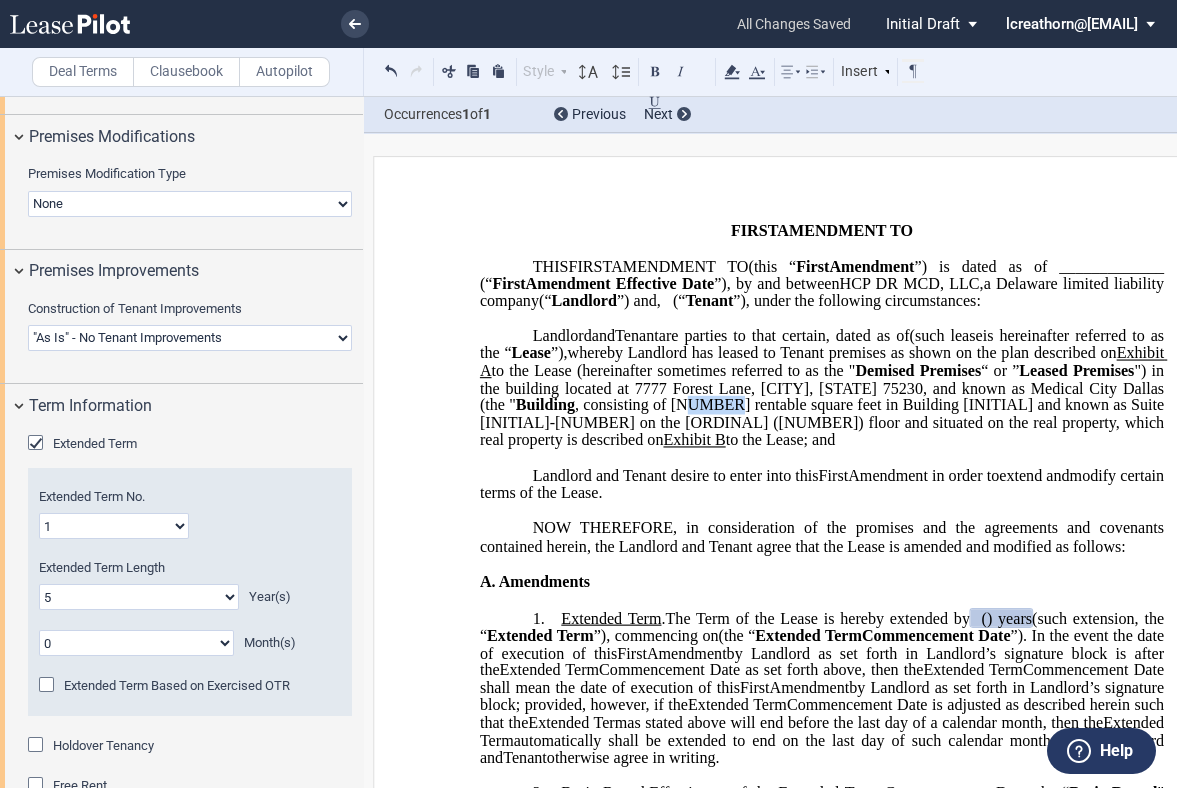 drag, startPoint x: 972, startPoint y: 436, endPoint x: 1002, endPoint y: 432, distance: 30.265491 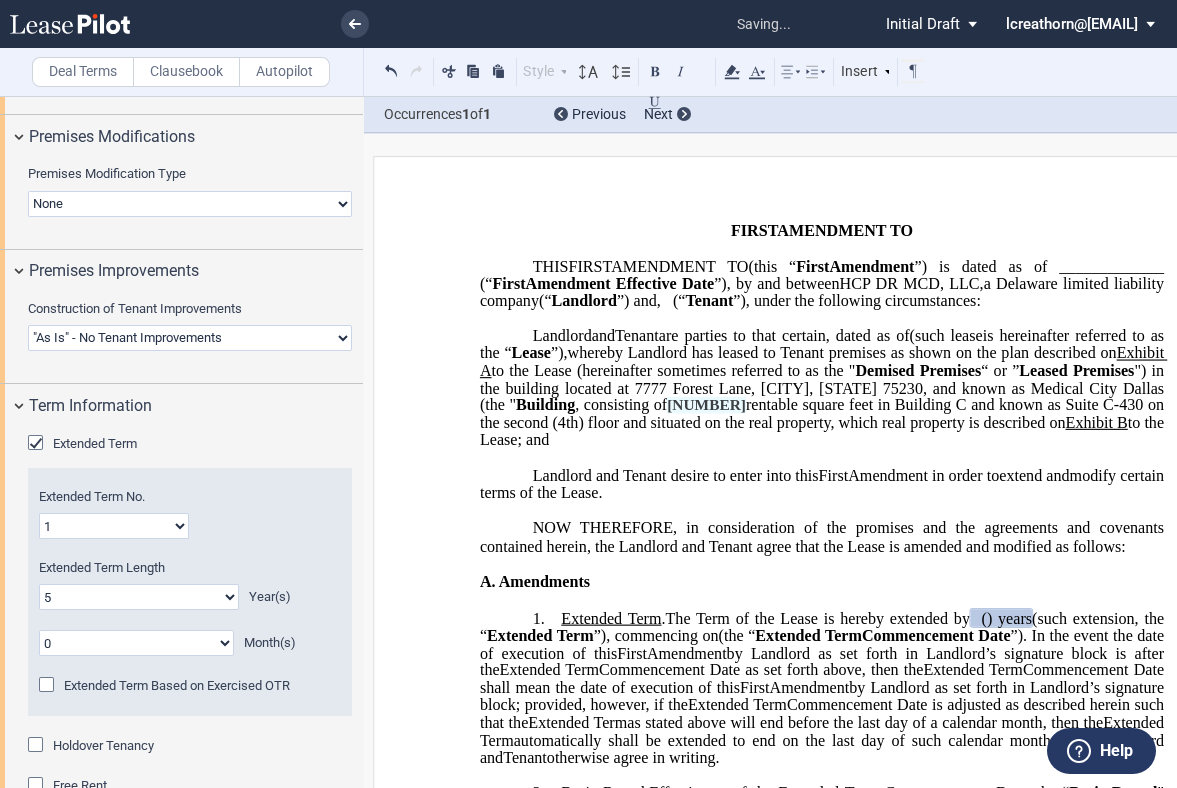 drag, startPoint x: 1007, startPoint y: 439, endPoint x: 960, endPoint y: 439, distance: 47 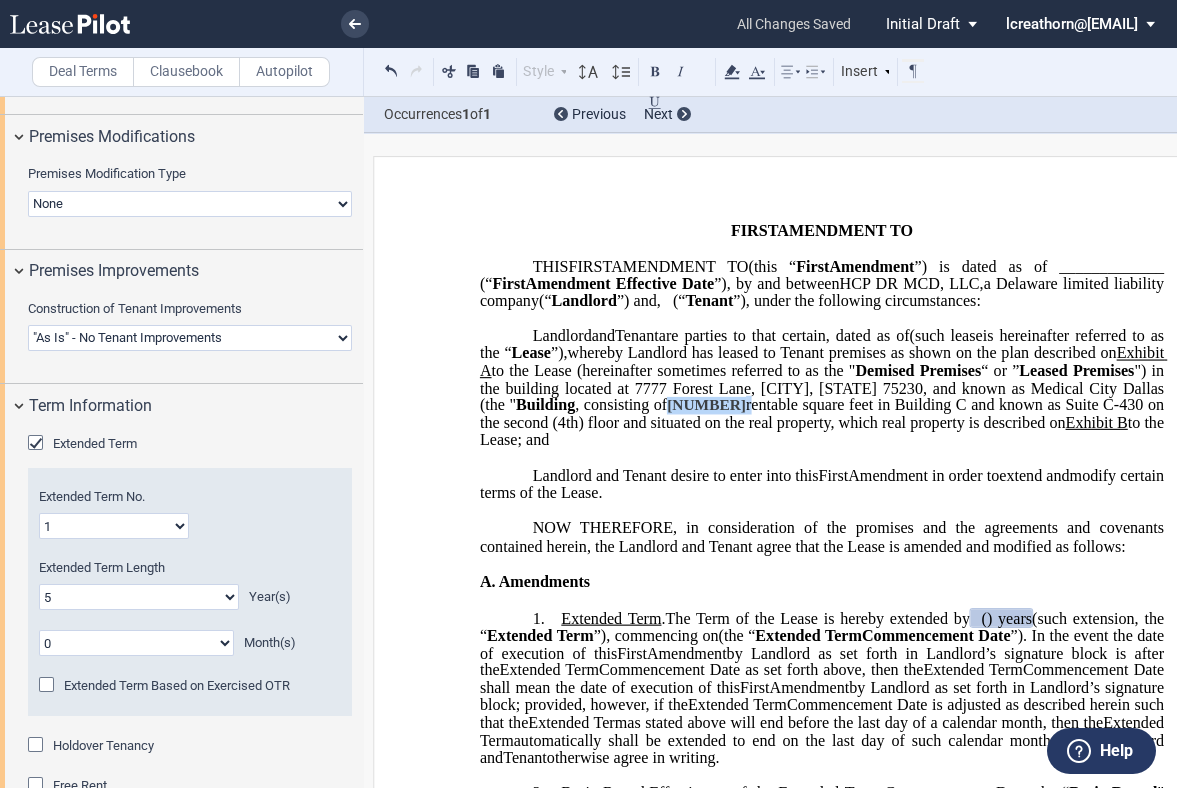 drag, startPoint x: 733, startPoint y: 73, endPoint x: 740, endPoint y: 94, distance: 22.135944 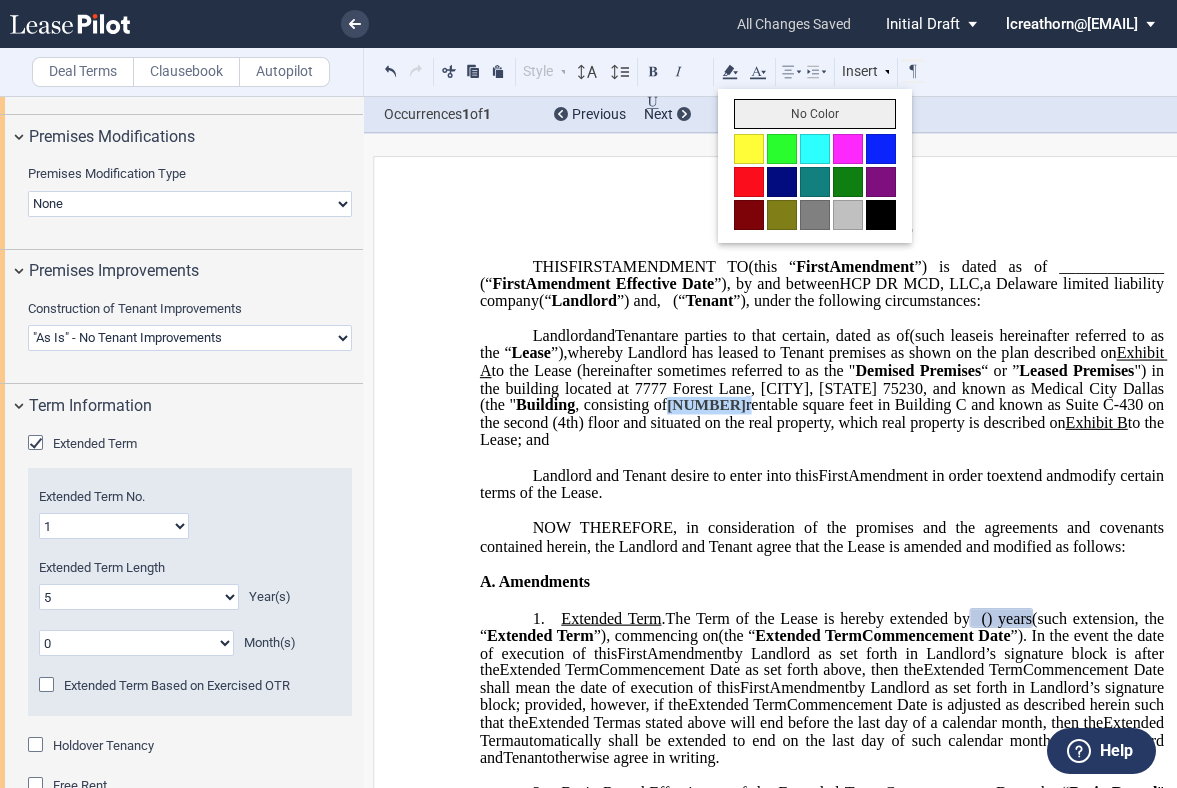 click on "No Color" at bounding box center (815, 114) 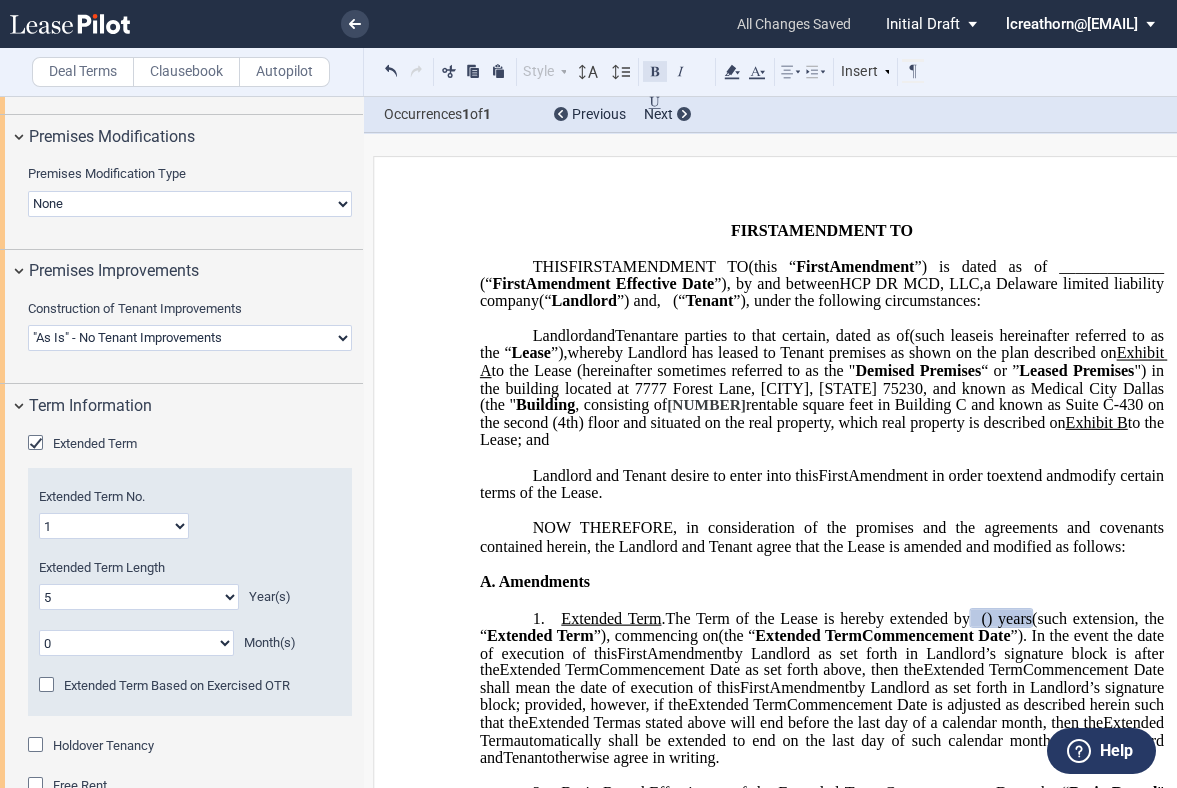click at bounding box center (655, 71) 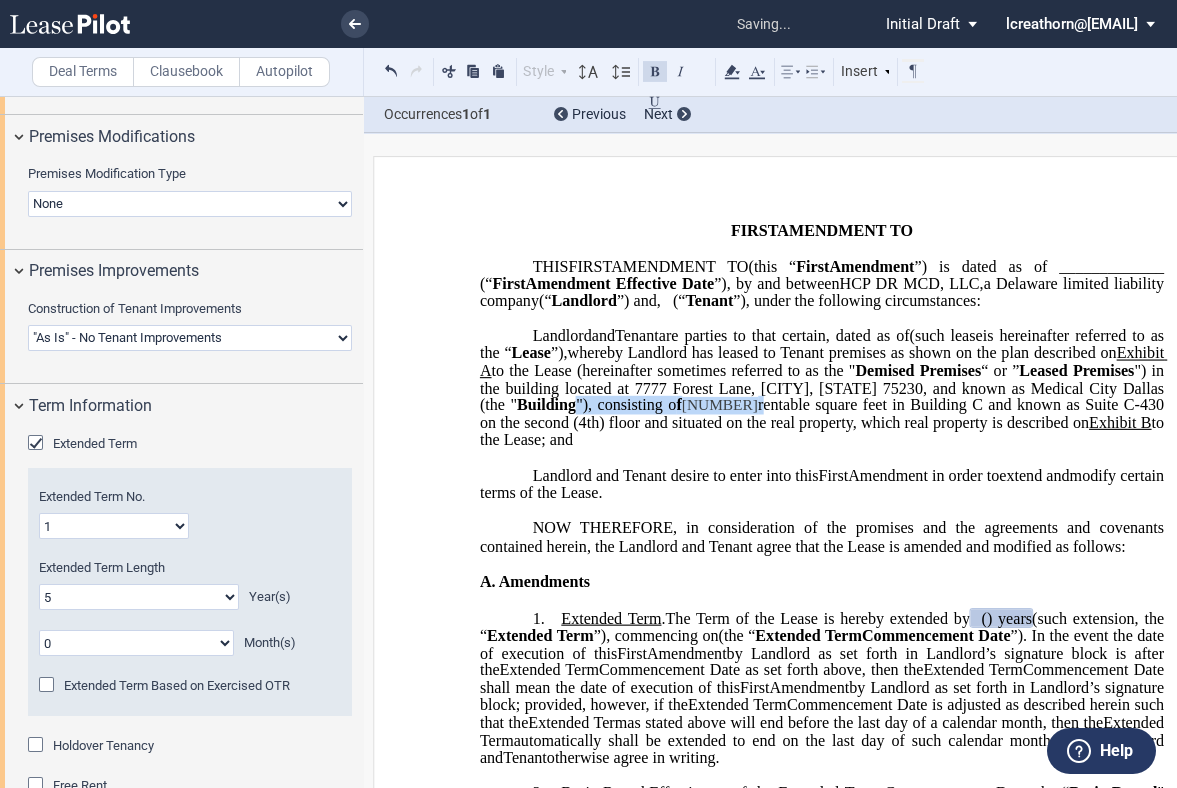 click at bounding box center [655, 71] 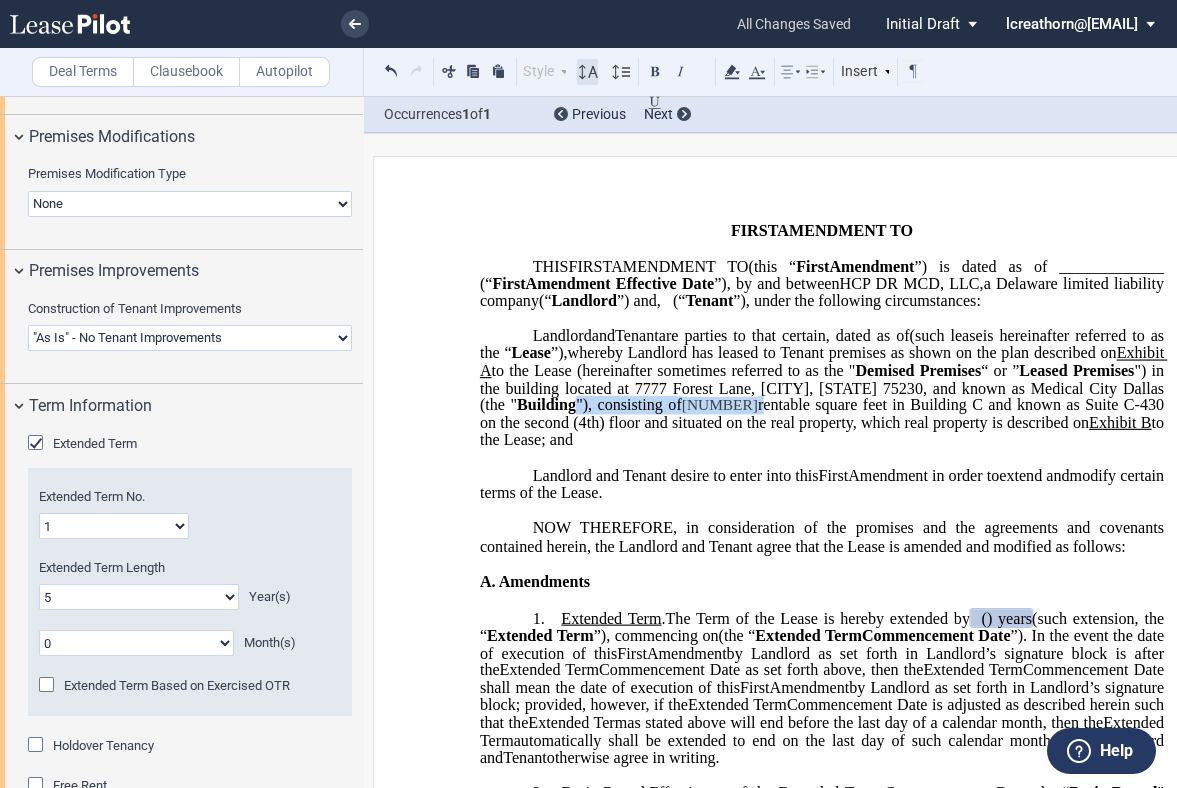 click 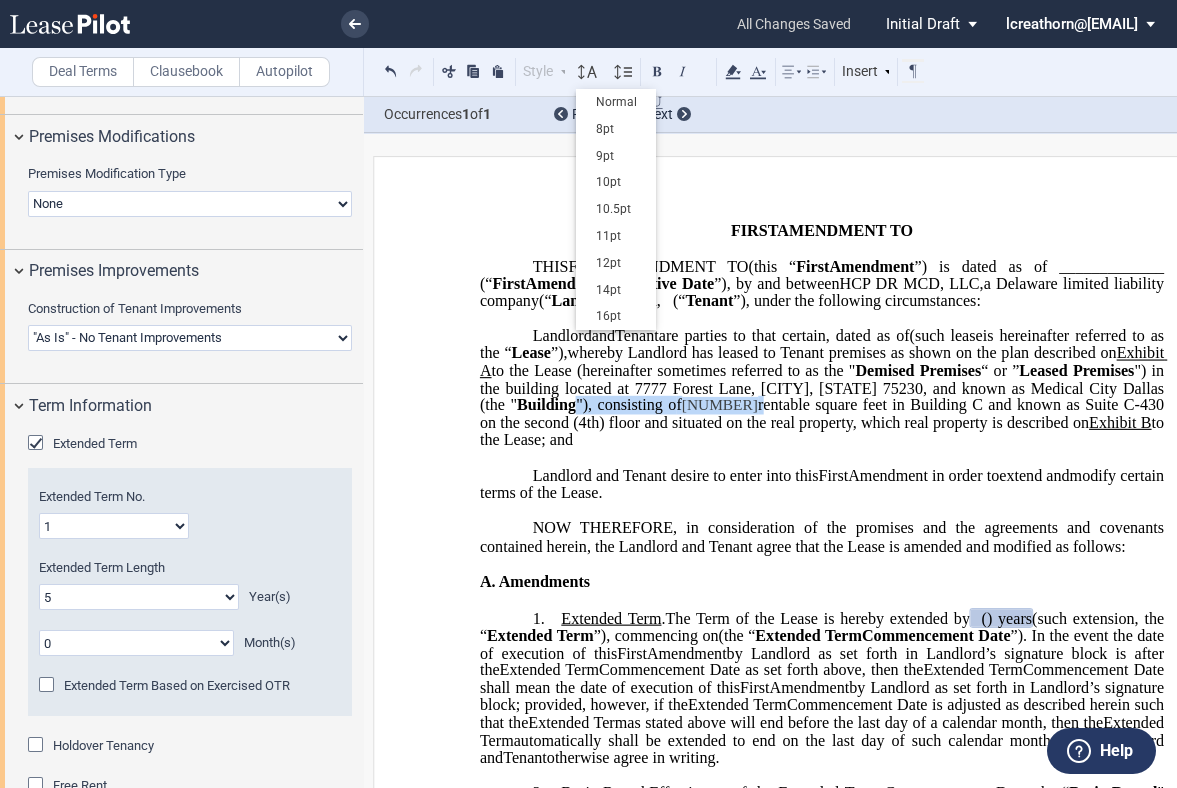 click on "Normal" at bounding box center [616, 102] 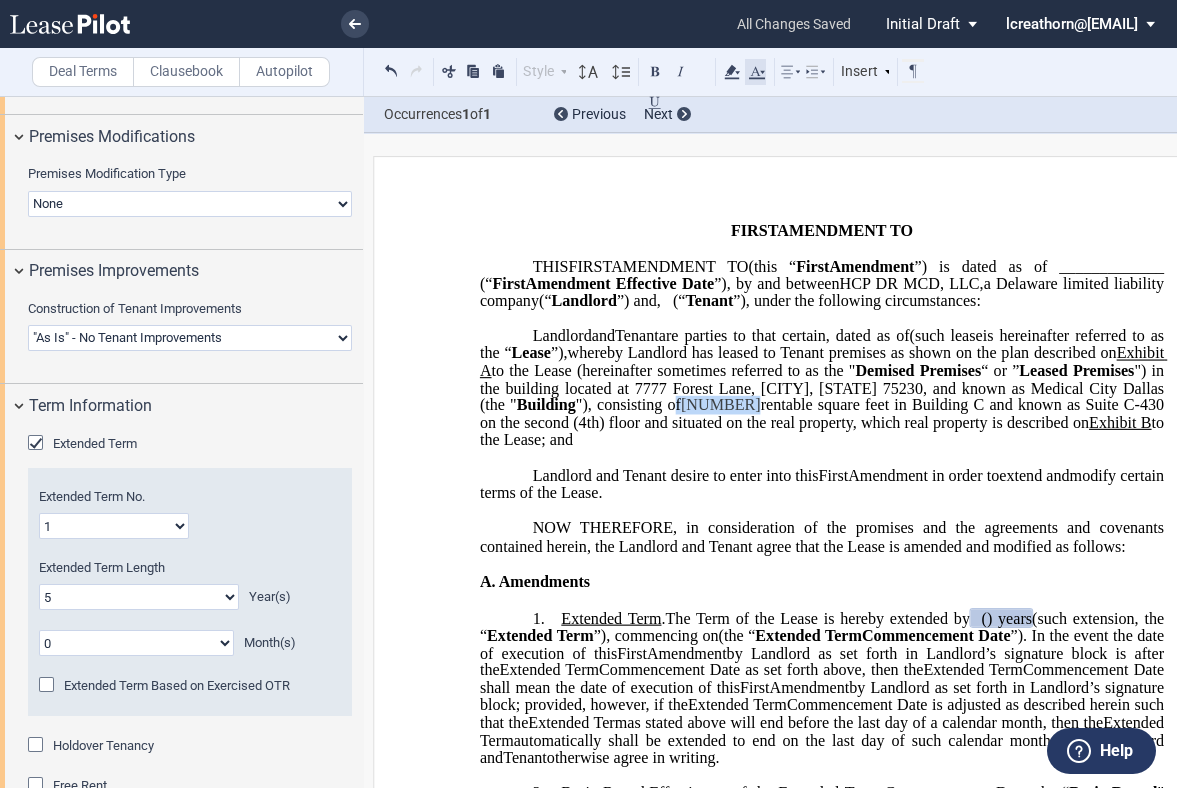 click 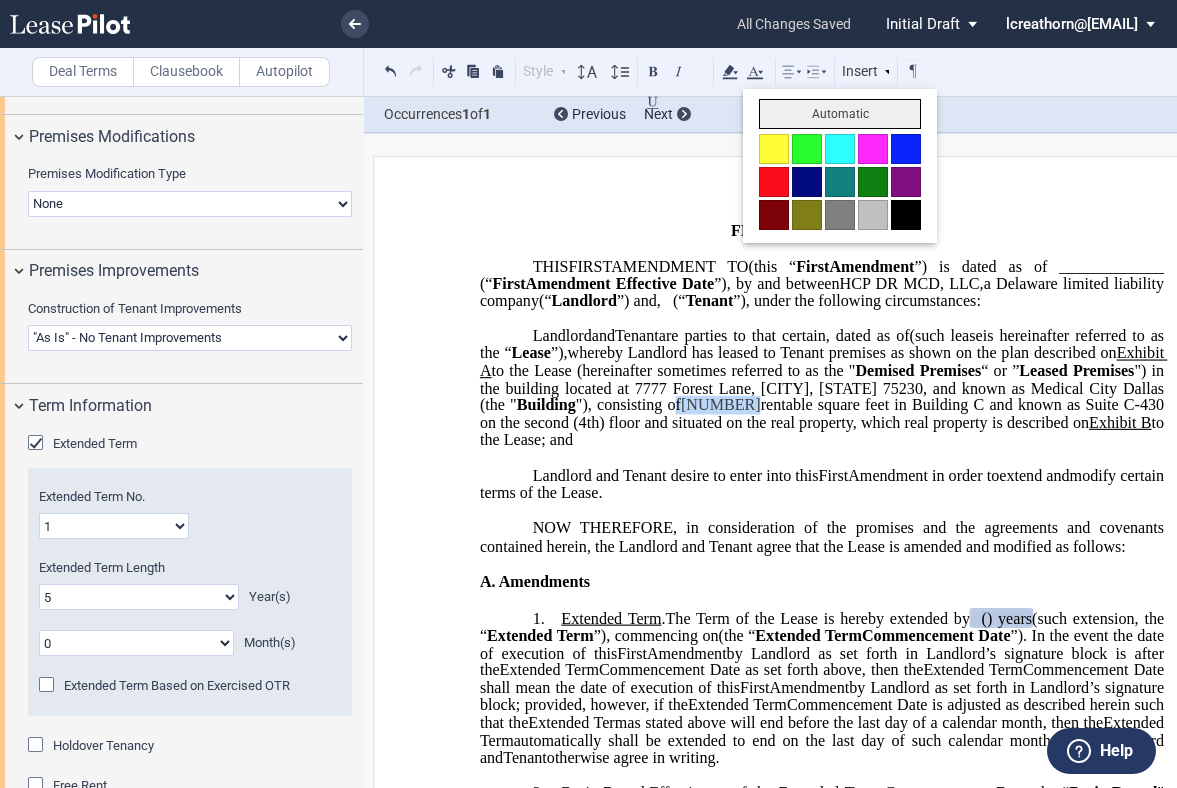 click on "Automatic" at bounding box center [840, 114] 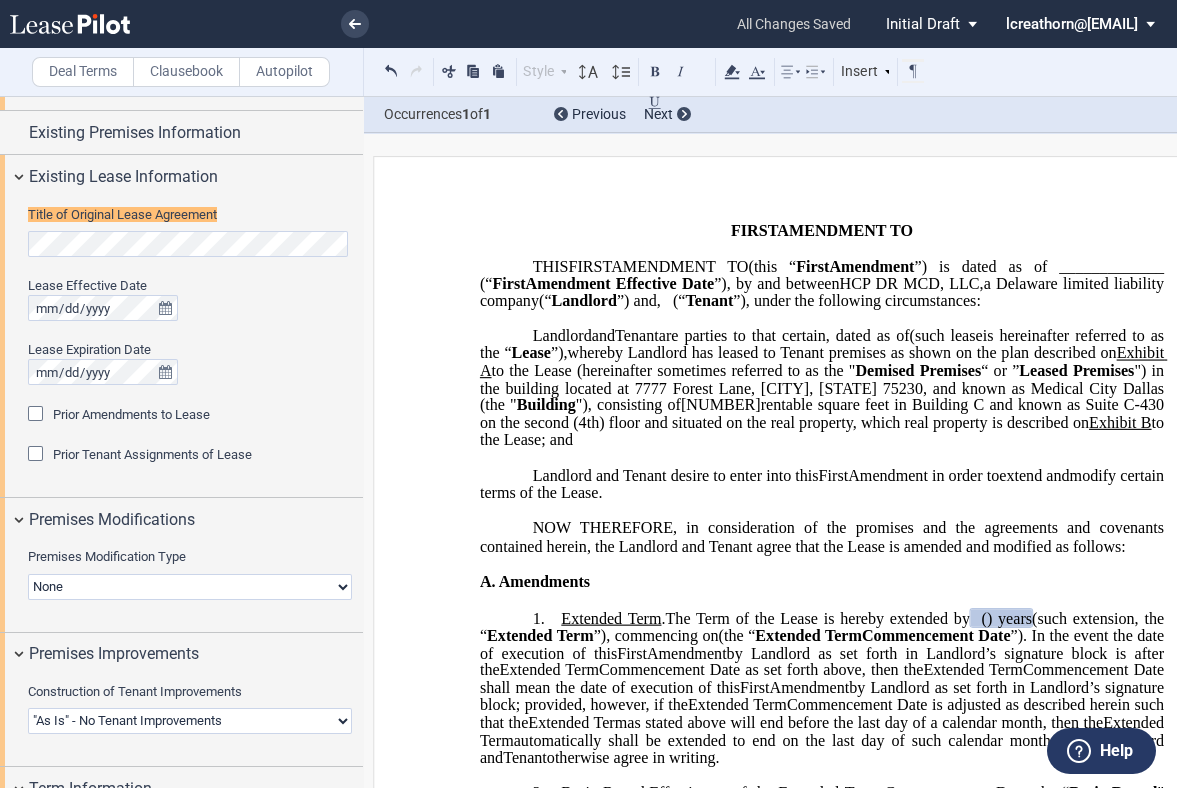 scroll, scrollTop: 309, scrollLeft: 0, axis: vertical 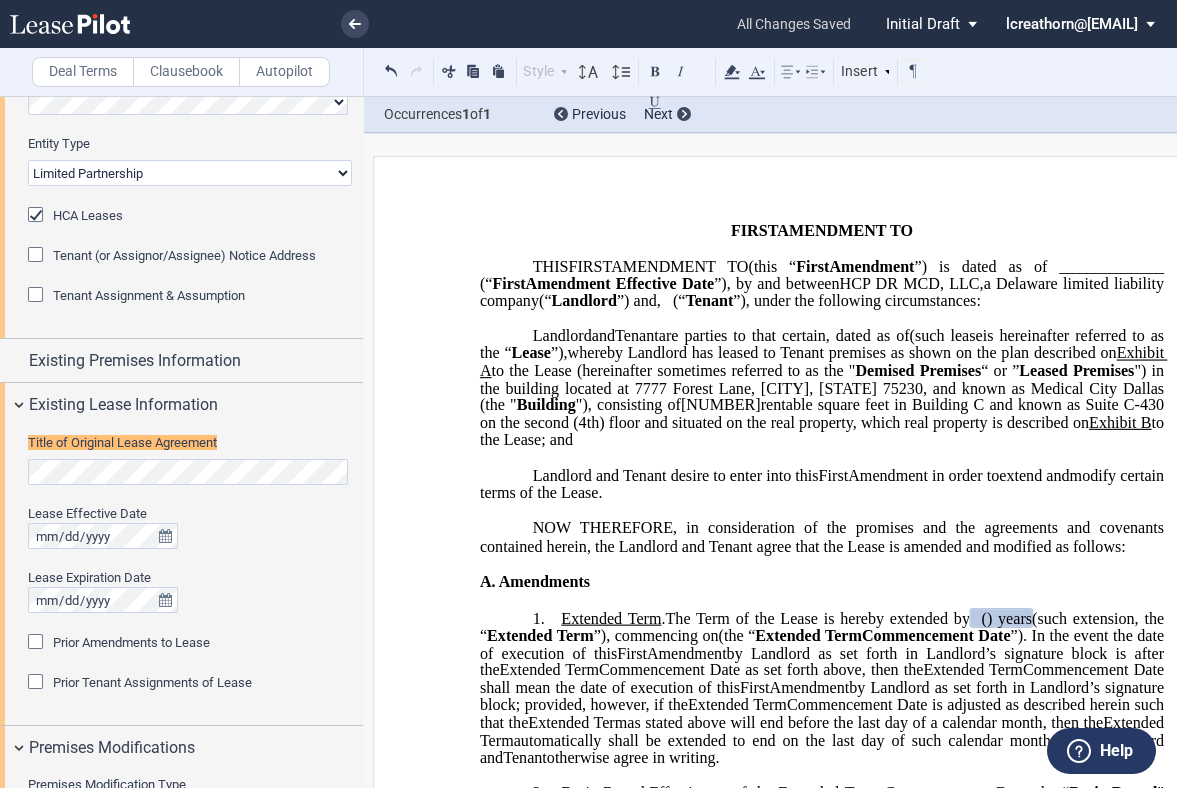 click on ""), consisting o ﻿ f  3,089 ﻿ ﻿  rentable square feet in Building C and known as Suite C-430 on the second (4th) floor and situated on the real property, which real property is described on" 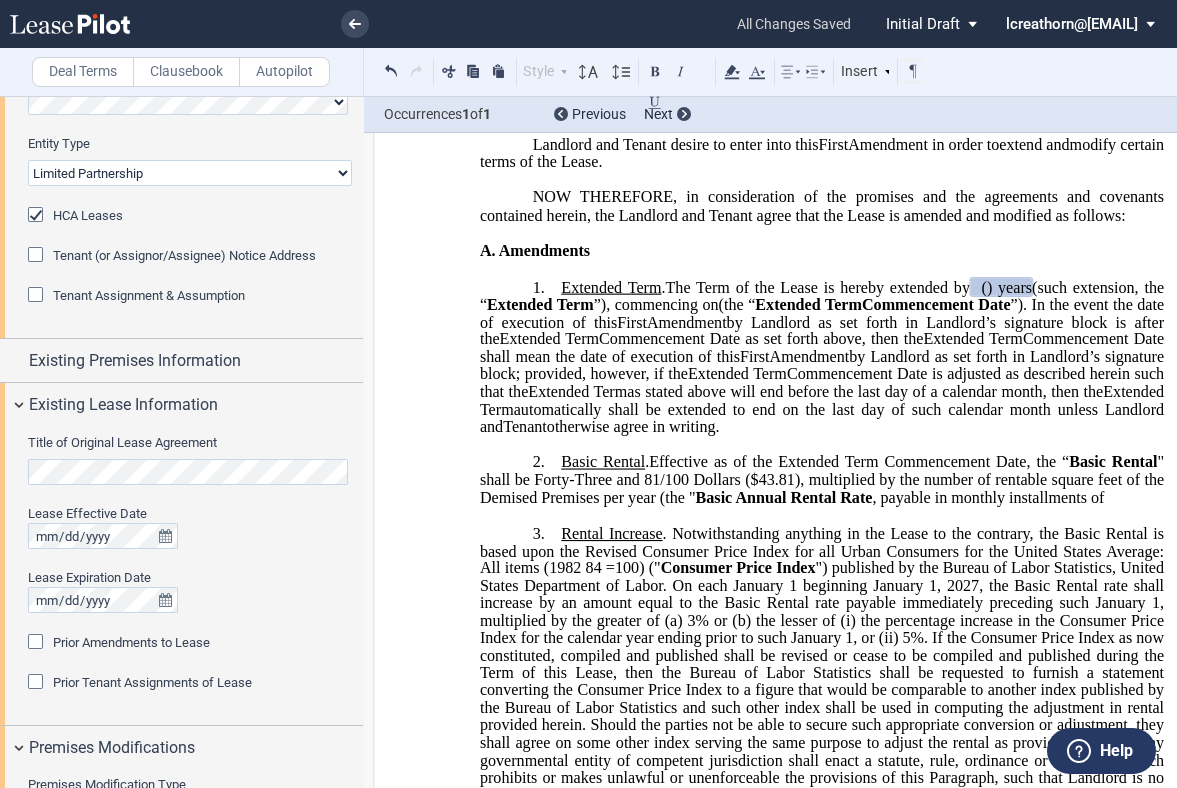 scroll, scrollTop: 333, scrollLeft: 0, axis: vertical 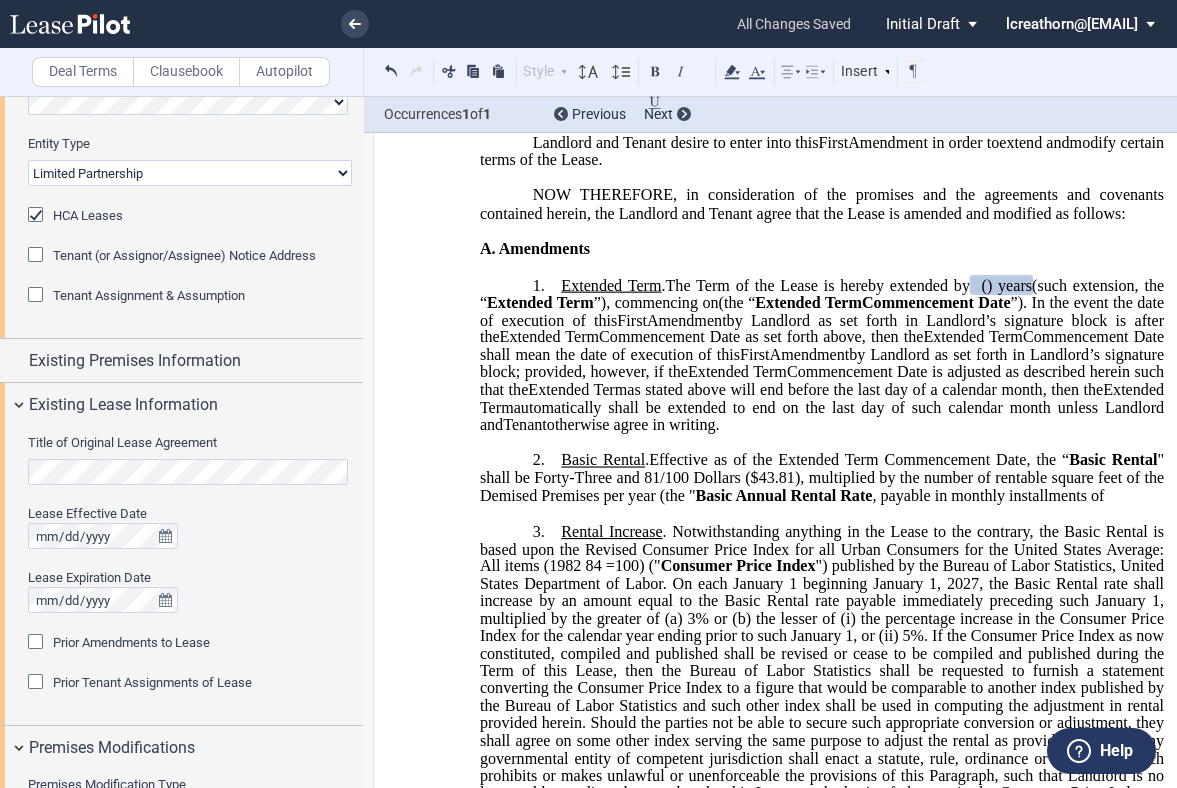 click on "Basic Rental. Effective as of the Extended Term Commencement Date, the " Basic Rental " shall be Forty-Three and 81/100 Dollars ($43.81), multiplied by the number of rentable square feet of the Demised Premises per year (the " Basic Annual Rental Rate "), payable in monthly installments of [______] [______] ﻿ the ﻿ ﻿ Extended Term ﻿ ﻿ [______] Term [______] Term ﻿ ﻿ ﻿ Extended Term ﻿ in the first Lease Year of the [______] Term [______] Term Extended Term ﻿ ﻿ Extended Term and shall increase annually on each anniversary thereof by ﻿ ﻿ percent ( ﻿ ﻿ %) over the then-current amount of the Annual Base Rent, and payable ﻿ ﻿ [LEASING PARALEGAL Depending on language, may need to identify when this annual increase will occur; IF YOU HAVE A FIXED RATE, ONE (1) YEAR TERM, OR NO ESCALTIONS, PLEASE ADD THIS LANGUAGE.]" at bounding box center (822, 477) 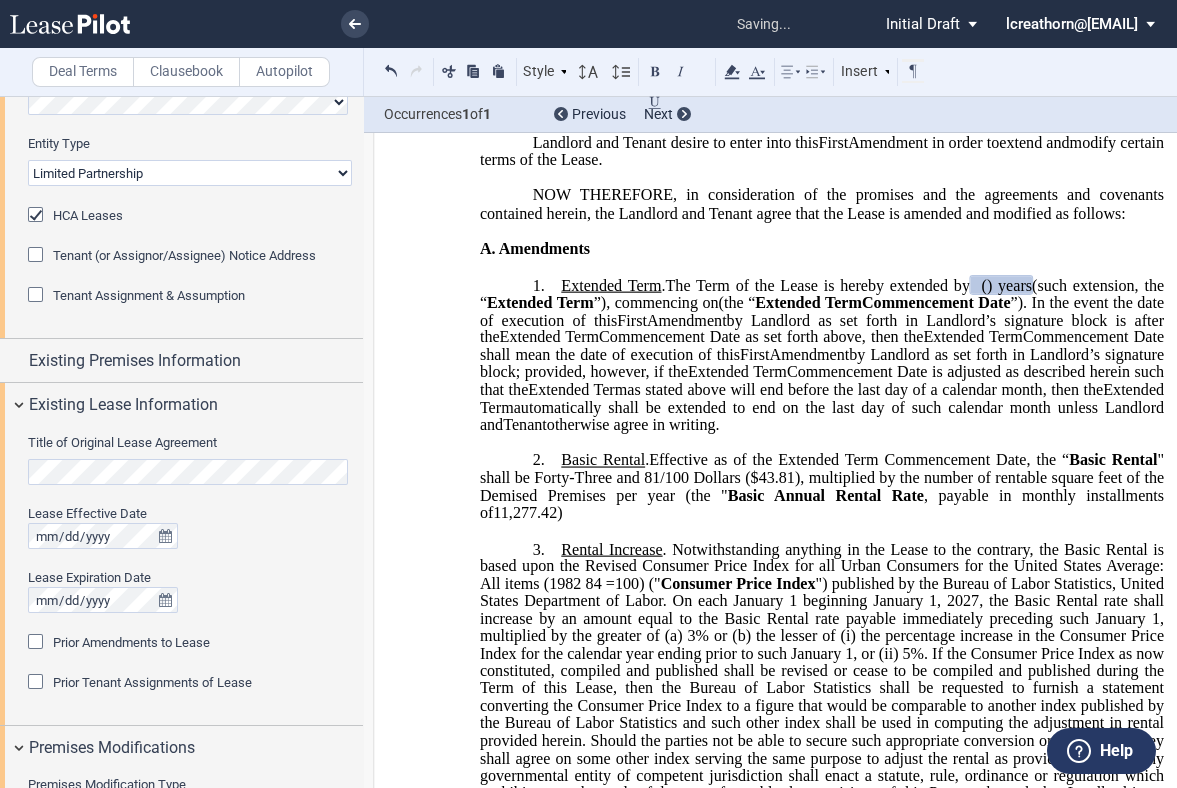 click on "11,277.42)" 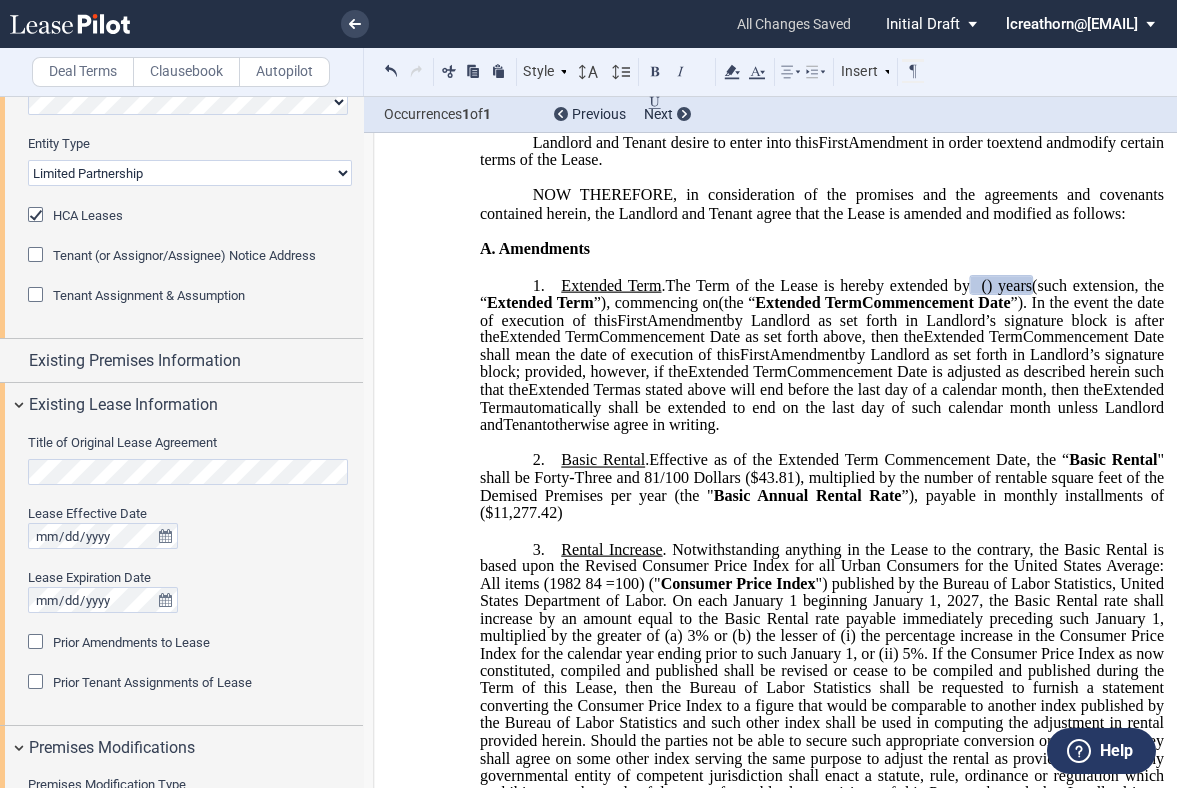click on "﻿ ﻿ FIRST  AMENDMENT TO  ﻿ ﻿
ASSIGNMENT, ASSUMPTION AND   ﻿ ﻿  FIRST  AMENDMENT TO  ﻿ ﻿
ASSIGNMENT AND ASSUMPTION TO  ﻿ ﻿
﻿
THIS   ﻿ ﻿  FIRST  AMENDMENT TO  ﻿ ﻿  (this “ ﻿ ﻿ First  Amendment ”) is dated as of   _____________ (“ ﻿ ﻿ First  Amendment Effective Date ”), by and between  HCP DR MCD, LLC ,  a   Delaware   limited liability company  (“ Landlord ”) and  ﻿ ﻿ ,   ﻿ ﻿   ﻿ ﻿   ﻿ ﻿  an individual ,  , an individual ,  ,  , and  , and  ﻿ ﻿ , an individual , as successor-in-interest to  [______]  ( jointly, severally and collectively, the  “ Tenant ”), under the following circumstances:
THIS ASSIGNMENT, ASSUMPTION AND   ﻿ ﻿  FIRST  AMENDMENT TO  ﻿ ﻿  (this “ ﻿ ﻿ First  Amendment ”) is dated as of   ____________ by and between  ﻿ ﻿" at bounding box center (822, 1054) 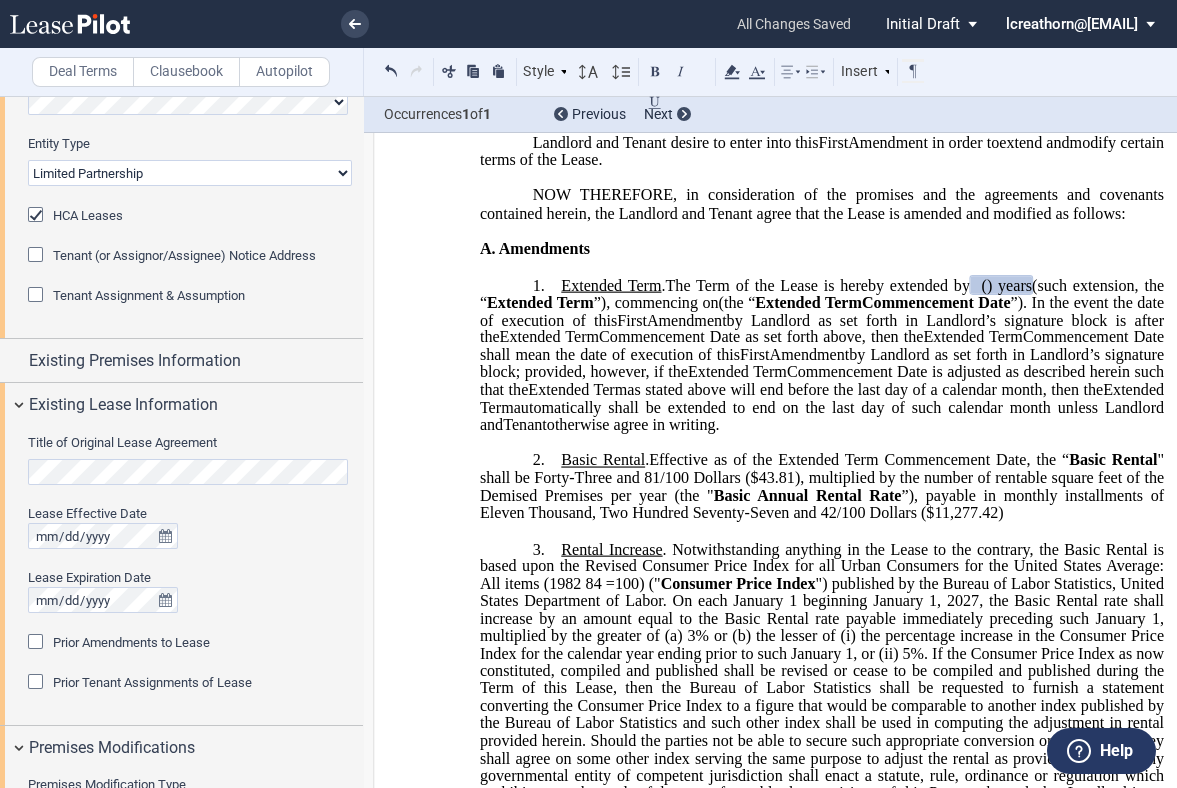 click on "Basic Rental. Effective as of the Extended Term Commencement Date, the " Basic Rental " shall be Forty-Three and 81/100 Dollars ($43.81), multiplied by the number of rentable square feet of the Demised Premises per year (the " Basic Annual Rental Rate "), payable in monthly installments of Eleven Thousand, Two Hundred Seventy-Seven and 42/100 Dollars ($ 11,277.42) [______] [______] ﻿ the ﻿ ﻿ Extended Term ﻿ ﻿ [______] Term [______] Term ﻿ ﻿ ﻿ Extended Term ﻿ in the first Lease Year of the [______] Term [______] Term Extended Term ﻿ ﻿ Extended Term and shall increase annually on each anniversary thereof by ﻿ ﻿ percent ( ﻿ ﻿ %) over the then-current amount of the Annual Base Rent, and payable ﻿ ﻿ [LEASING PARALEGAL Depending on language, may need to identify when this annual increase will occur; IF YOU HAVE A FIXED RATE, ONE (1) YEAR TERM, OR NO ESCALTIONS, PLEASE ADD THIS LANGUAGE.]" at bounding box center [822, 486] 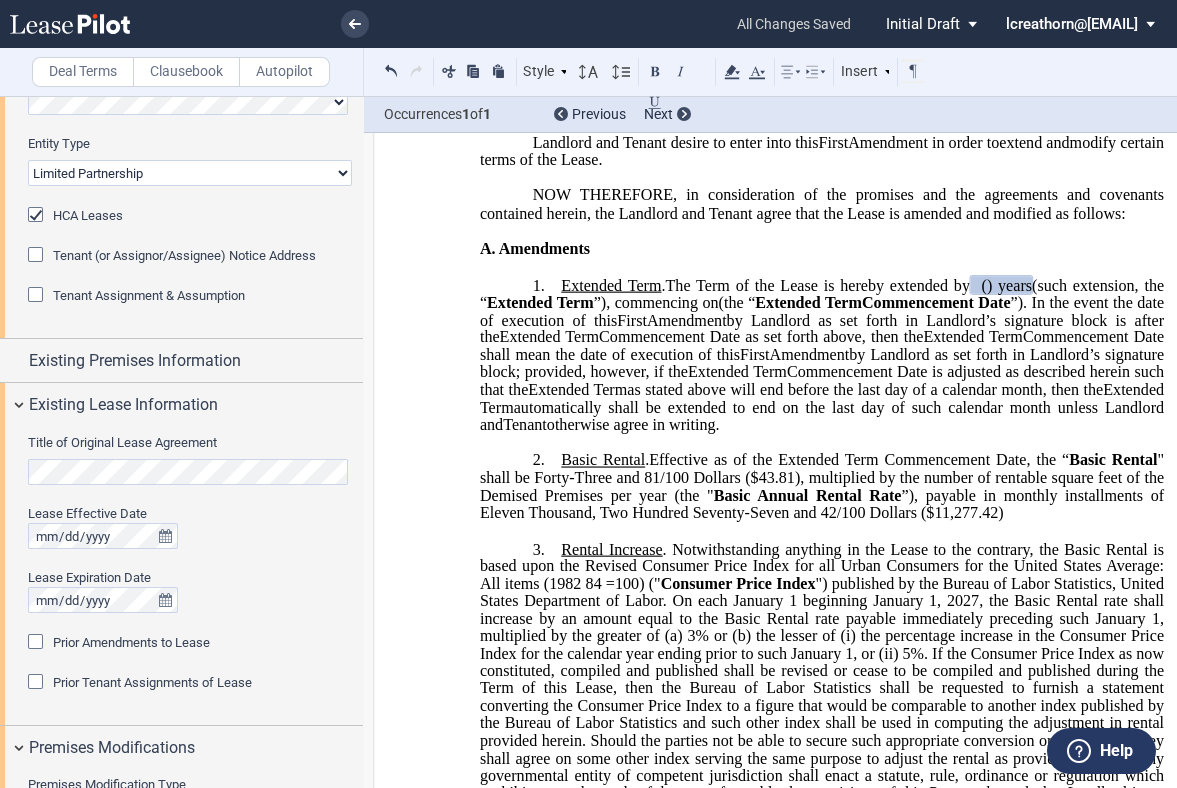 click on "Basic Rental. Effective as of the Extended Term Commencement Date, the " Basic Rental " shall be Forty-Three and 81/100 Dollars ($43.81), multiplied by the number of rentable square feet of the Demised Premises per year (the " Basic Annual Rental Rate "), payable in monthly installments of Eleven Thousand, Two Hundred Seventy-Seven and 42/100 Dollars ($ 11,277.42) [______] [______] ﻿ the ﻿ ﻿ Extended Term ﻿ ﻿ [______] Term [______] Term ﻿ ﻿ ﻿ Extended Term ﻿ in the first Lease Year of the [______] Term [______] Term Extended Term ﻿ ﻿ Extended Term and shall increase annually on each anniversary thereof by ﻿ ﻿ percent ( ﻿ ﻿ %) over the then-current amount of the Annual Base Rent, and payable ﻿ ﻿ [LEASING PARALEGAL Depending on language, may need to identify when this annual increase will occur; IF YOU HAVE A FIXED RATE, ONE (1) YEAR TERM, OR NO ESCALTIONS, PLEASE ADD THIS LANGUAGE.]" at bounding box center [822, 486] 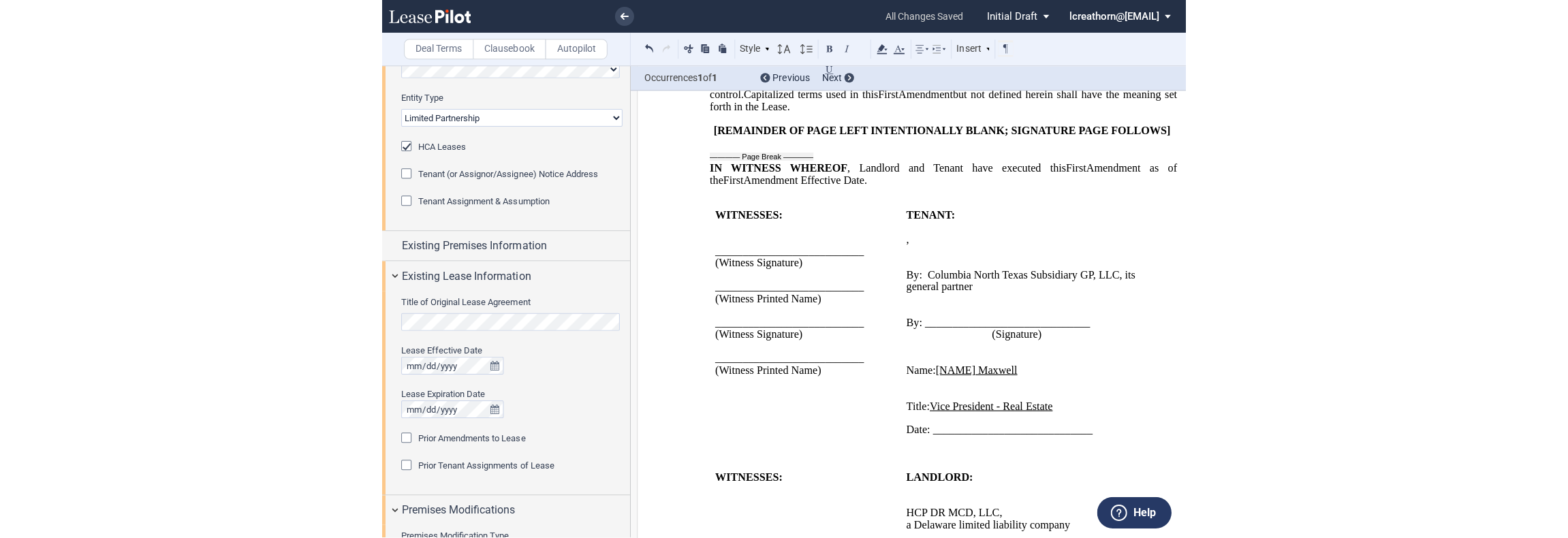 scroll, scrollTop: 1315, scrollLeft: 0, axis: vertical 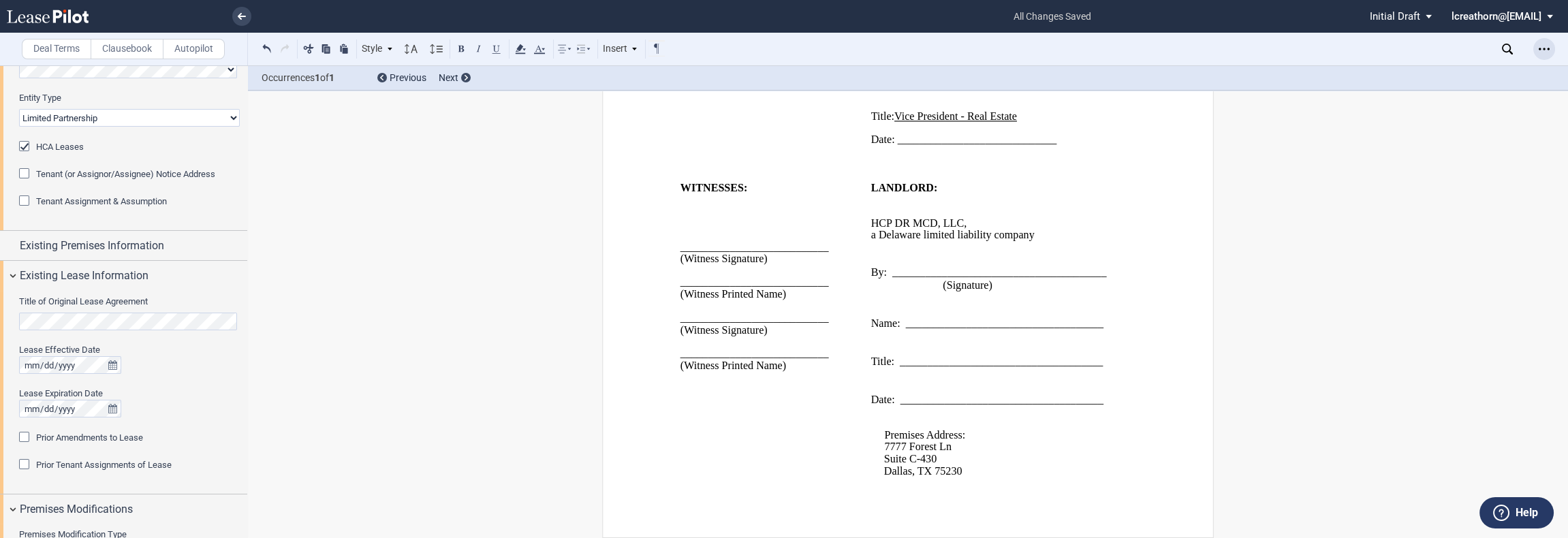 click on "Download
Share Document
Print
Create a New Version
Import Changes
Compare
Abstract
New
Save as Conformed Deal
Duplicate" at bounding box center (1535, 49) 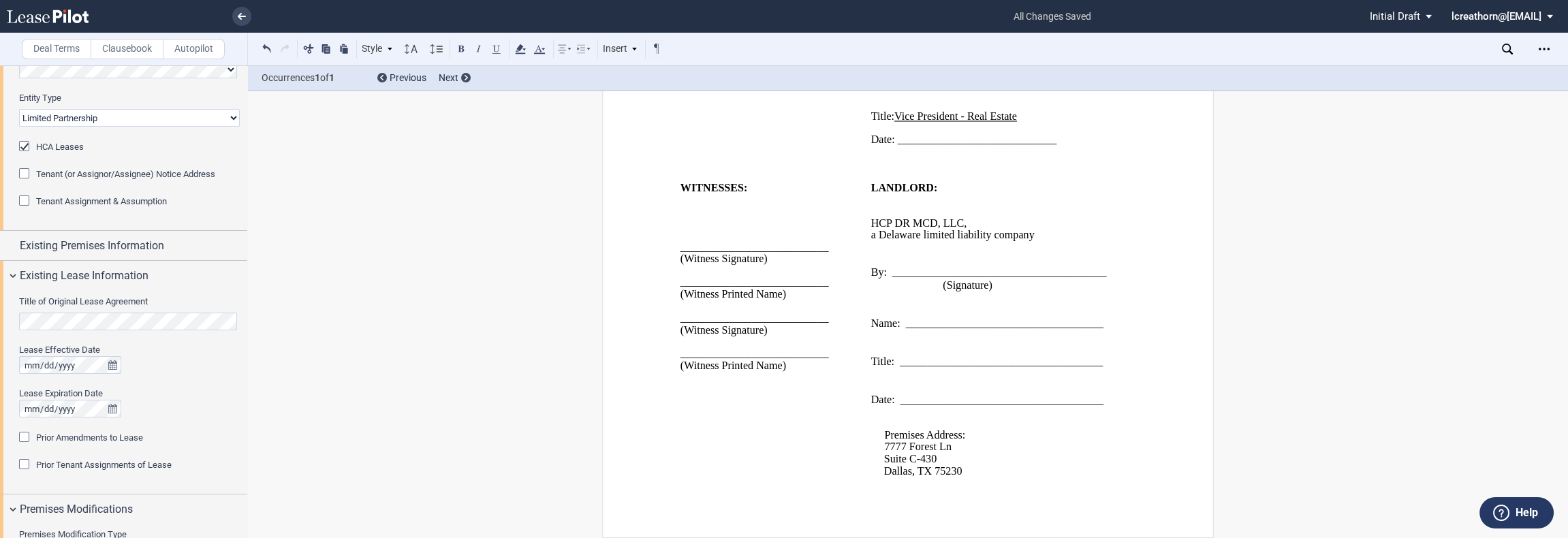 drag, startPoint x: 1546, startPoint y: 56, endPoint x: 1539, endPoint y: 63, distance: 9.89949 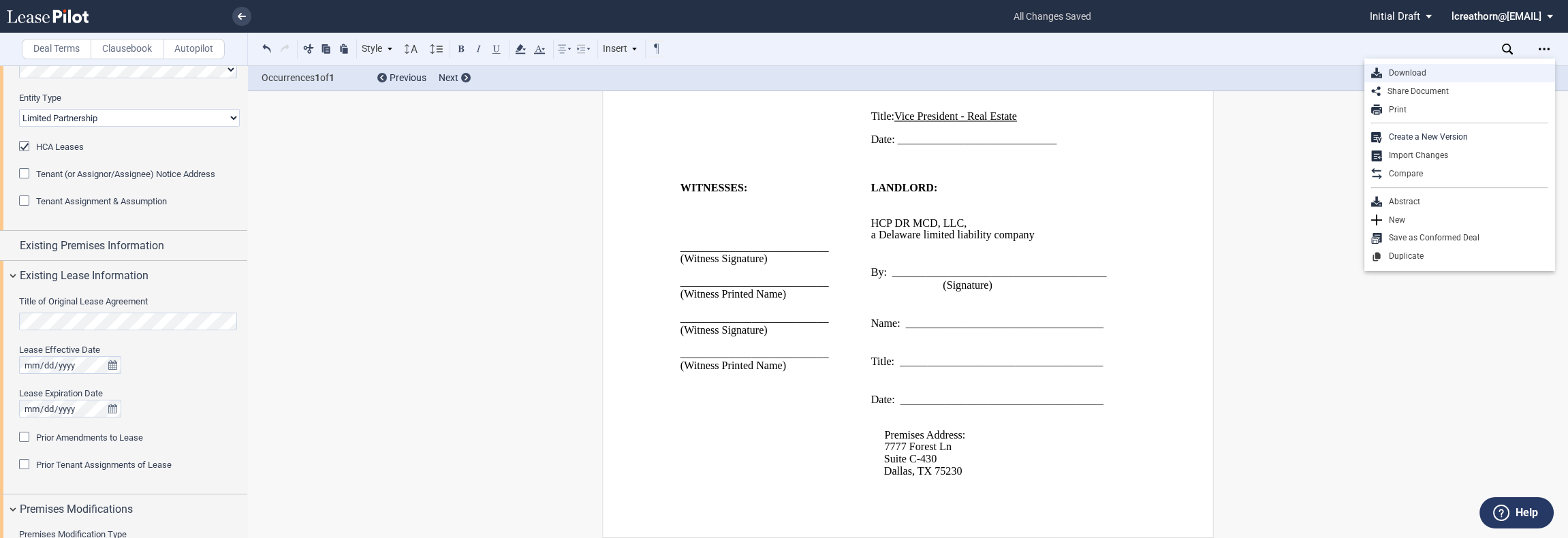 click on "Download" at bounding box center [1465, 73] 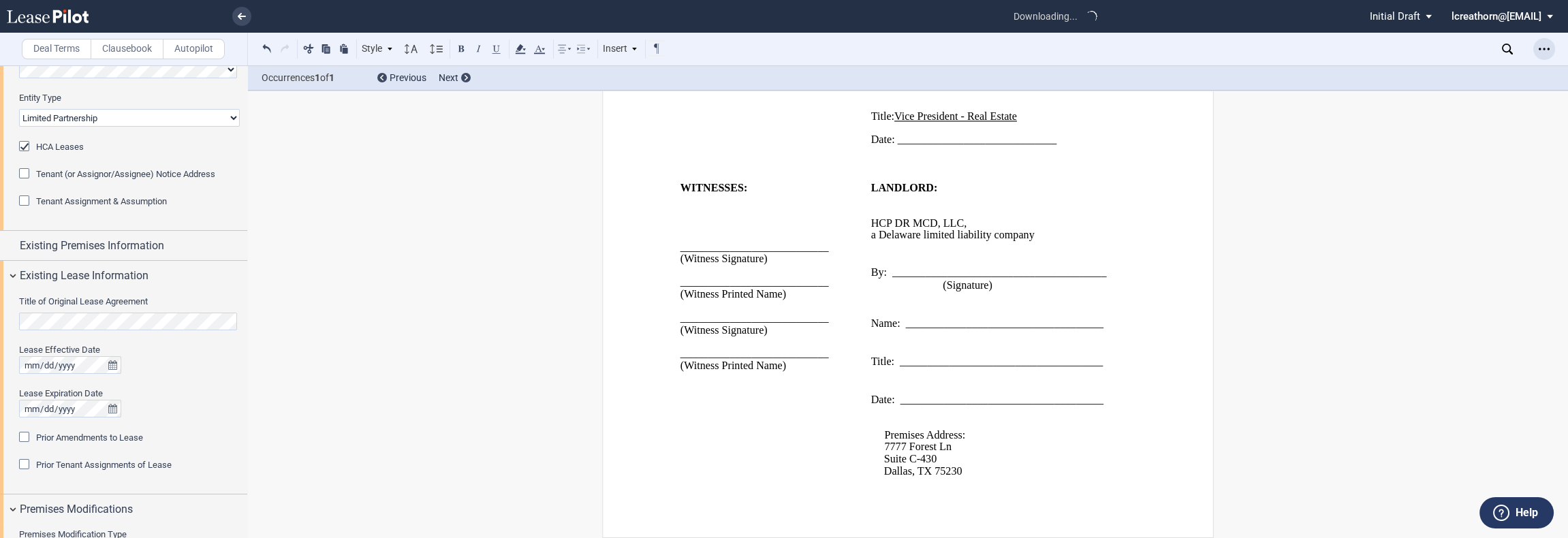click 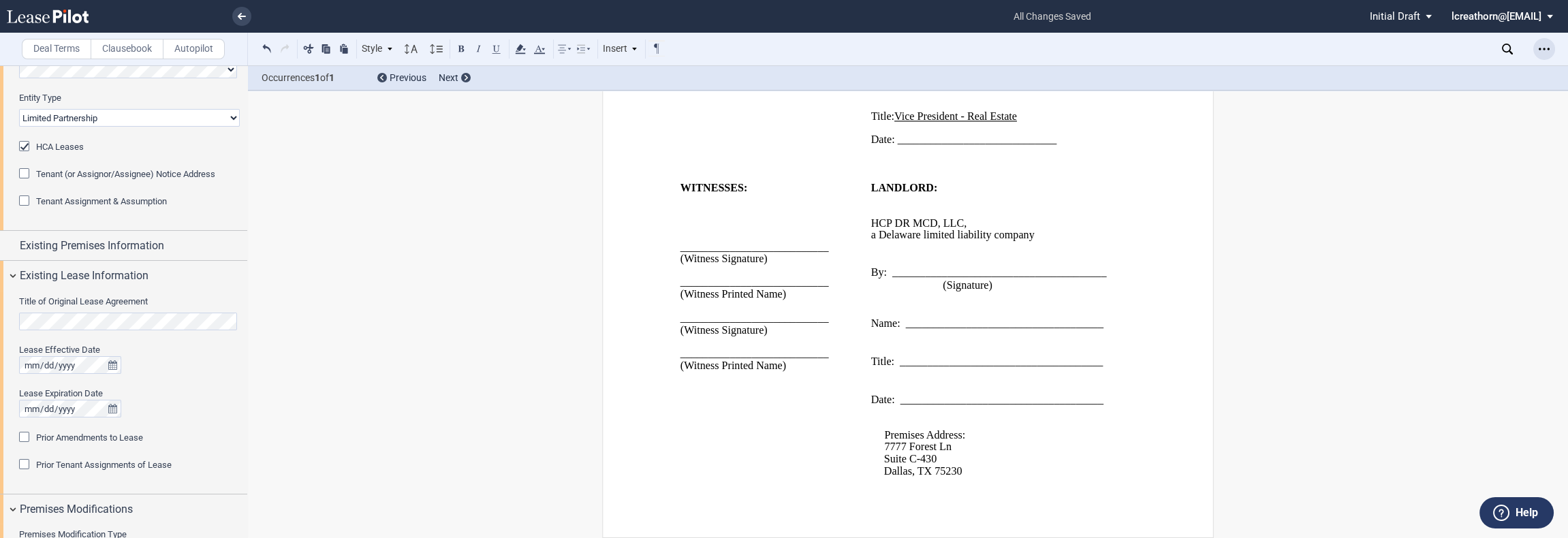 click 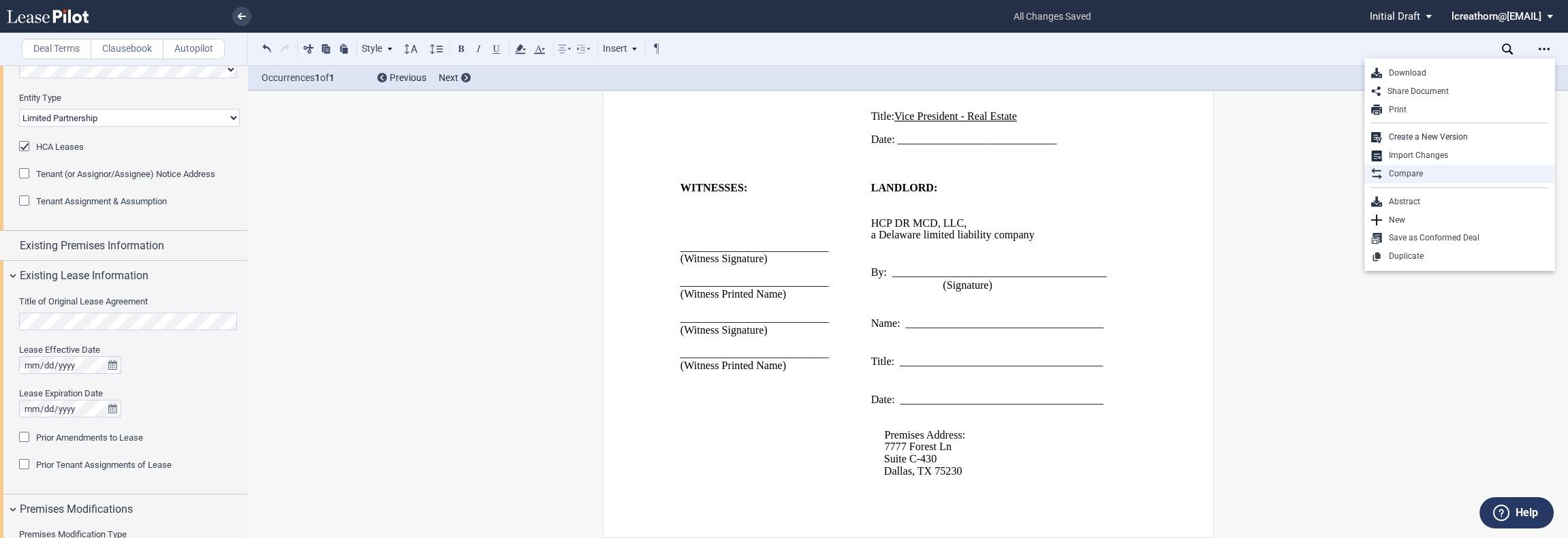 click on "Compare" at bounding box center (1465, 174) 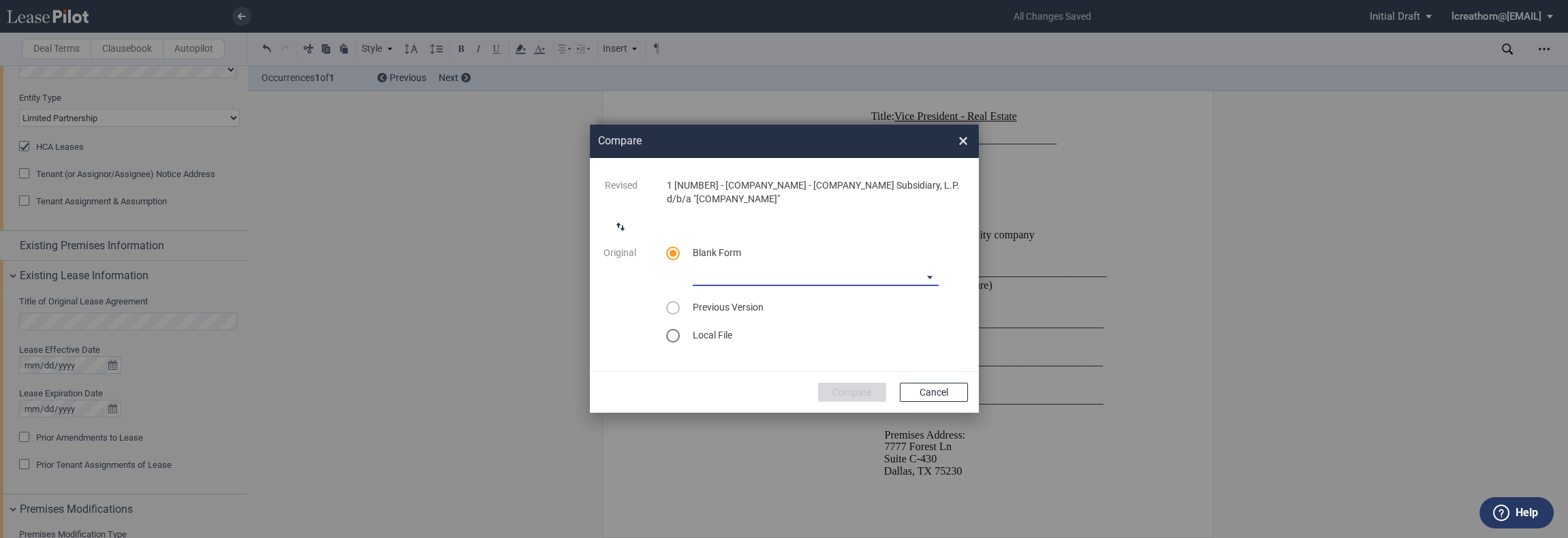 click on "Medical Office Amendment Blank Form
Medical Office Assignment Blank Form" at bounding box center [815, 276] 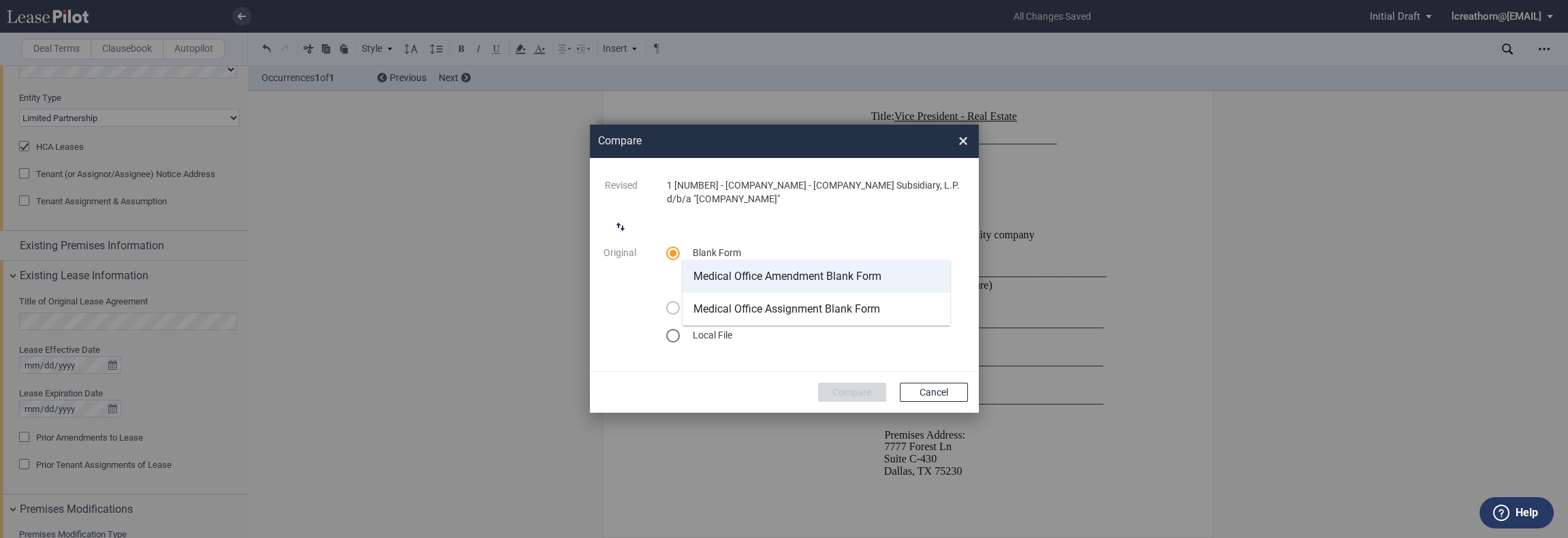 click on "Medical Office Amendment Blank Form" at bounding box center [787, 276] 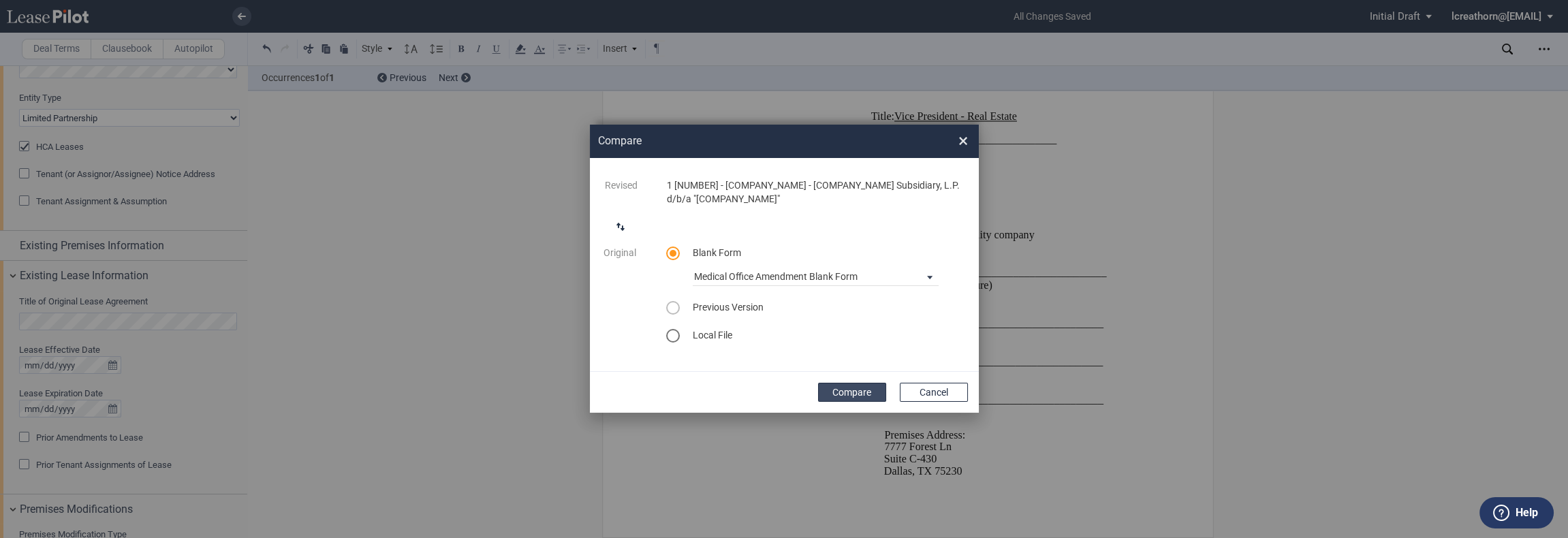 drag, startPoint x: 853, startPoint y: 390, endPoint x: 905, endPoint y: 355, distance: 62.681736 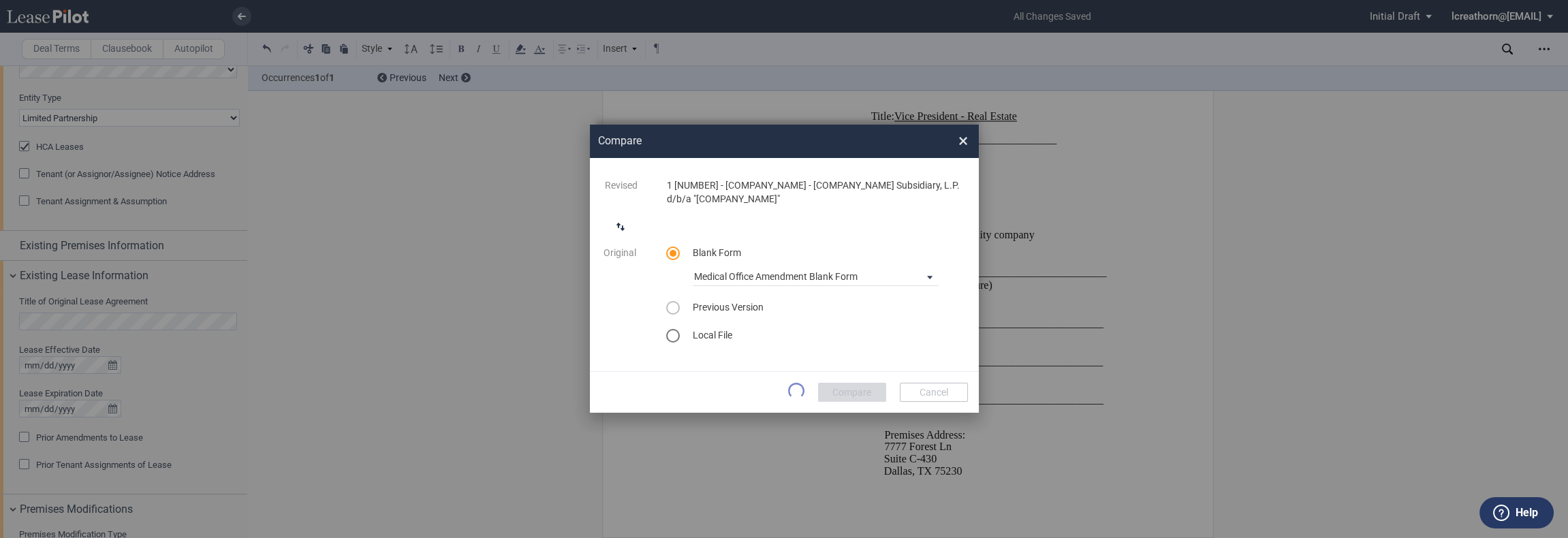 scroll, scrollTop: 0, scrollLeft: 0, axis: both 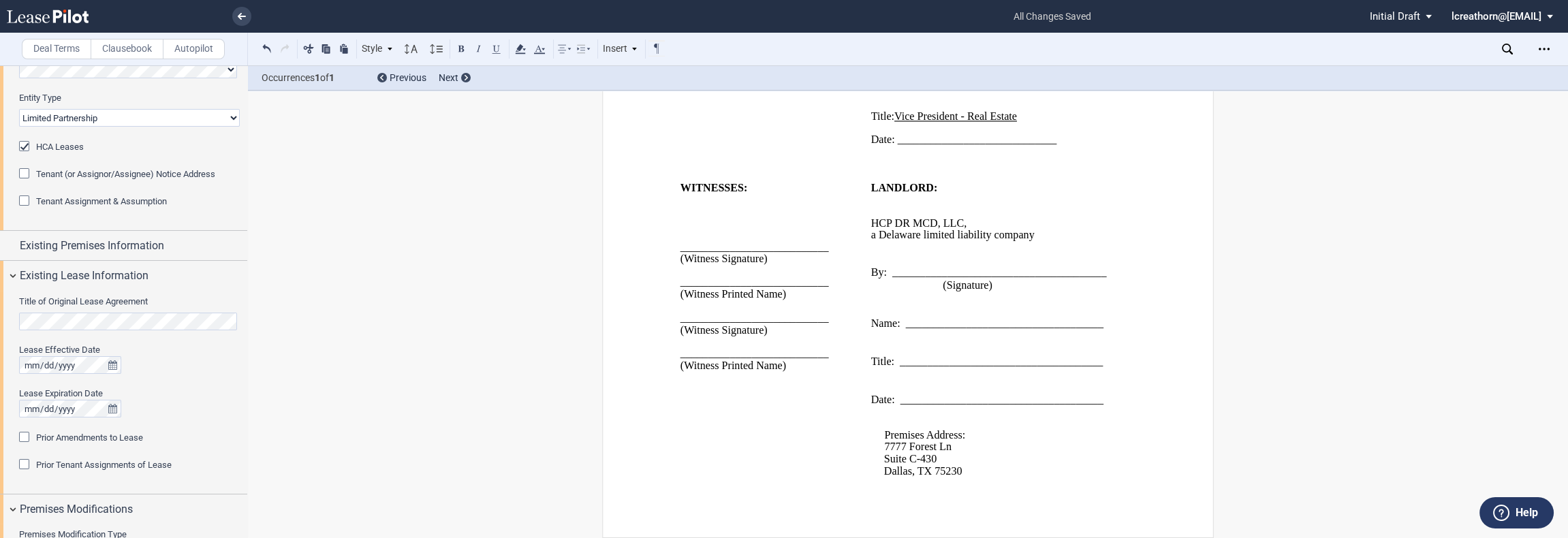 click on "﻿ ﻿ FIRST AMENDMENT TO ﻿ ﻿
ASSIGNMENT, ASSUMPTION AND ﻿ ﻿ FIRST AMENDMENT TO ﻿ ﻿
ASSIGNMENT AND ASSUMPTION TO ﻿ ﻿
﻿
THIS ﻿ ﻿ FIRST AMENDMENT TO ﻿ ﻿ (this “ ﻿ ﻿ First Amendment ”) is dated as of _____________ (“ ﻿ ﻿ First Amendment Effective Date ”), by and between HCP DR MCD, LLC , a Delaware limited liability company (“ Landlord ”) and ﻿ ﻿ , ﻿ ﻿ ﻿ ﻿ ﻿ ﻿ an individual , , an individual , , , and , and ﻿ ﻿ , an individual , as successor-in-interest to [______] ( jointly, severally and collectively, the “ Tenant ”), under the following circumstances:
THIS ASSIGNMENT, ASSUMPTION AND ﻿ ﻿ FIRST AMENDMENT TO ﻿ ﻿ (this “ ﻿ ﻿ First Amendment ”) is dated as of ____________ by and between ﻿ ," at bounding box center [908, -394] 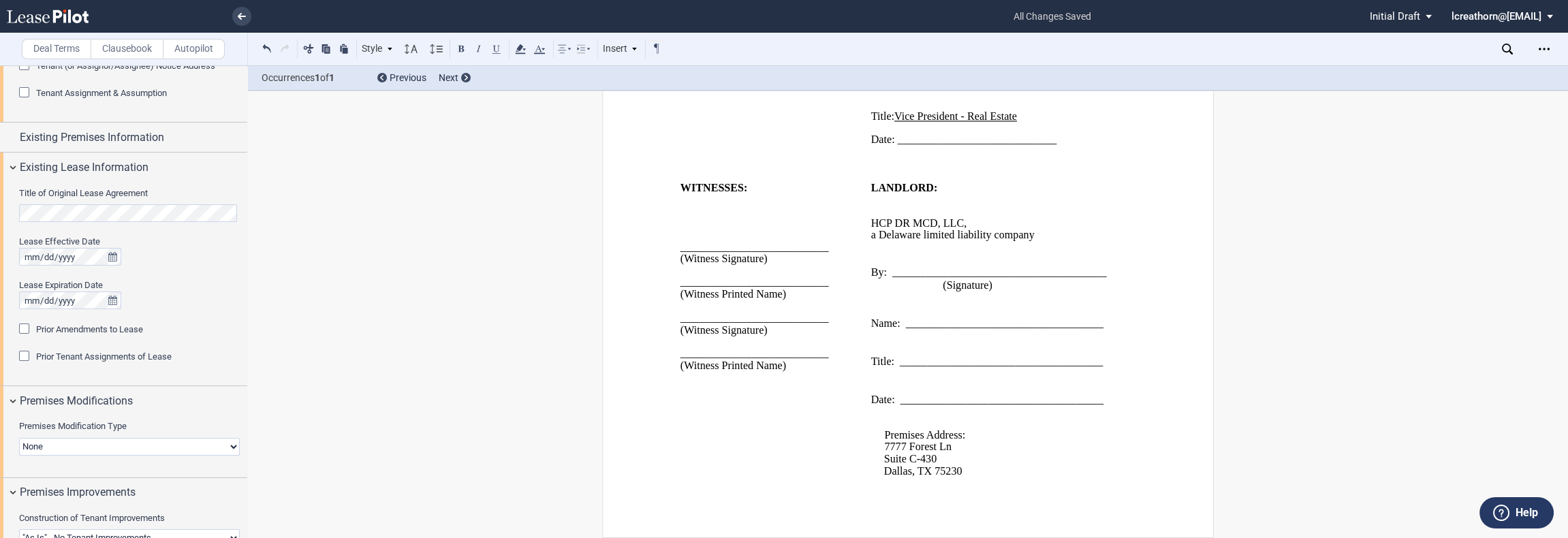 scroll, scrollTop: 210, scrollLeft: 0, axis: vertical 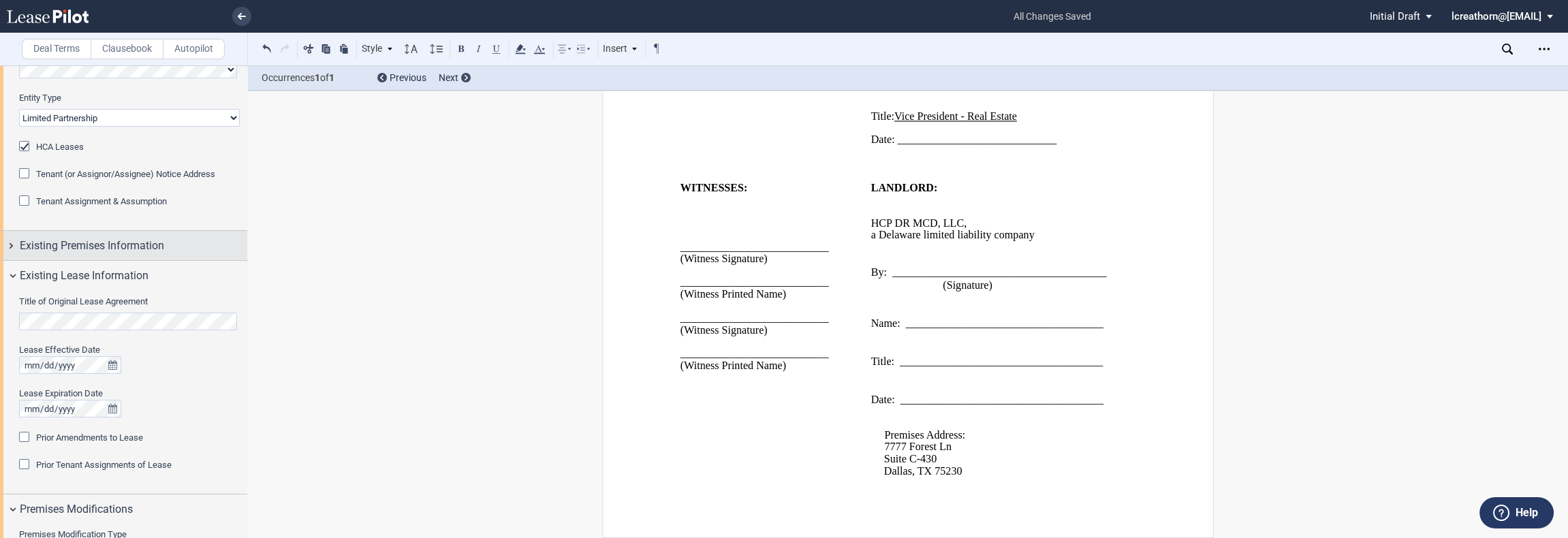 click on "Existing Premises Information" at bounding box center (92, 246) 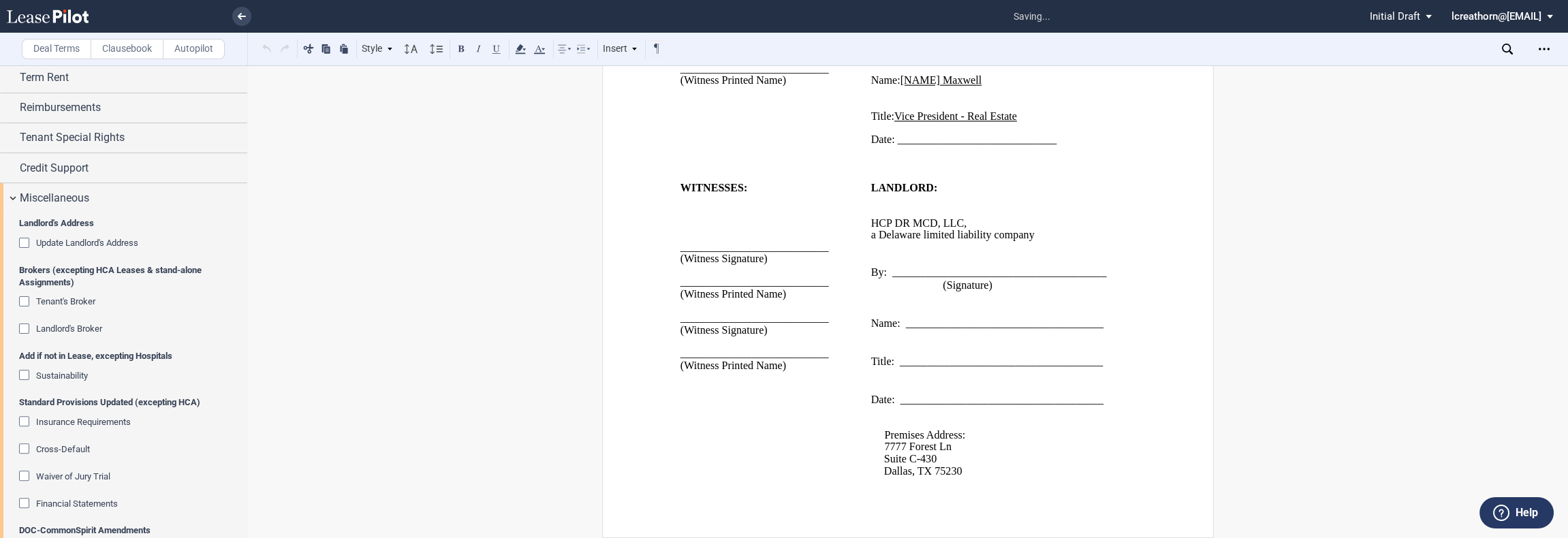 scroll, scrollTop: 1483, scrollLeft: 0, axis: vertical 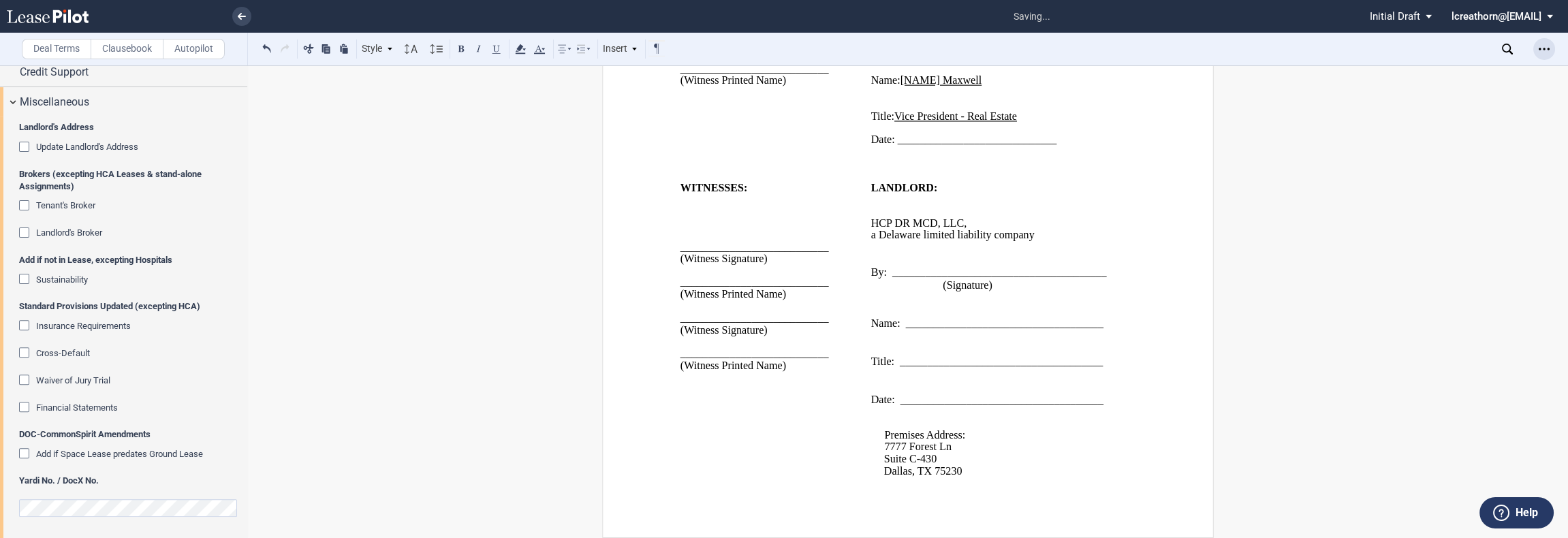 click at bounding box center [1544, 49] 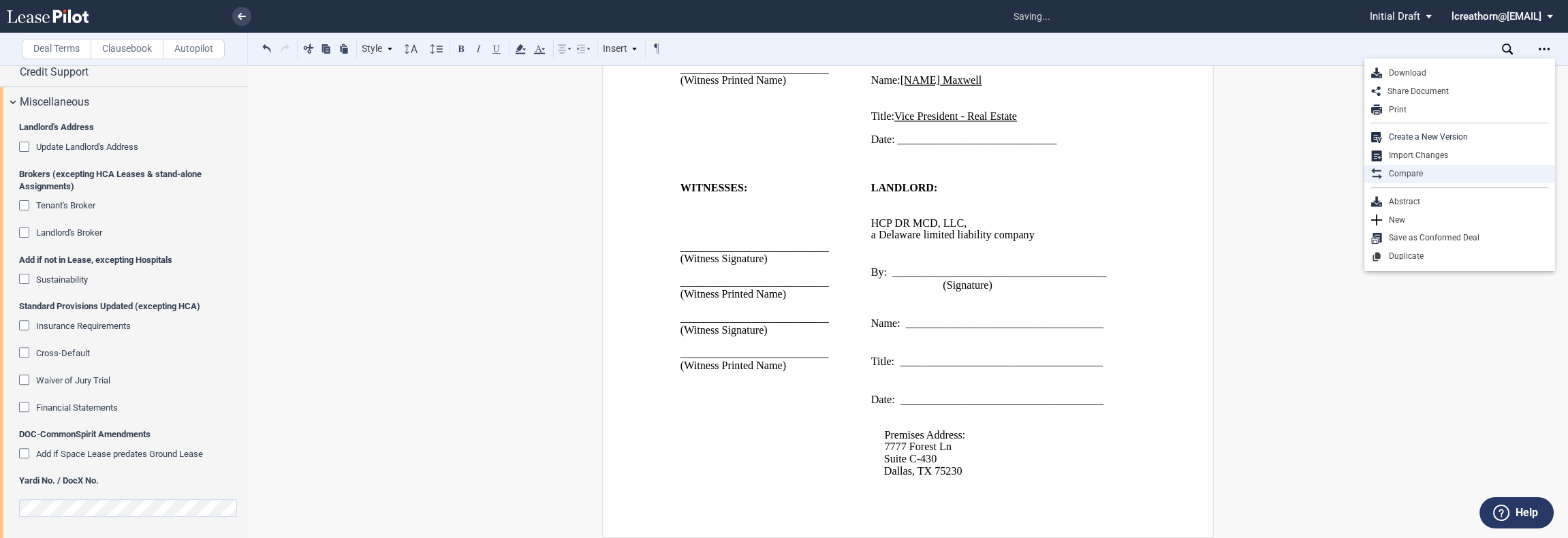 click on "Compare" at bounding box center (1465, 174) 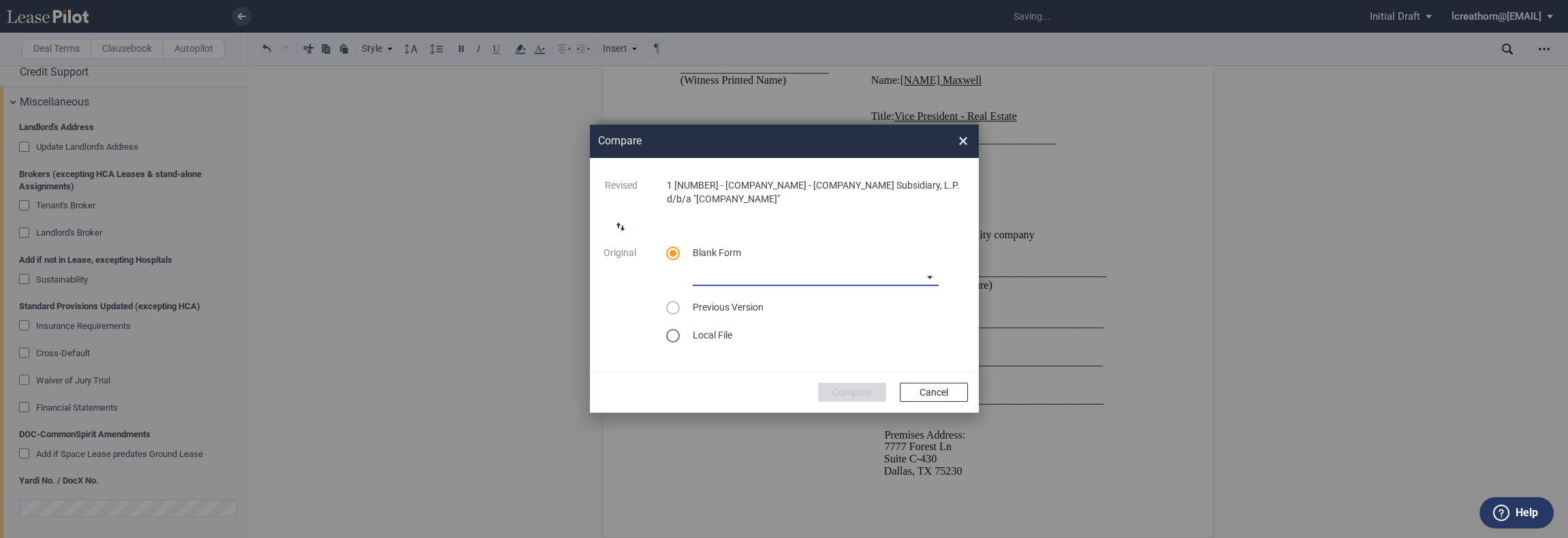 click on "Medical Office Amendment Blank Form
Medical Office Assignment Blank Form" at bounding box center (815, 276) 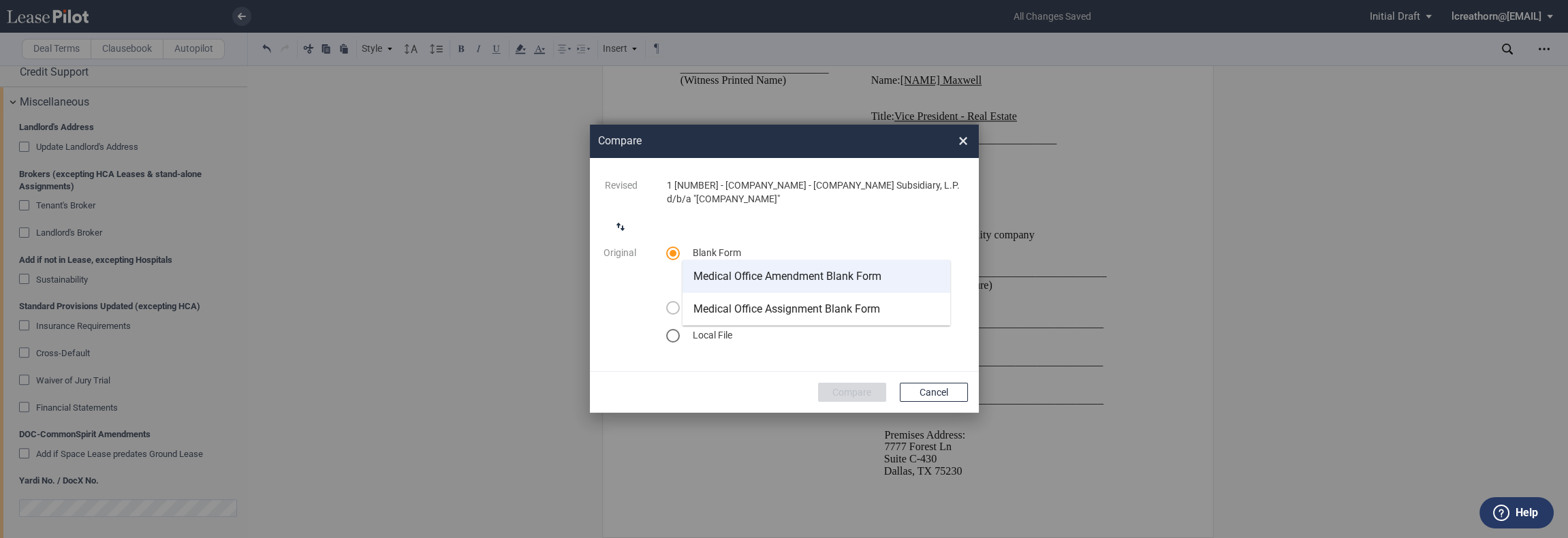 click on "Medical Office Amendment Blank Form" at bounding box center [787, 276] 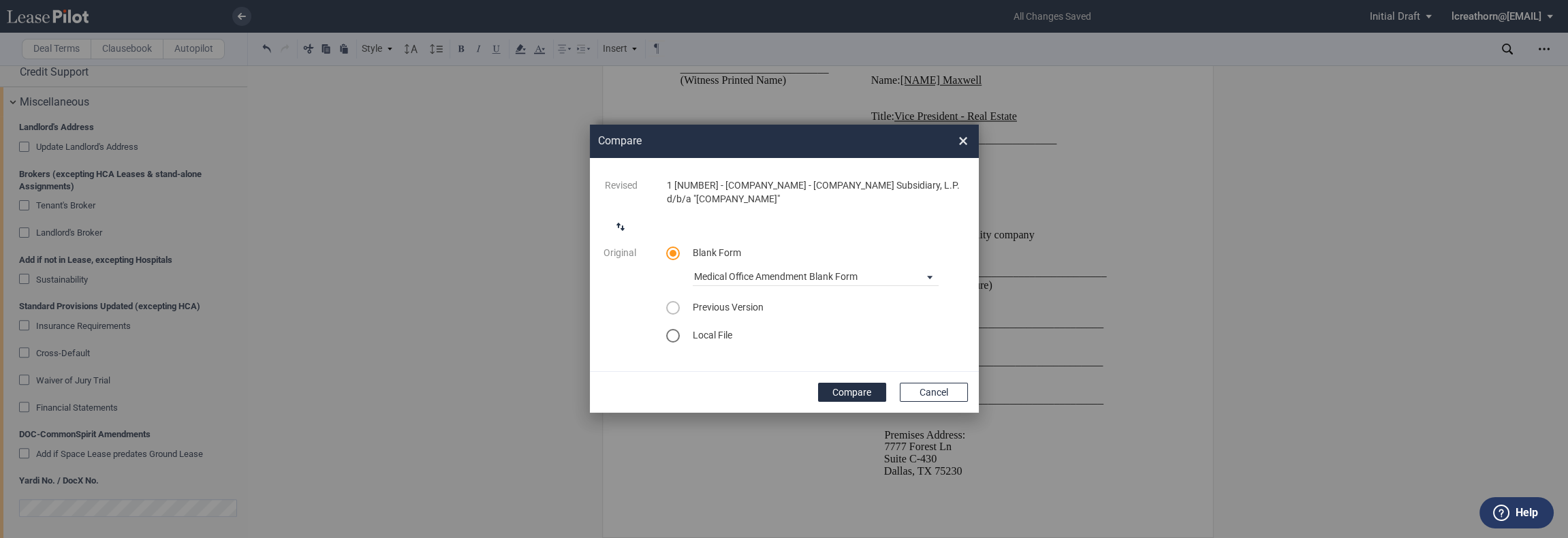 click on "Revised
1 TX1316 - MEDICAL CITY MOB C - Columbia Hospital at Medical City Dallas Subsidiary, L.P. d/b/a "Medical City Dallas Hospital"
Original
Blank Form
Medical Office Amendment Blank Form
Previous Version
Select version for comparison
Local File
Compare
Cancel" 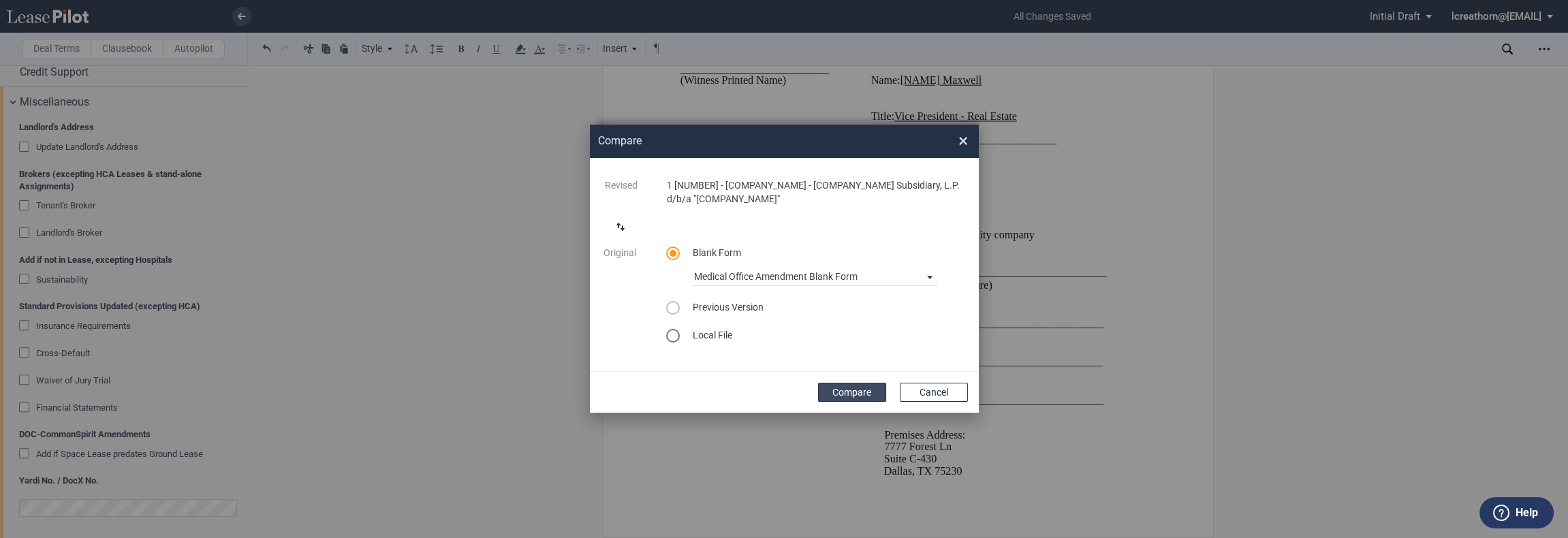 click on "Compare" 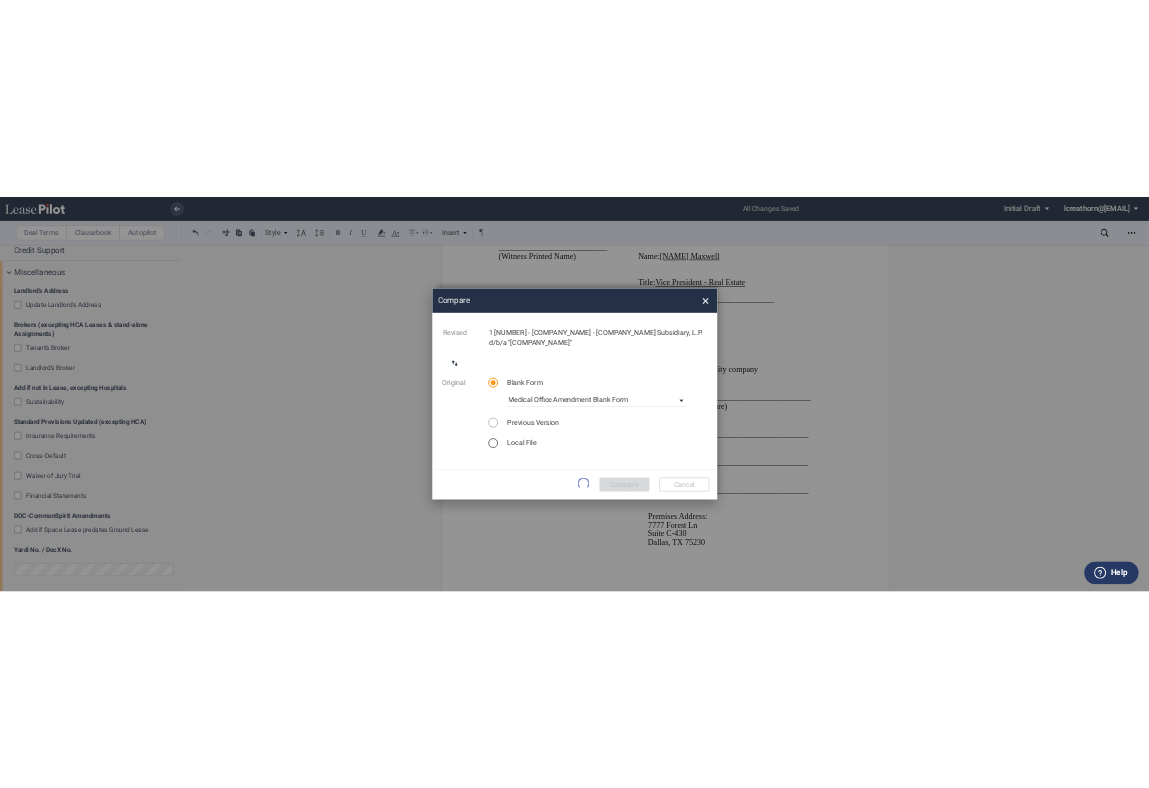 scroll, scrollTop: 0, scrollLeft: 0, axis: both 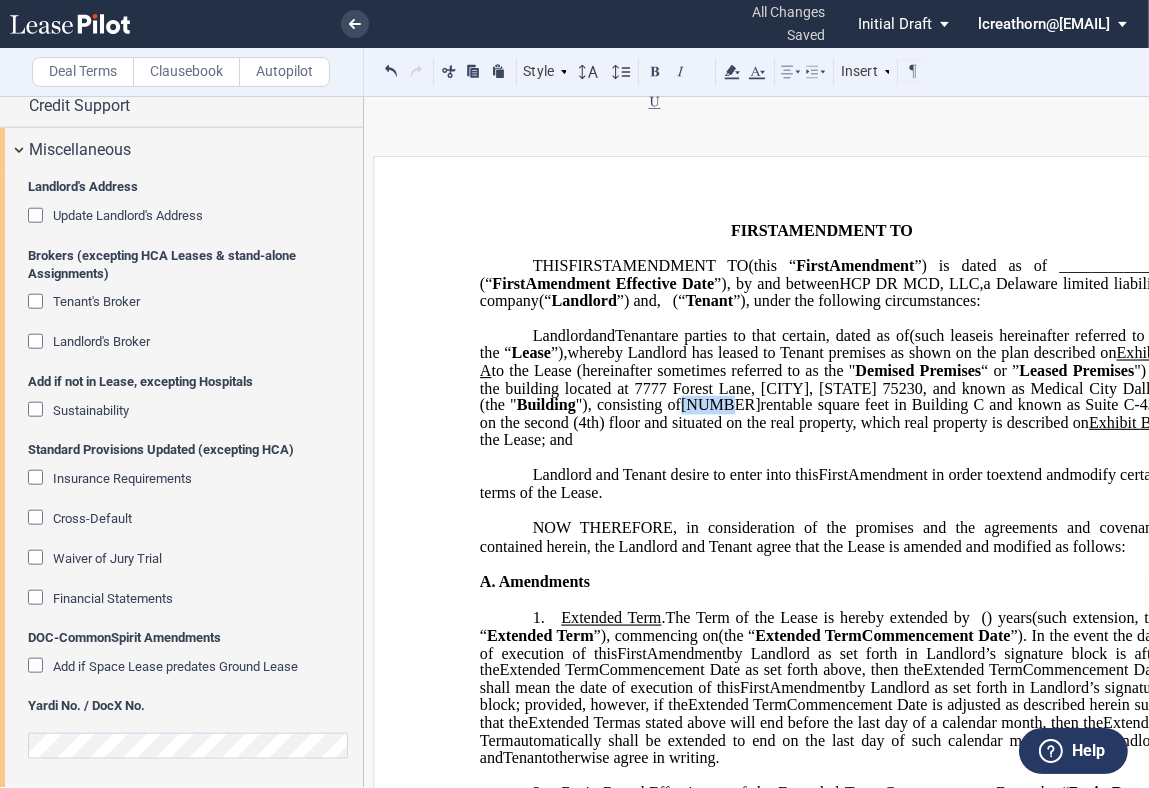 drag, startPoint x: 972, startPoint y: 440, endPoint x: 1004, endPoint y: 438, distance: 32.06244 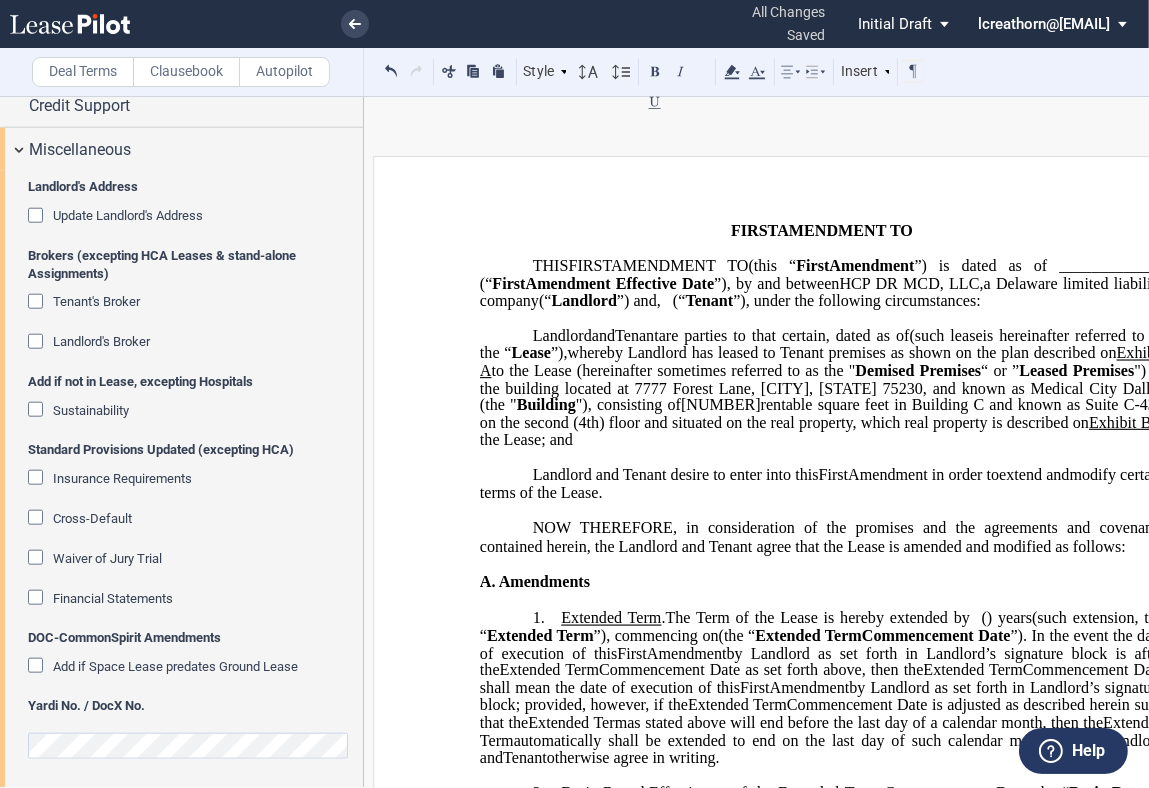 click on "Deal Terms
Clausebook
Autopilot" at bounding box center [182, 72] 